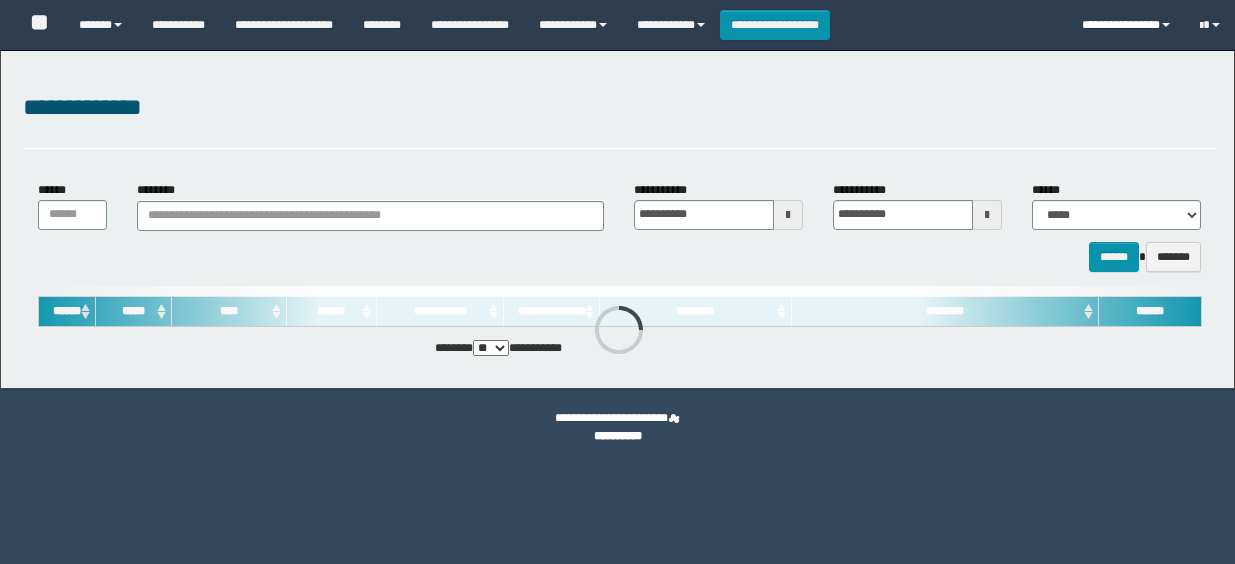 scroll, scrollTop: 0, scrollLeft: 0, axis: both 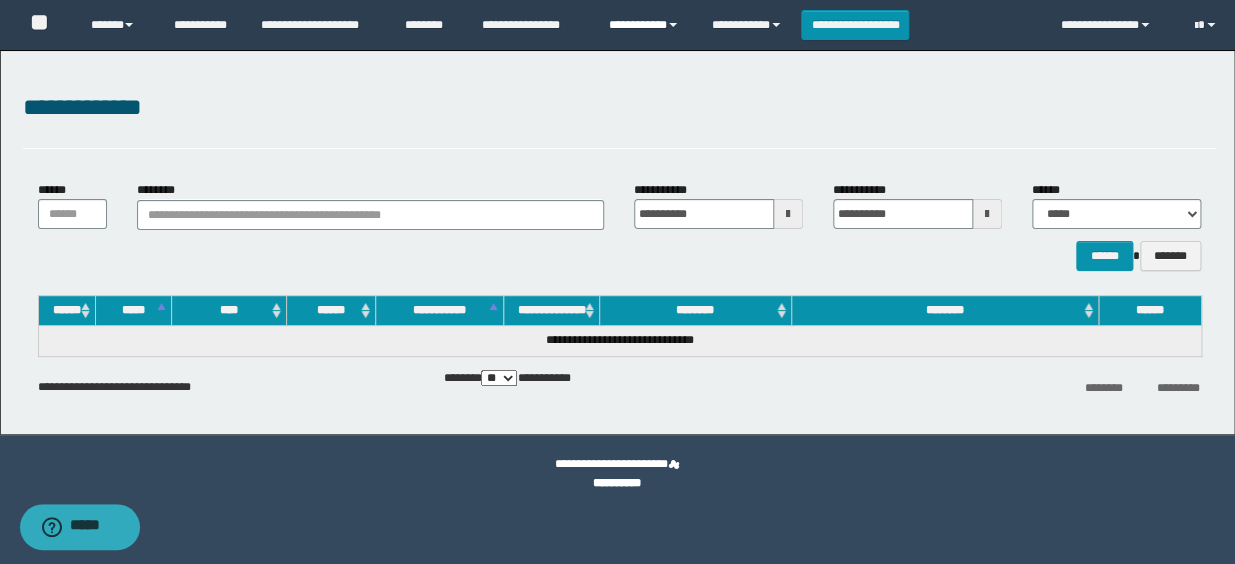 click on "**********" at bounding box center (645, 25) 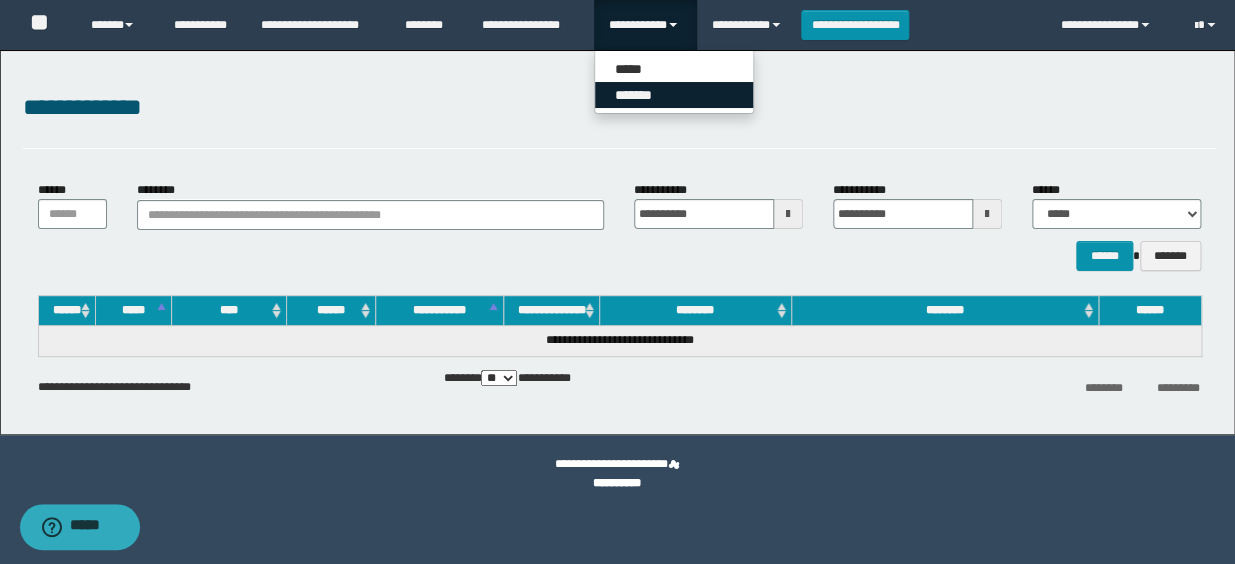 click on "*******" at bounding box center (674, 95) 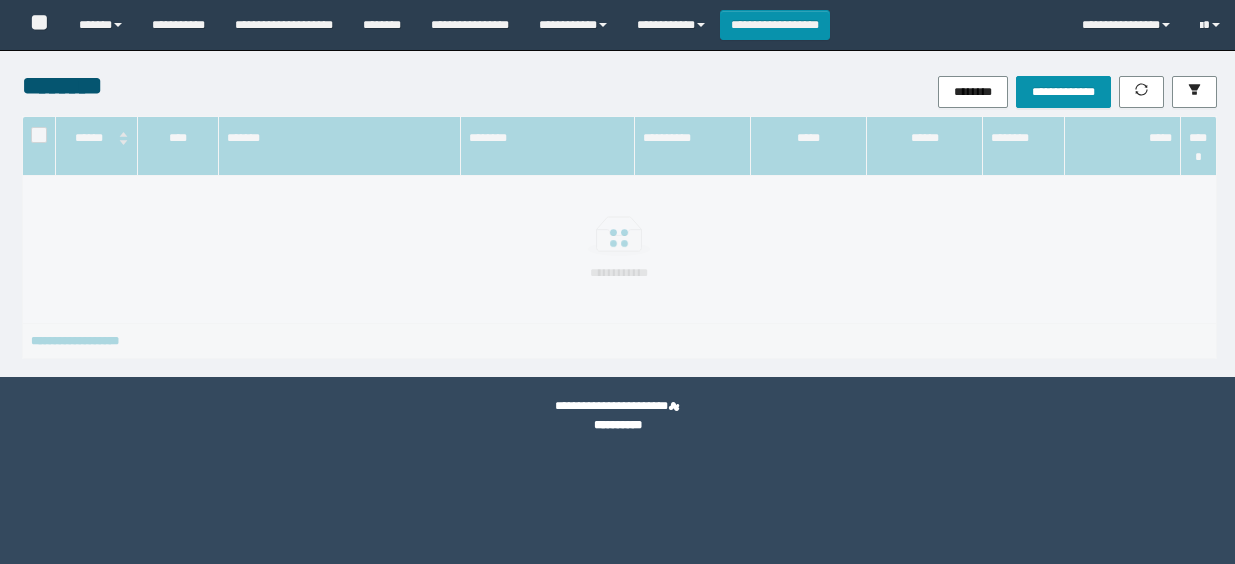scroll, scrollTop: 0, scrollLeft: 0, axis: both 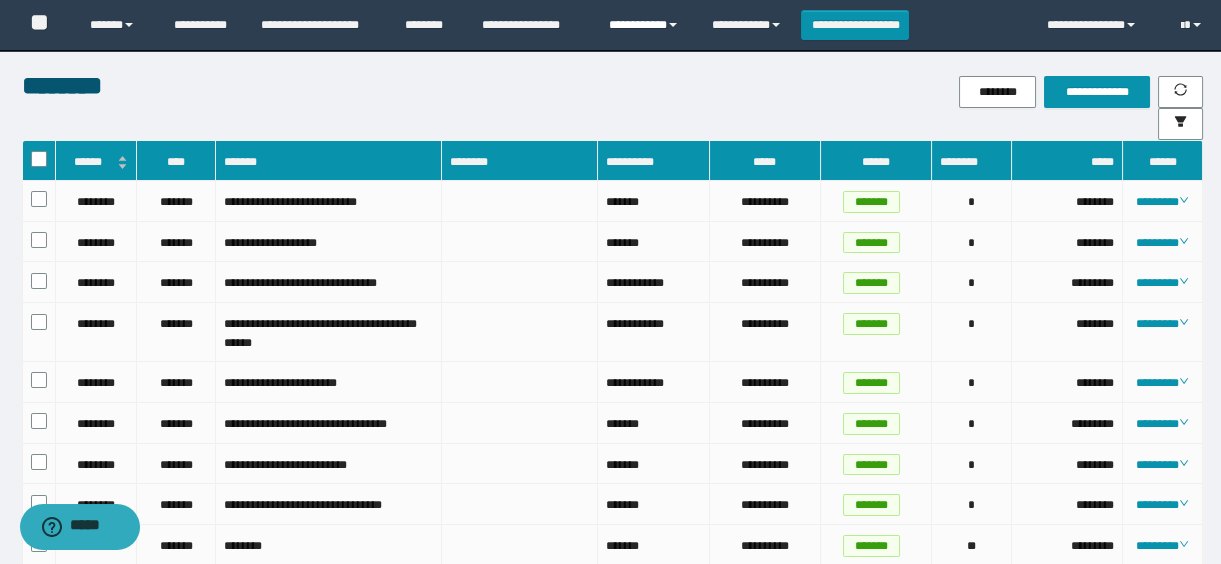 click on "**********" at bounding box center [645, 25] 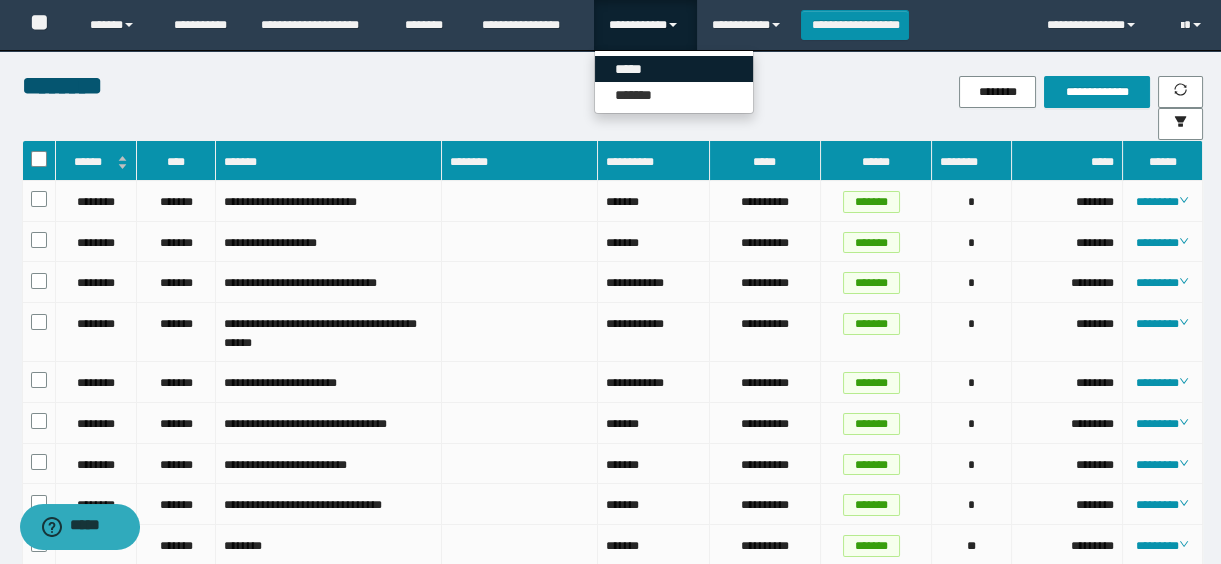 click on "*****" at bounding box center (674, 69) 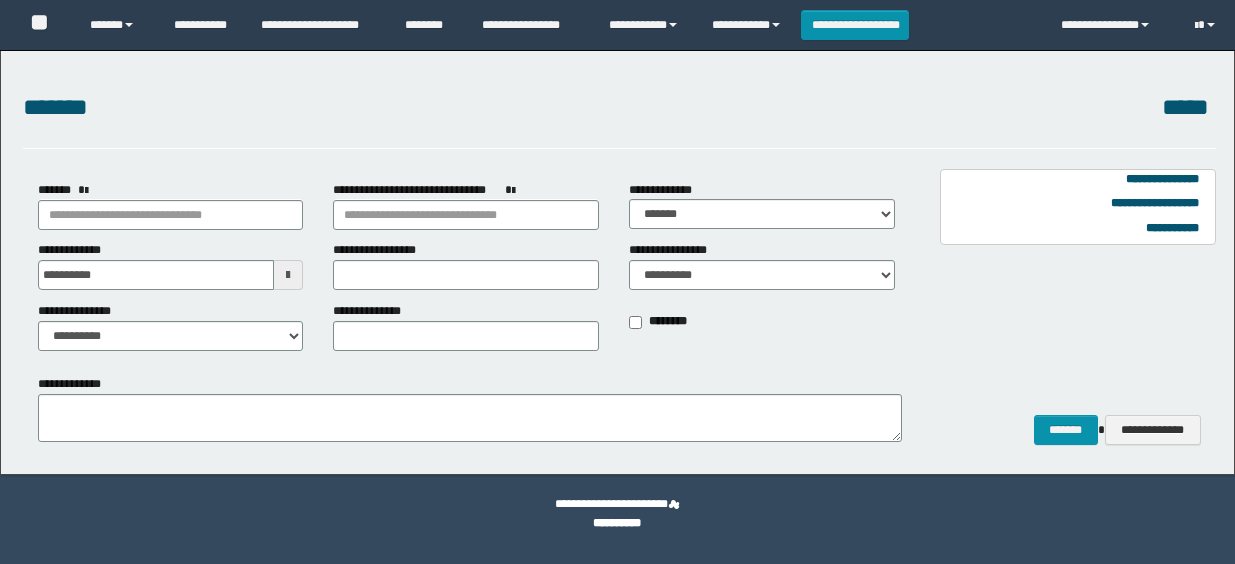 scroll, scrollTop: 0, scrollLeft: 0, axis: both 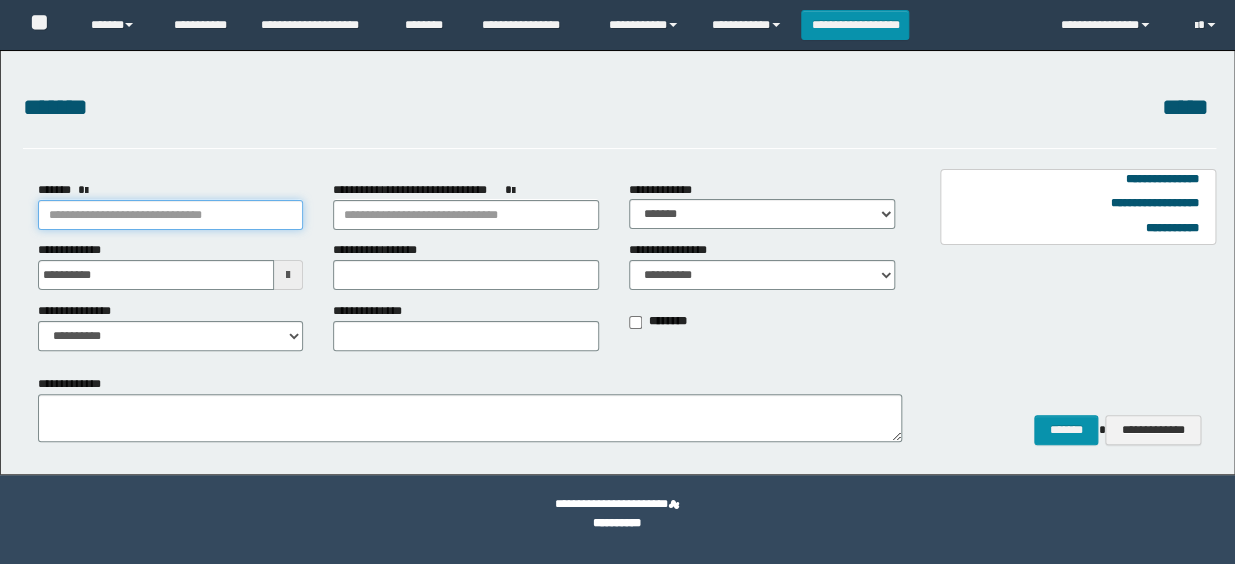 click on "*******" at bounding box center [171, 215] 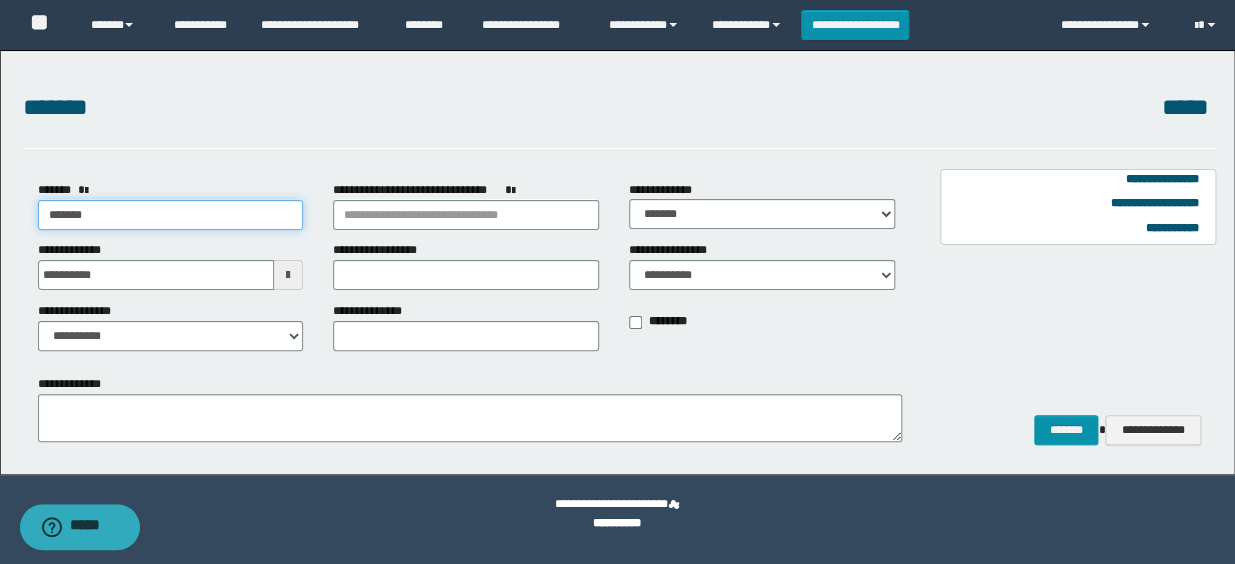 type on "*******" 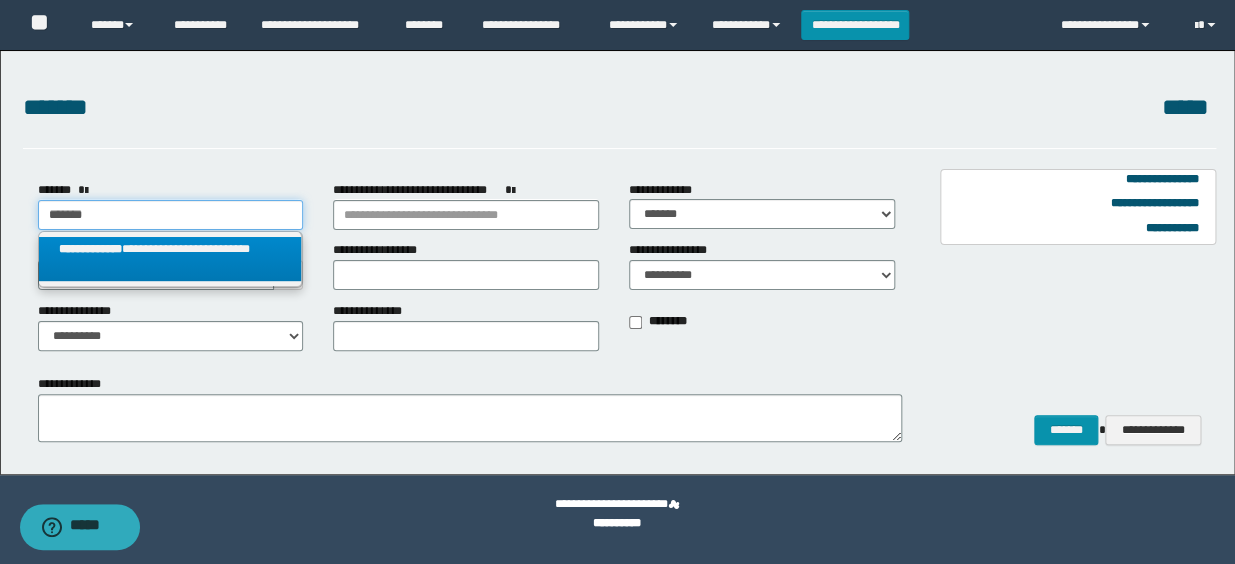 type on "*******" 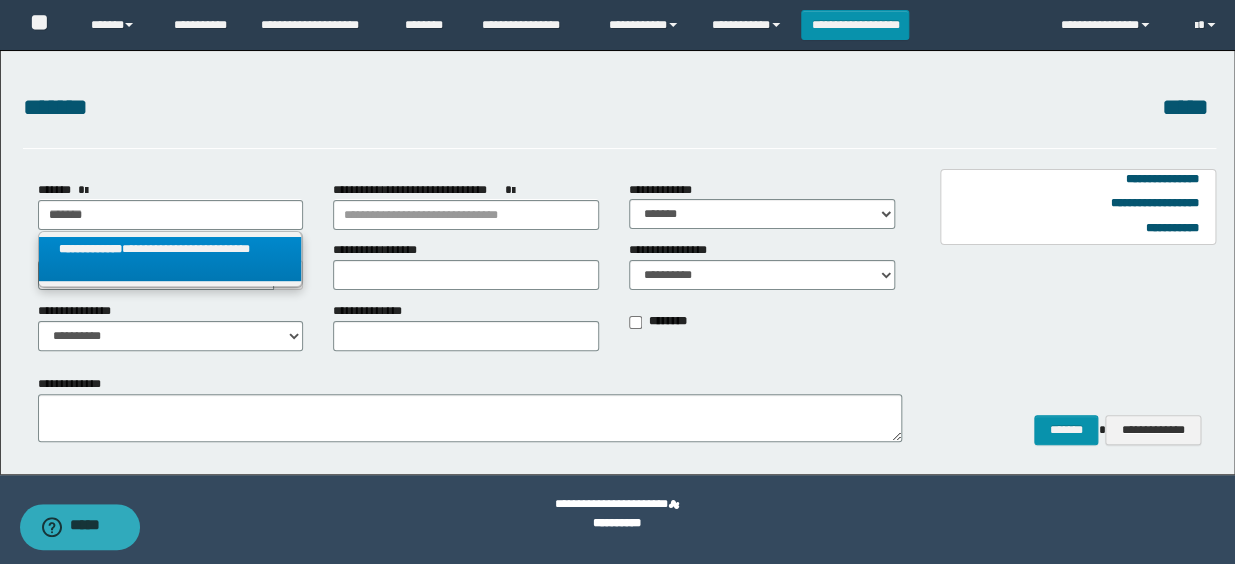 click on "**********" at bounding box center [170, 259] 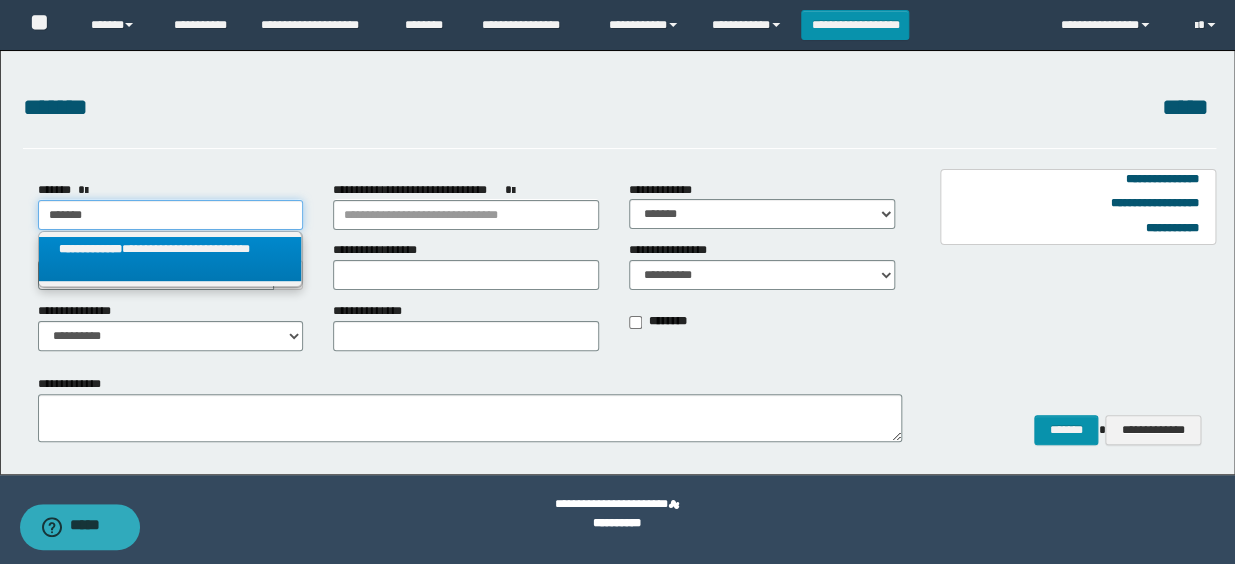 select on "*" 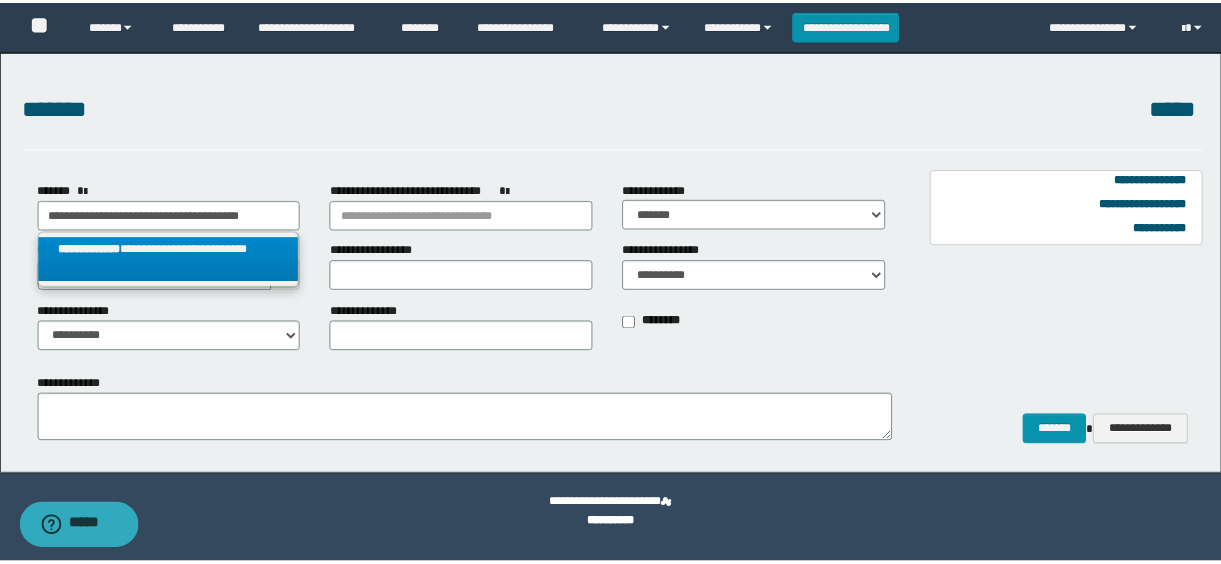 scroll, scrollTop: 0, scrollLeft: 0, axis: both 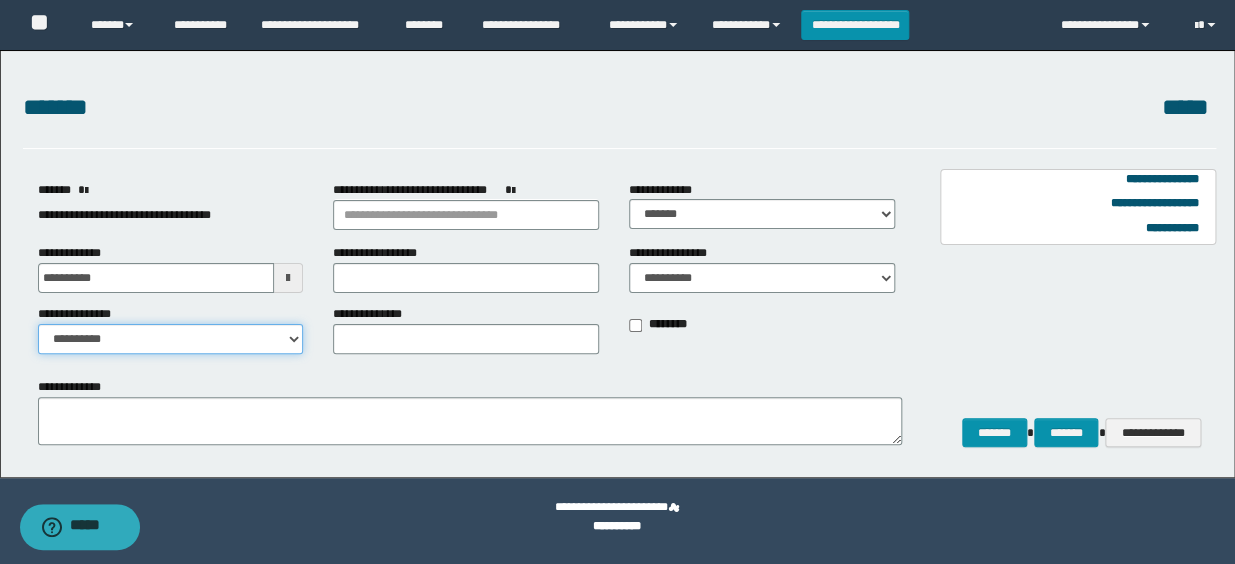 drag, startPoint x: 285, startPoint y: 348, endPoint x: 239, endPoint y: 356, distance: 46.69047 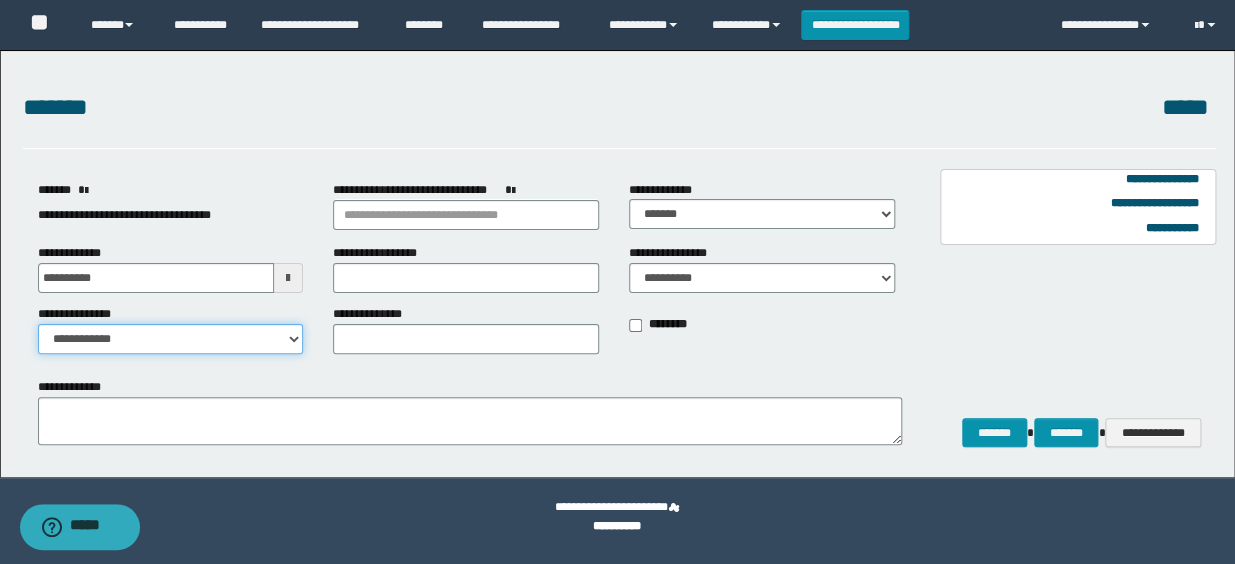 click on "**********" at bounding box center (171, 339) 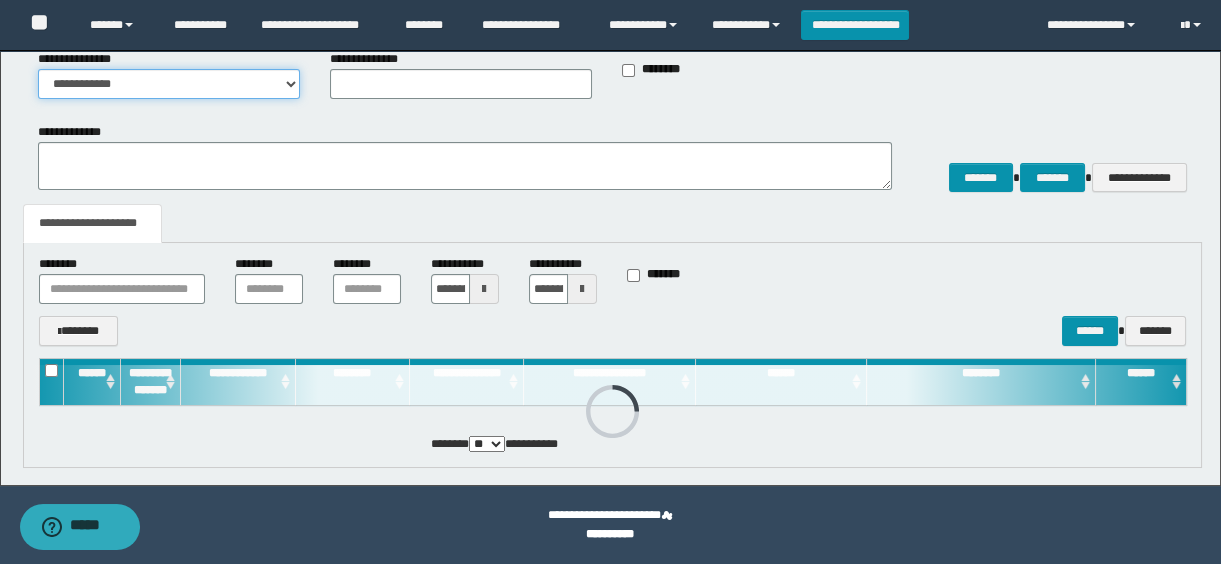 scroll, scrollTop: 164, scrollLeft: 0, axis: vertical 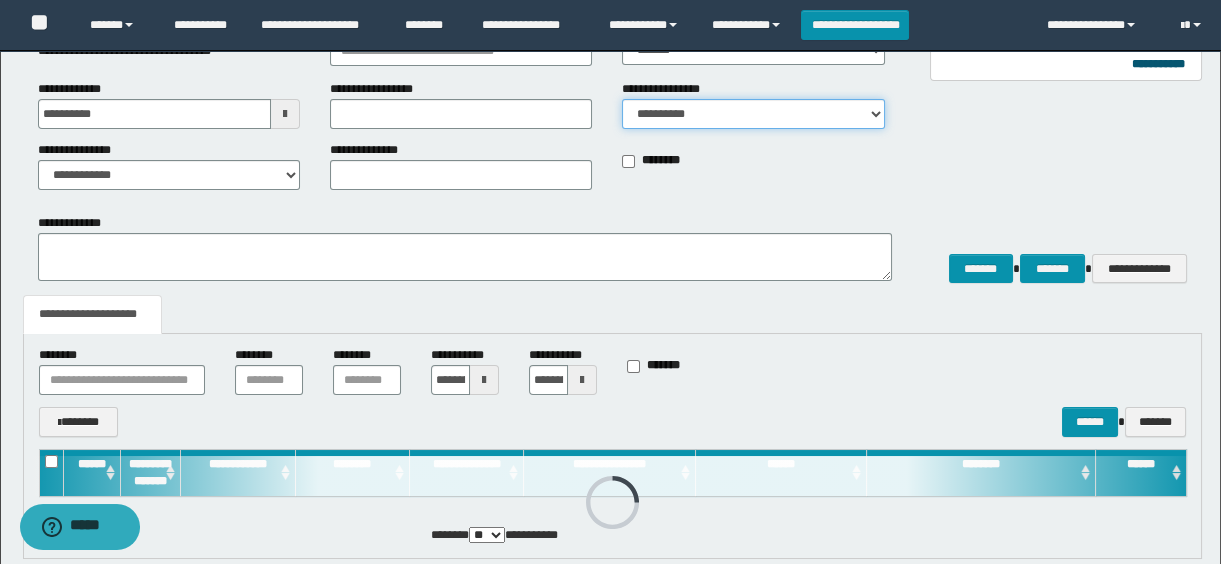 click on "**********" at bounding box center [753, 114] 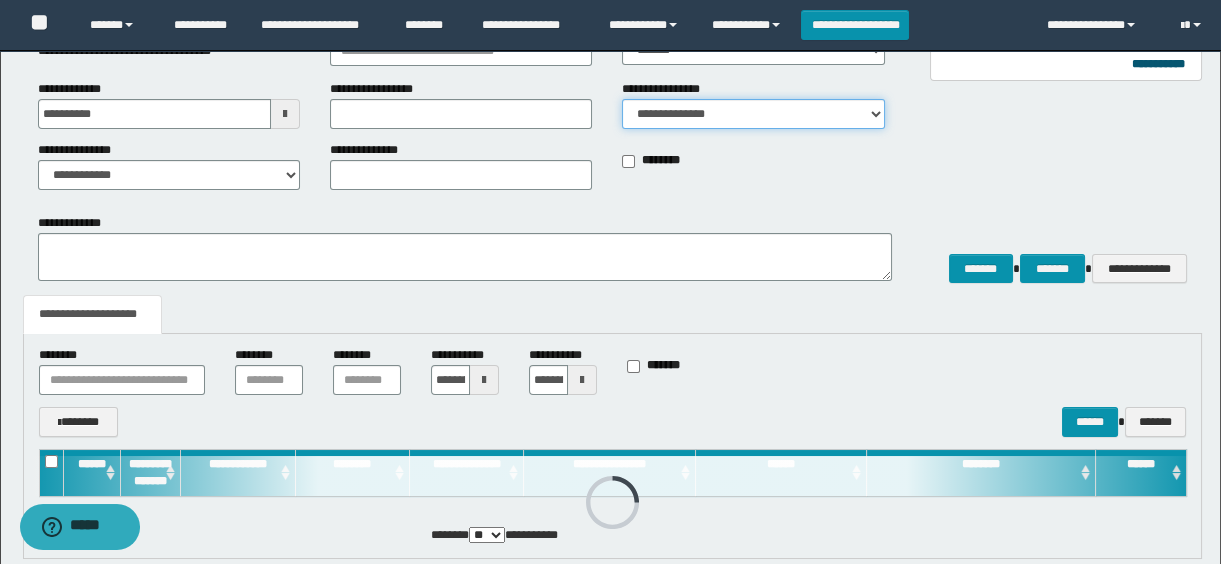 click on "**********" at bounding box center (753, 114) 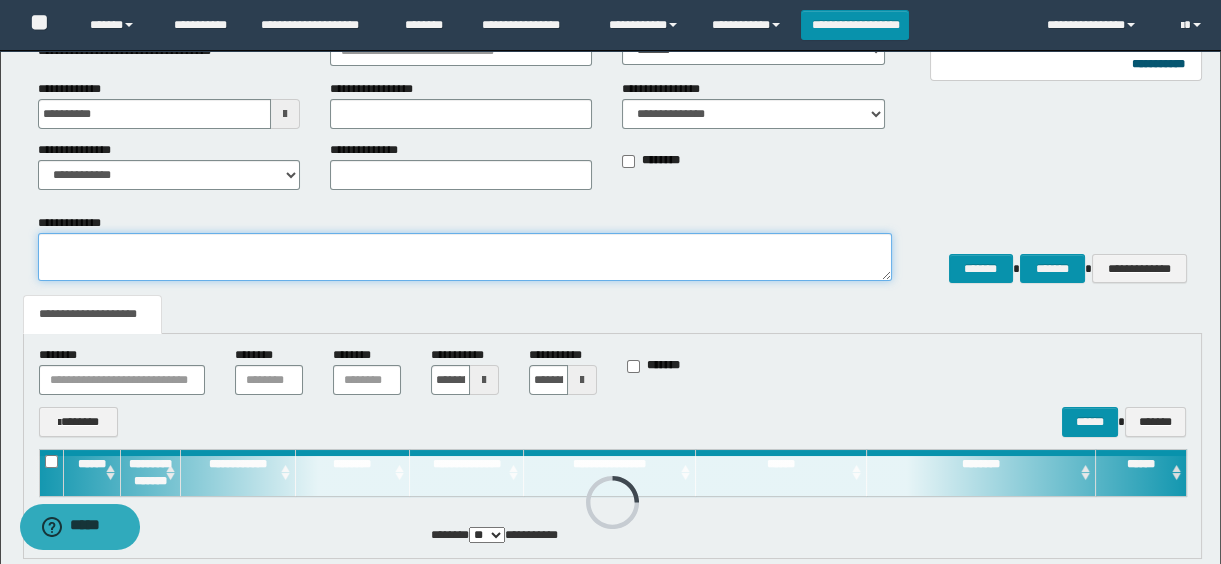 click on "**********" at bounding box center (465, 257) 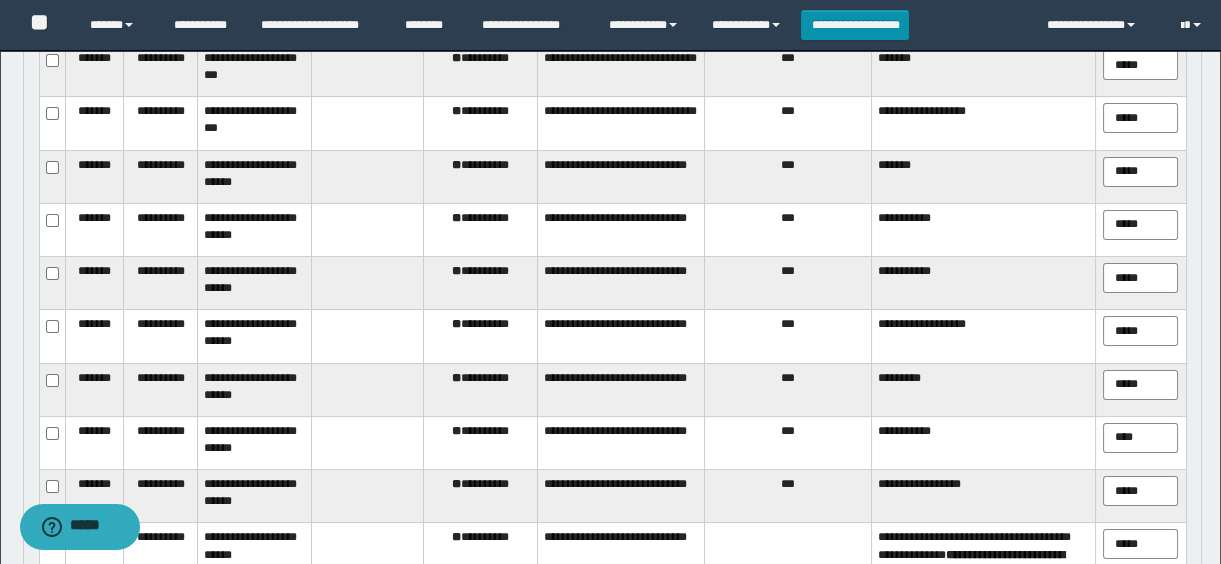 scroll, scrollTop: 683, scrollLeft: 0, axis: vertical 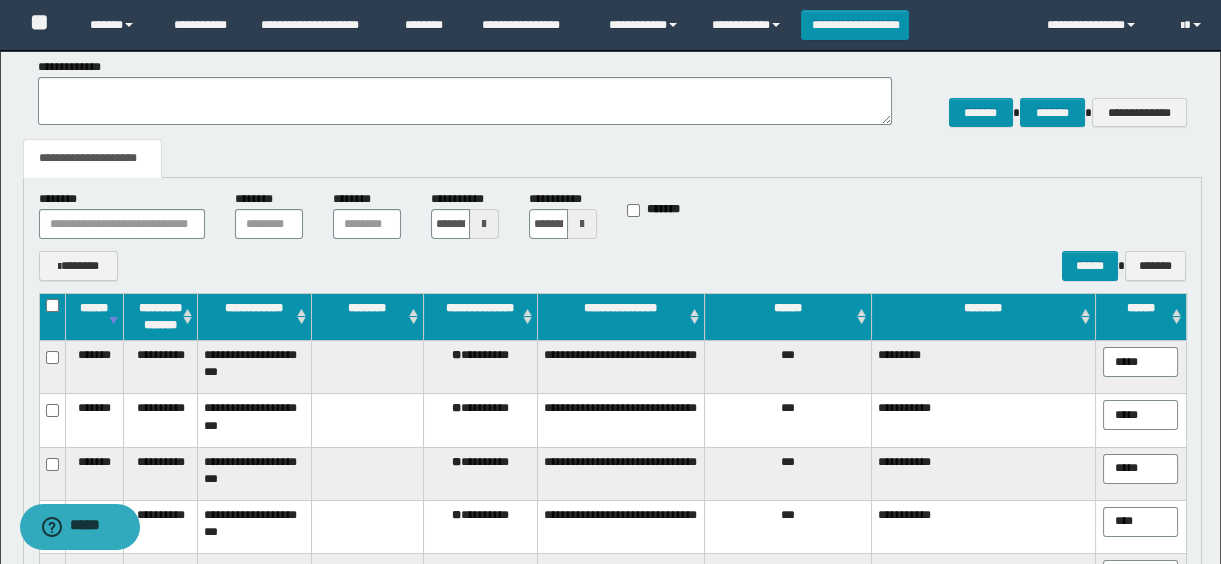click on "********" at bounding box center (983, 316) 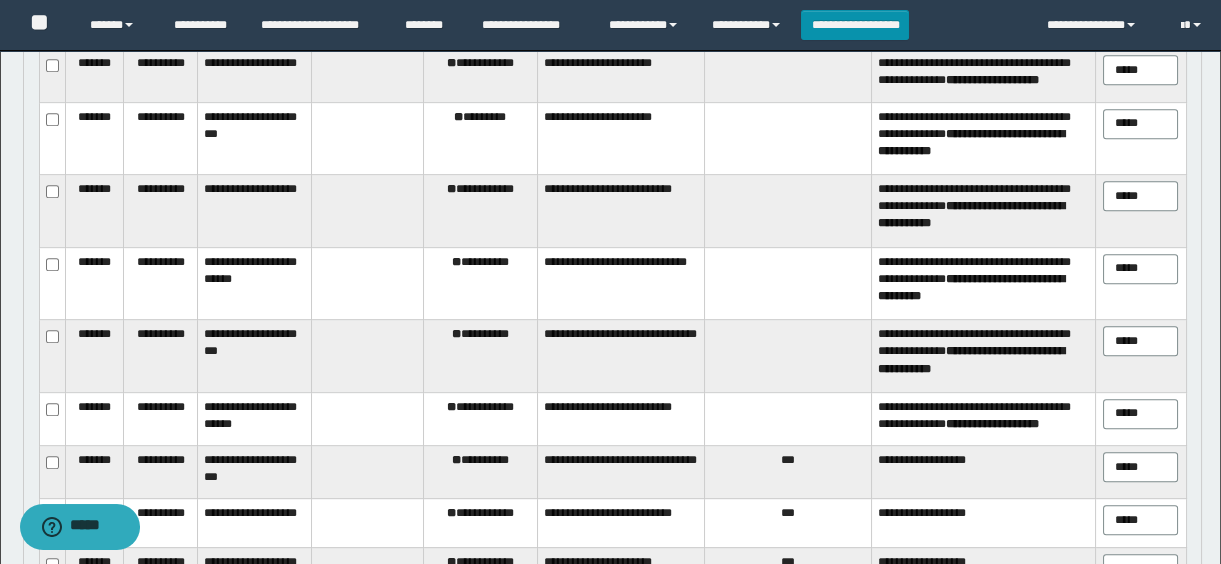 scroll, scrollTop: 1592, scrollLeft: 0, axis: vertical 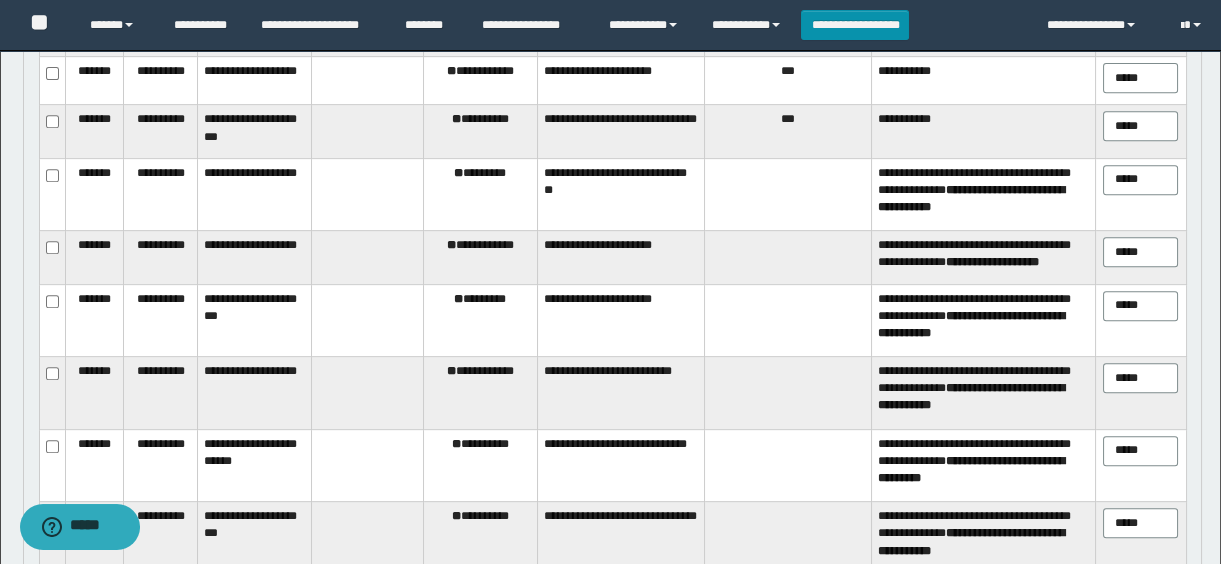 click on "** *********" at bounding box center (480, 194) 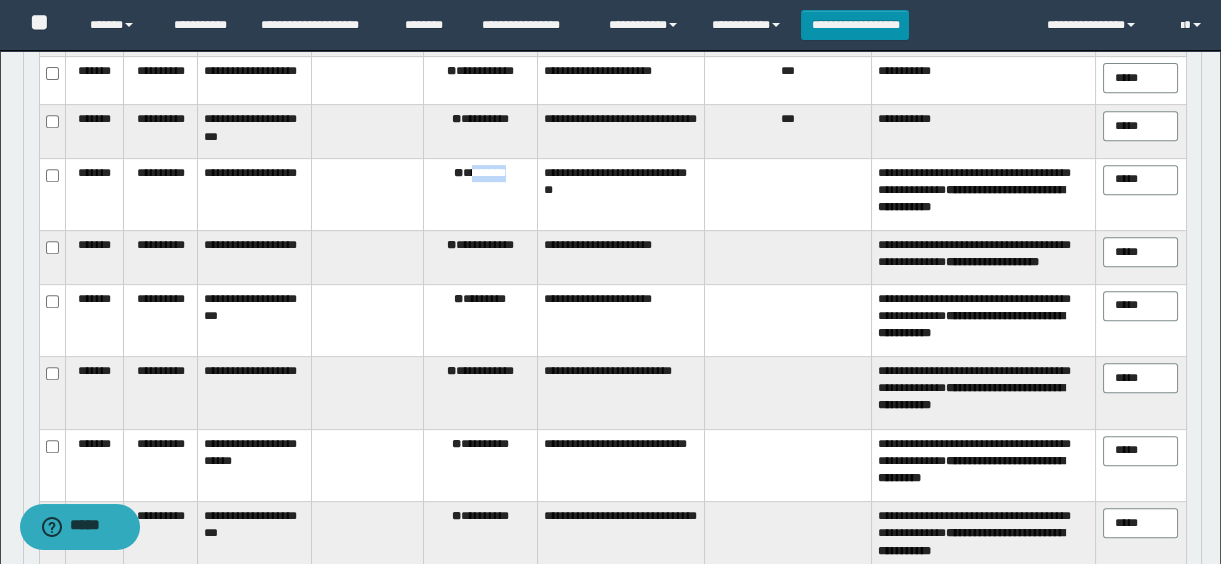 click on "** *********" at bounding box center [480, 194] 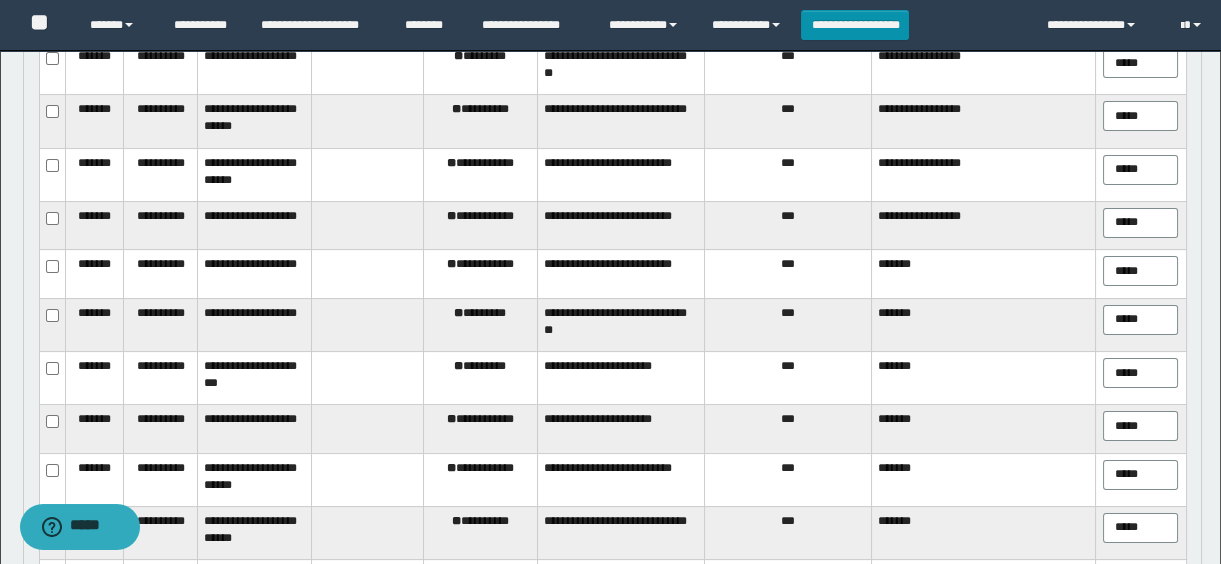 scroll, scrollTop: 320, scrollLeft: 0, axis: vertical 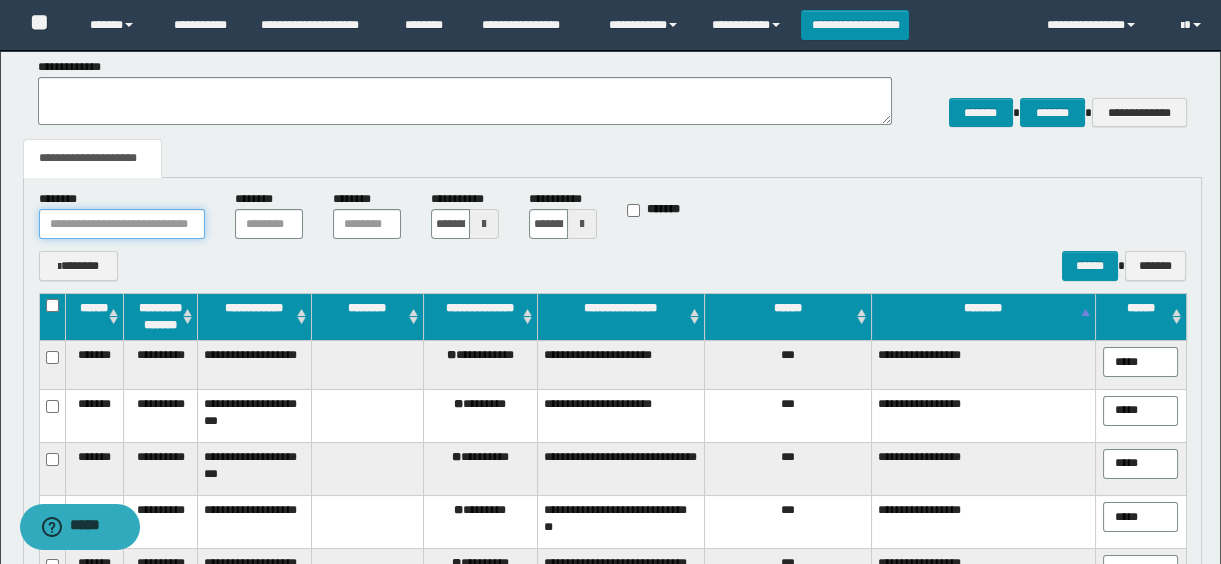 click at bounding box center (122, 224) 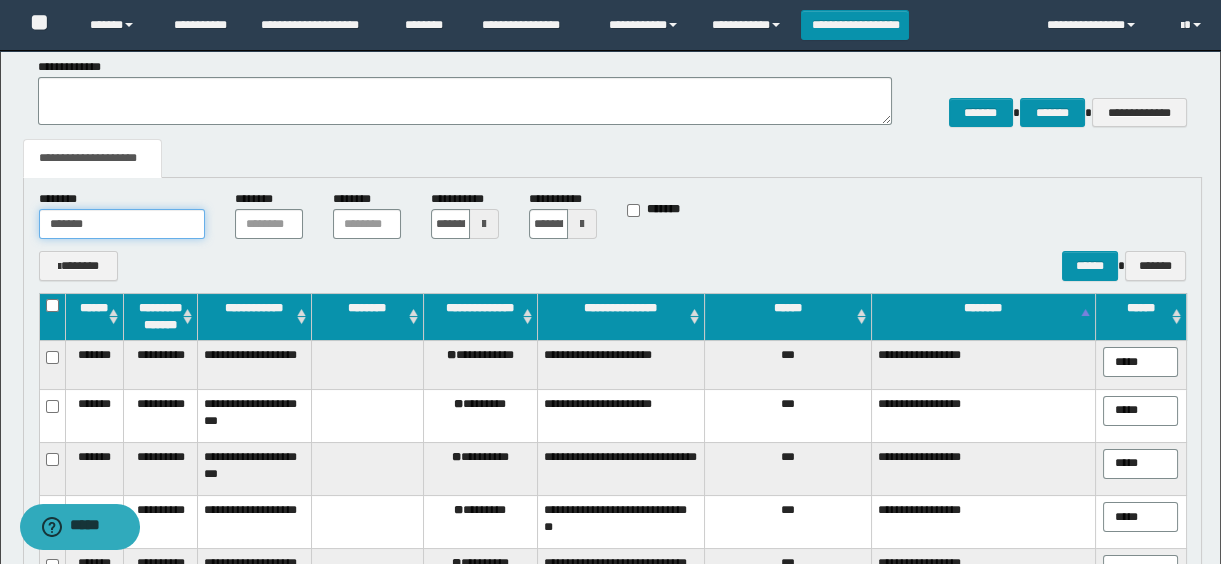 type on "*******" 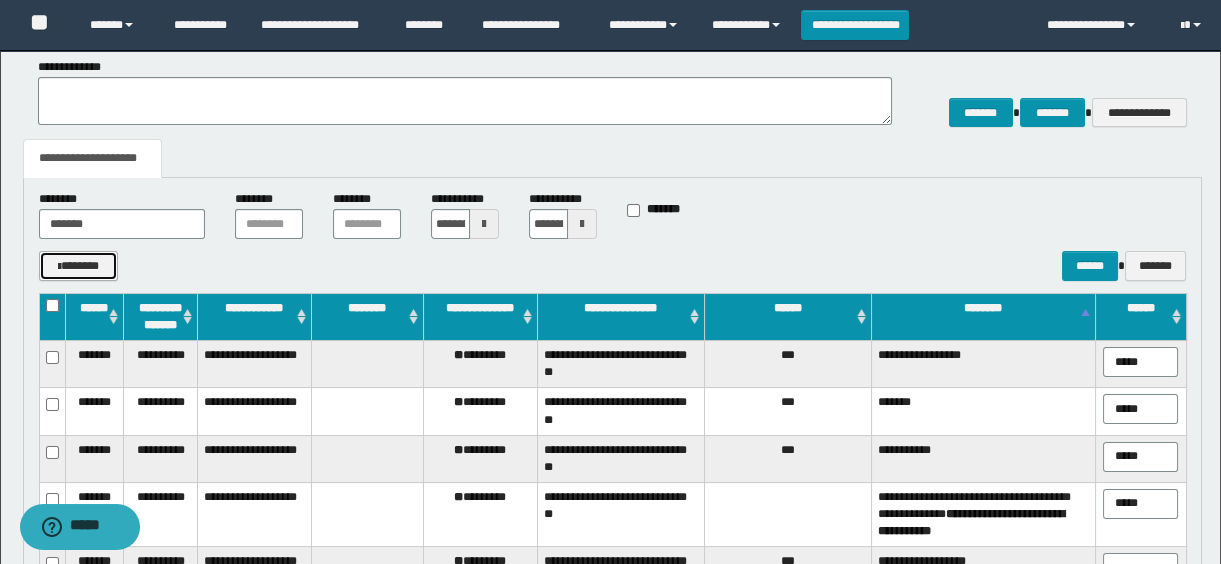 click on "*******" at bounding box center [79, 266] 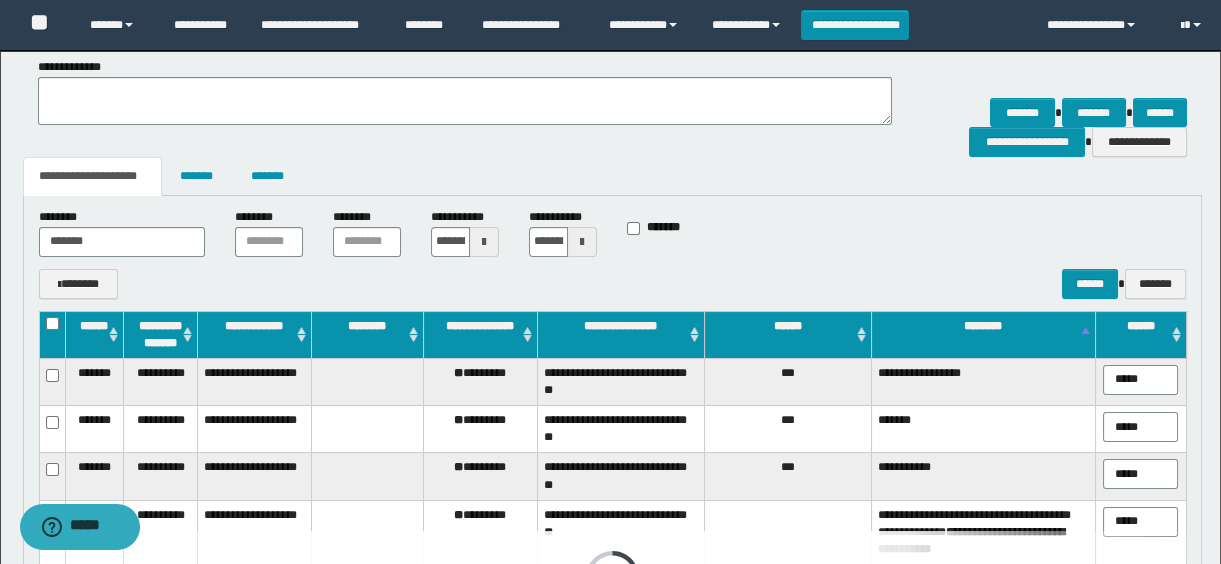 scroll, scrollTop: 314, scrollLeft: 0, axis: vertical 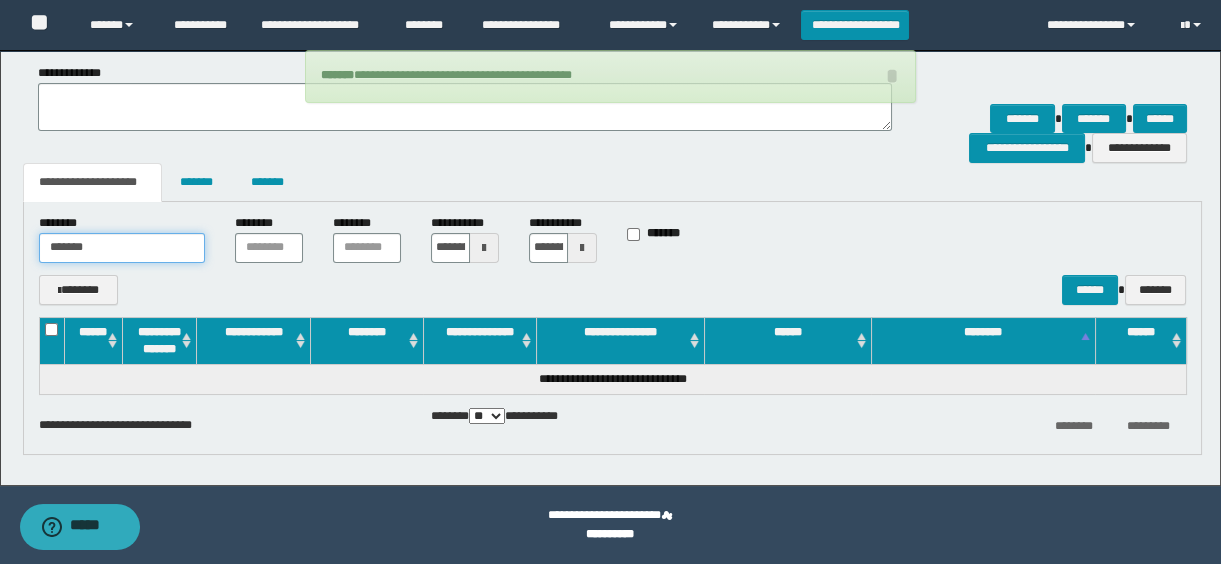 drag, startPoint x: 119, startPoint y: 260, endPoint x: -4, endPoint y: 262, distance: 123.01626 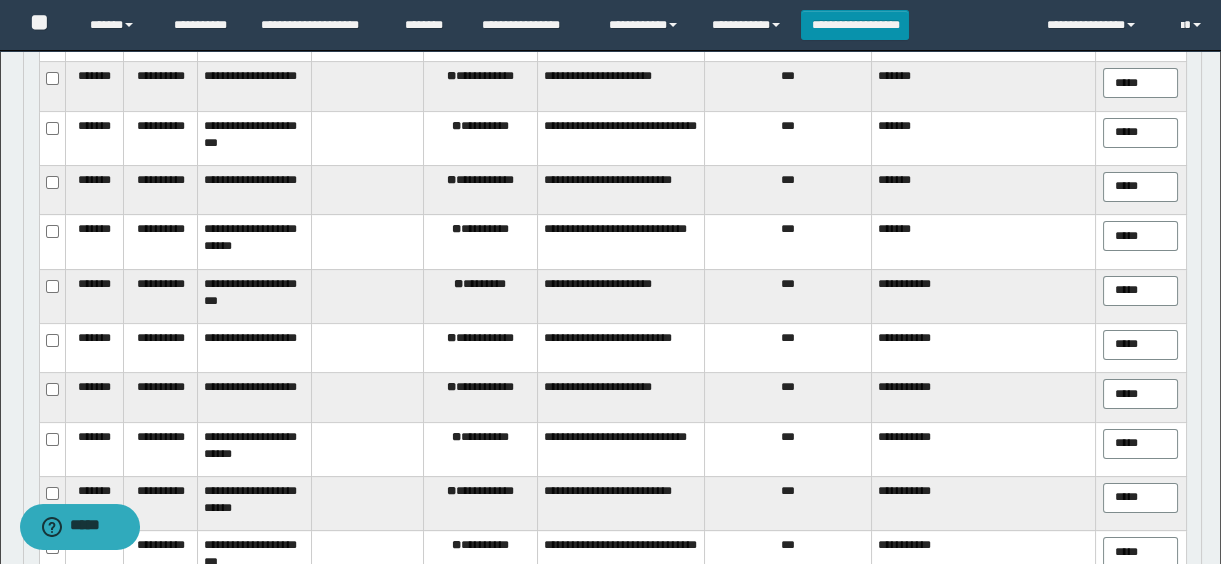 scroll, scrollTop: 1496, scrollLeft: 0, axis: vertical 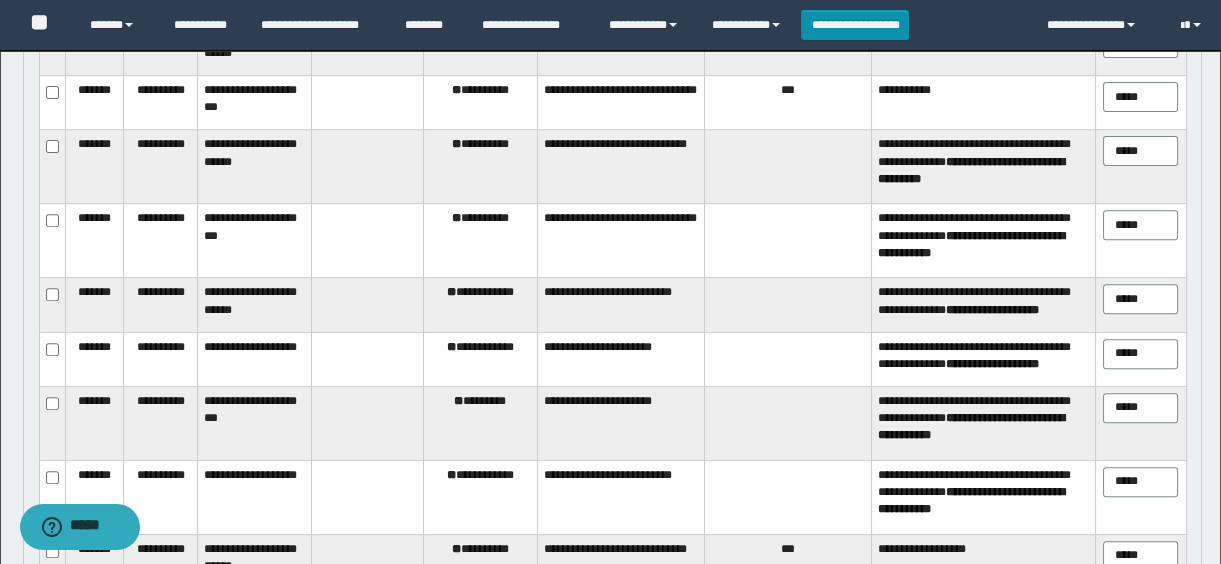 click on "**********" at bounding box center [480, 167] 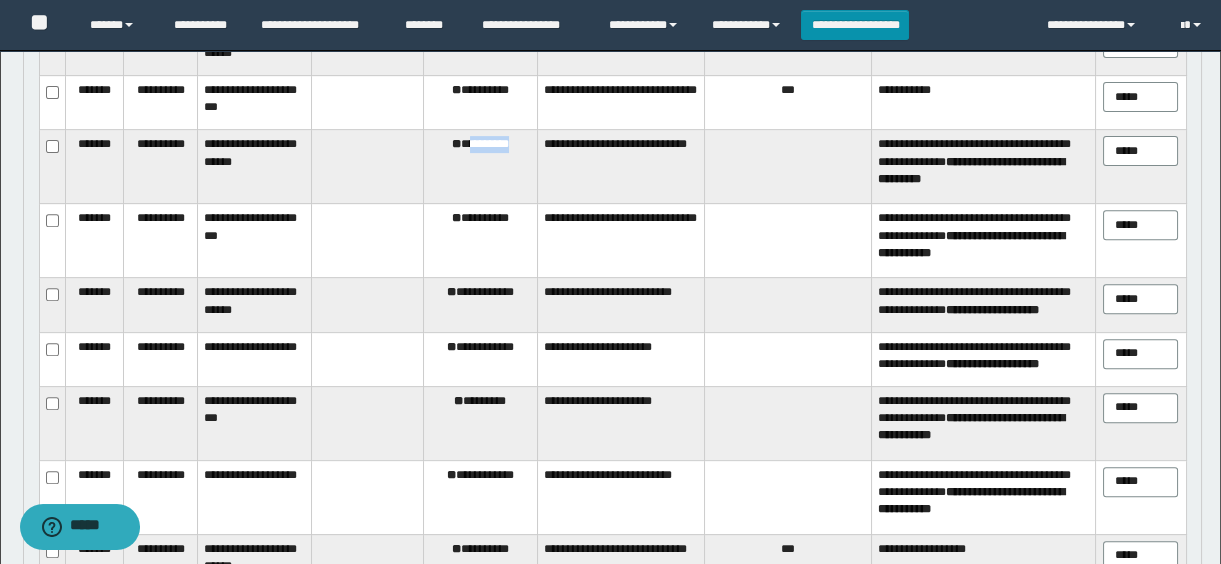 click on "**********" at bounding box center [480, 167] 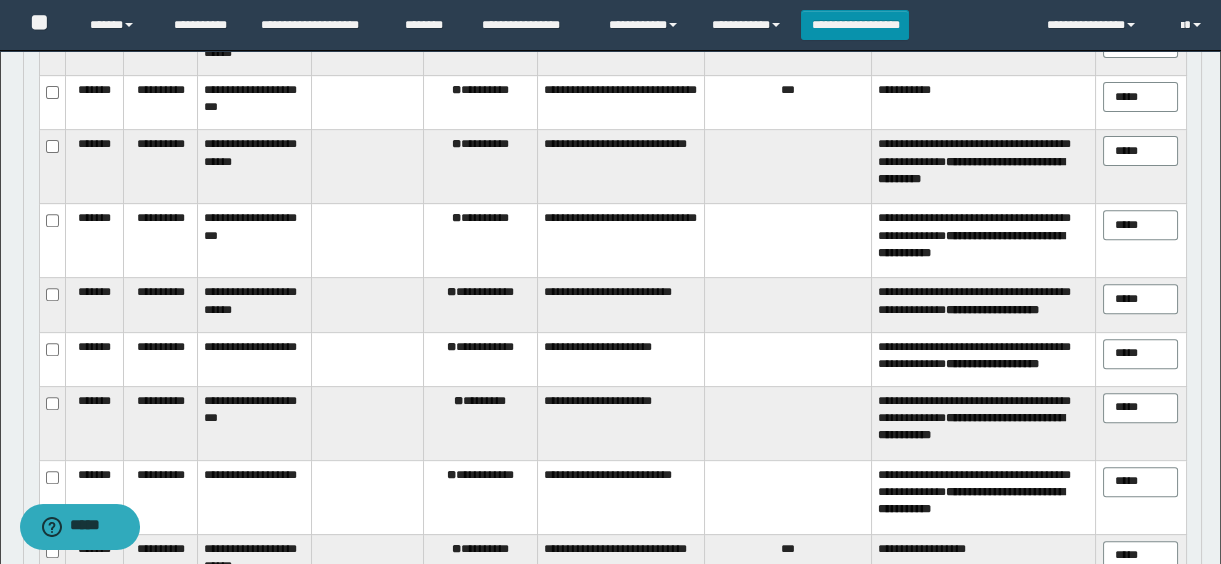 click on "**********" at bounding box center (480, 241) 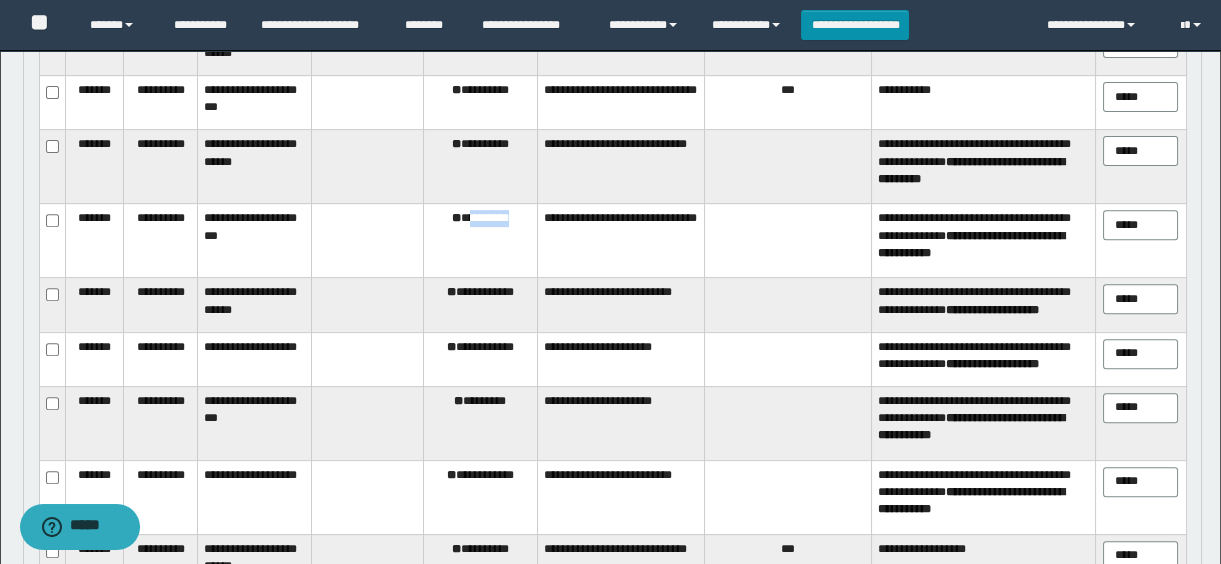click on "**********" at bounding box center [480, 241] 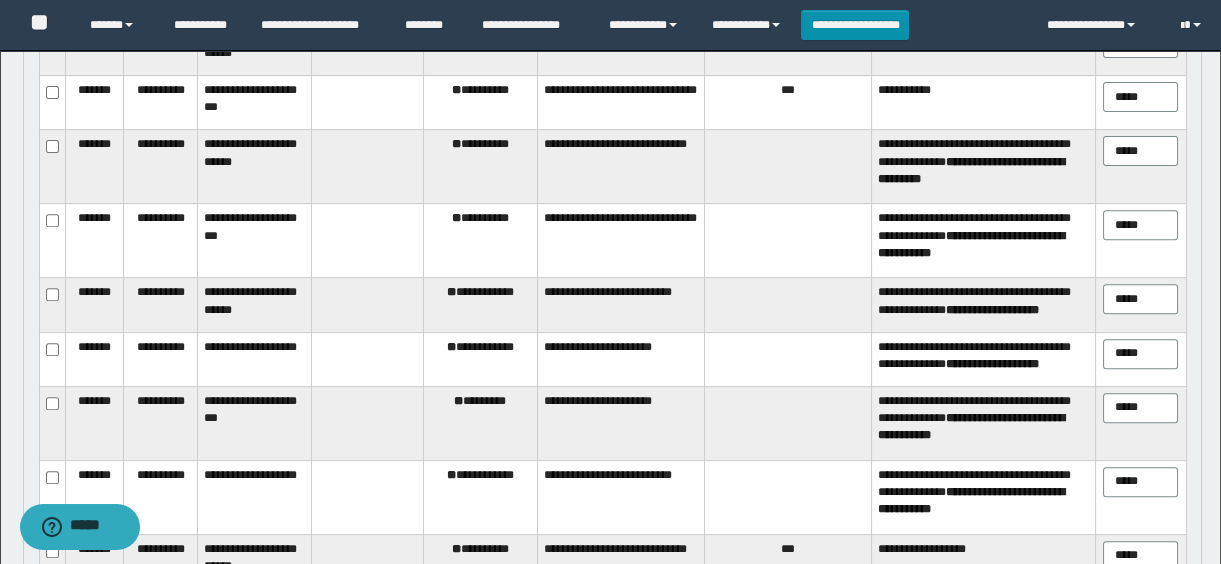 click on "**********" at bounding box center (480, 305) 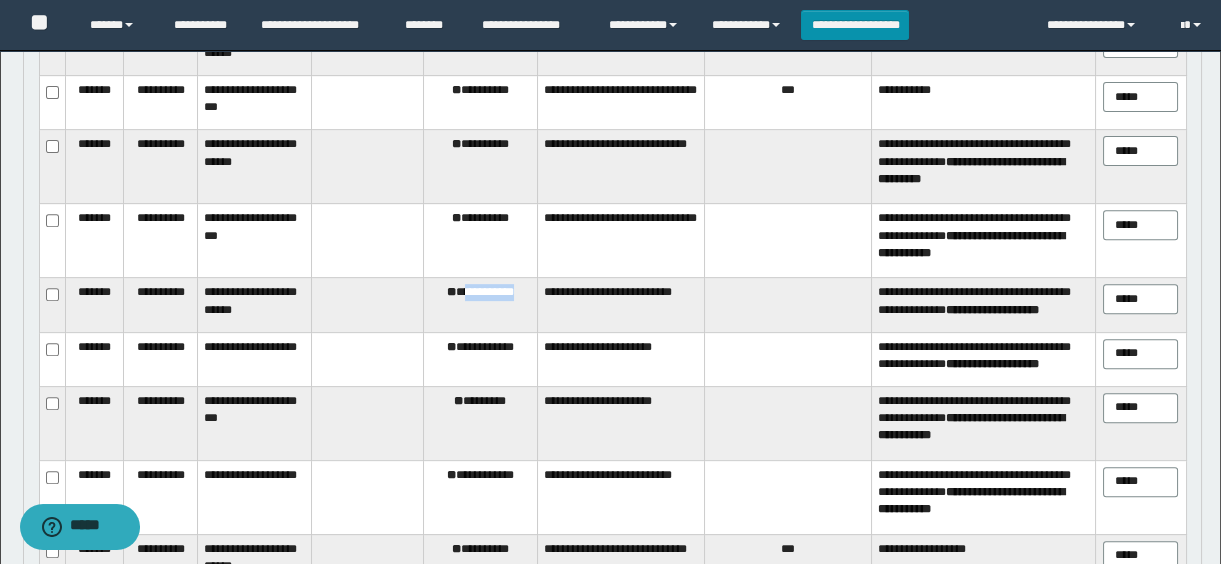 click on "**********" at bounding box center (480, 305) 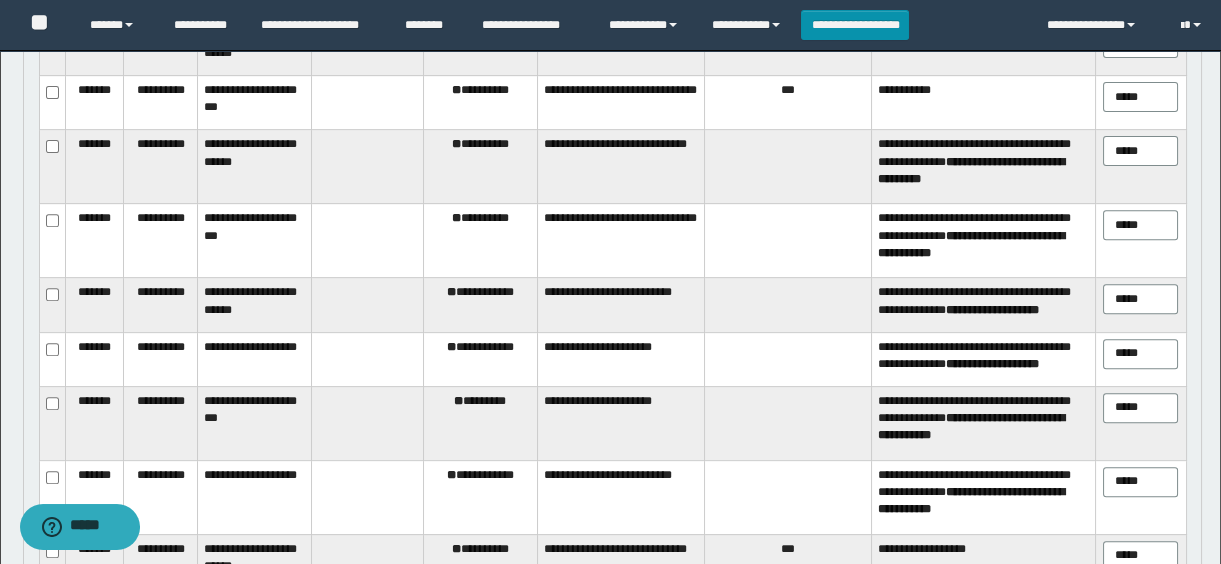 click on "**********" at bounding box center (480, 359) 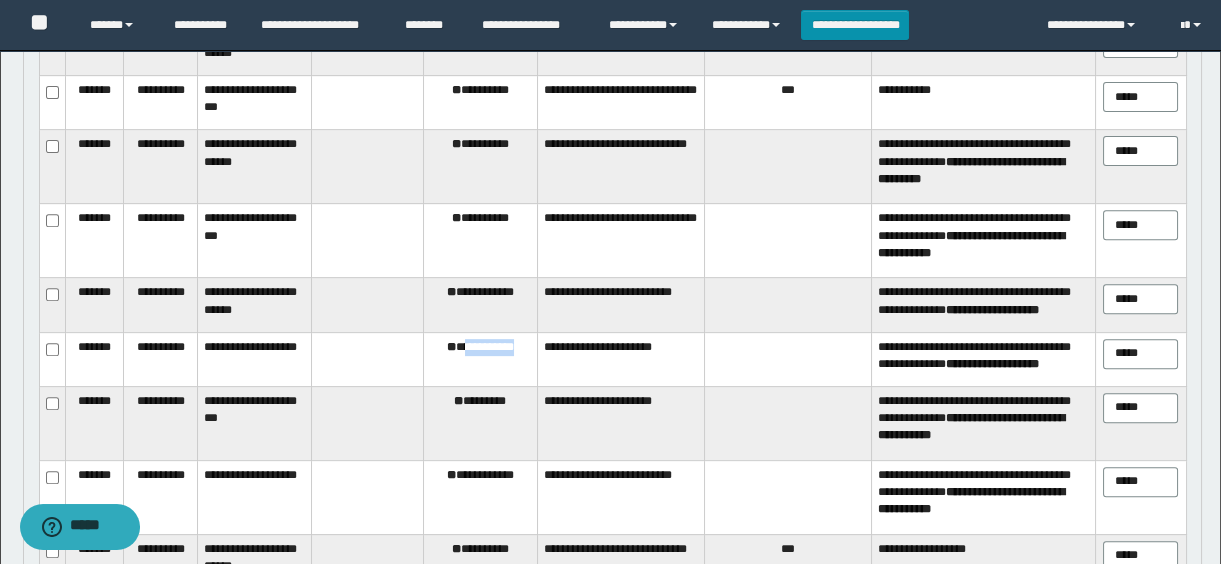 click on "**********" at bounding box center [480, 359] 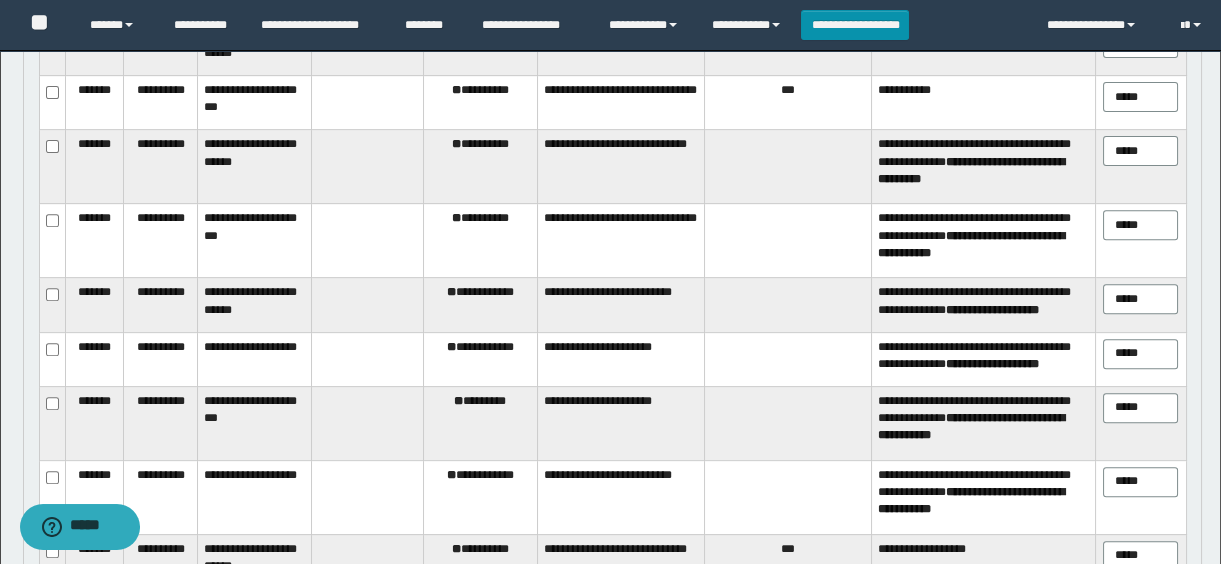 click on "** *********" at bounding box center (480, 423) 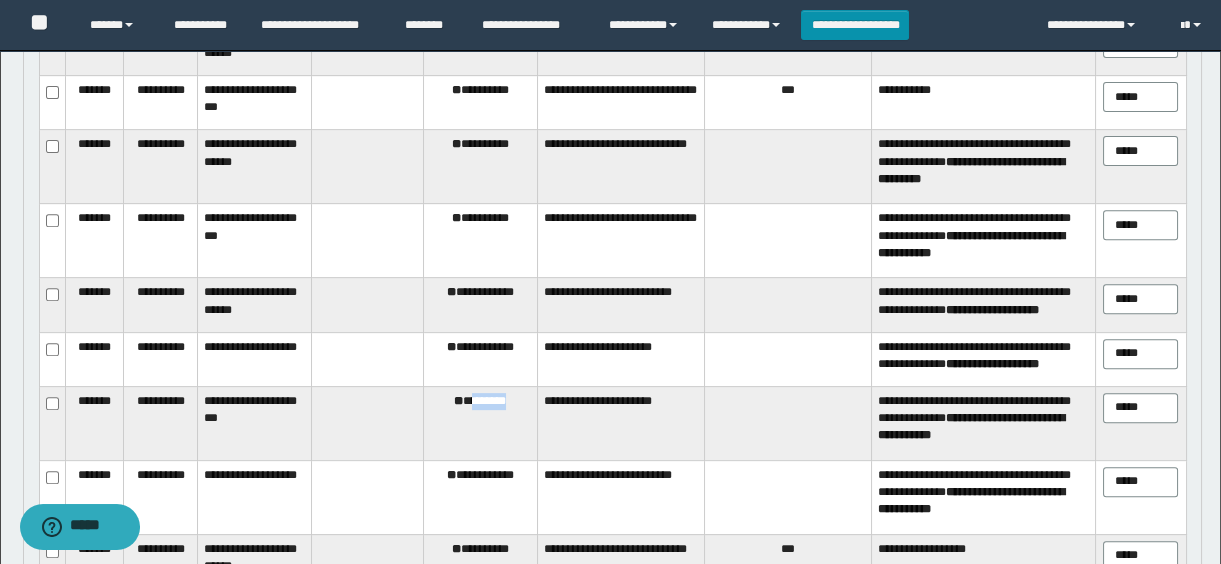 click on "** *********" at bounding box center (480, 423) 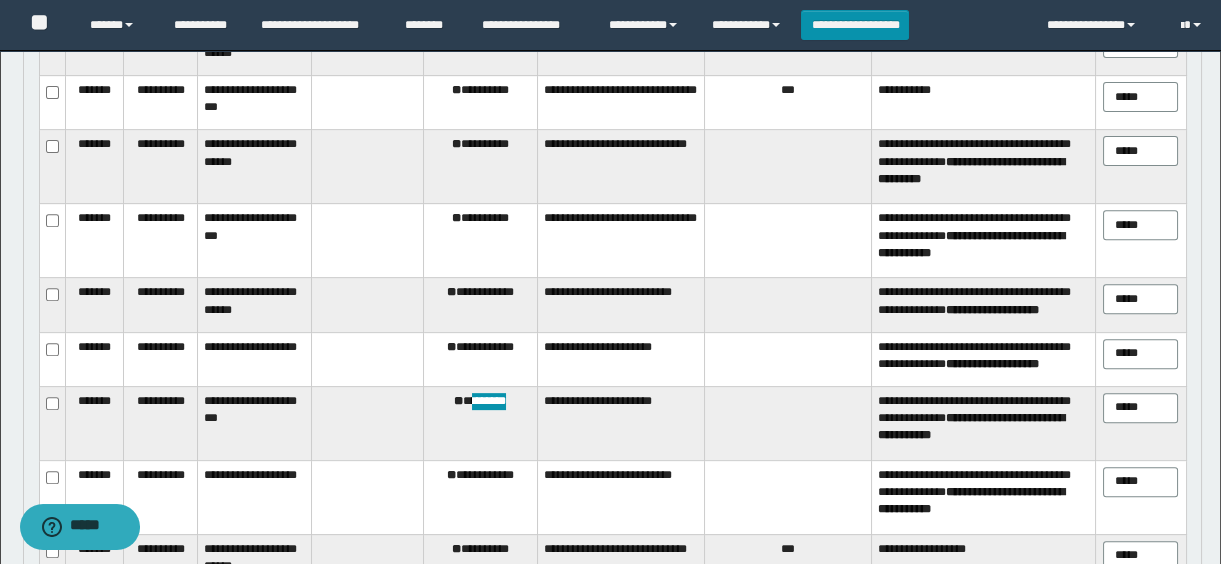 scroll, scrollTop: 1587, scrollLeft: 0, axis: vertical 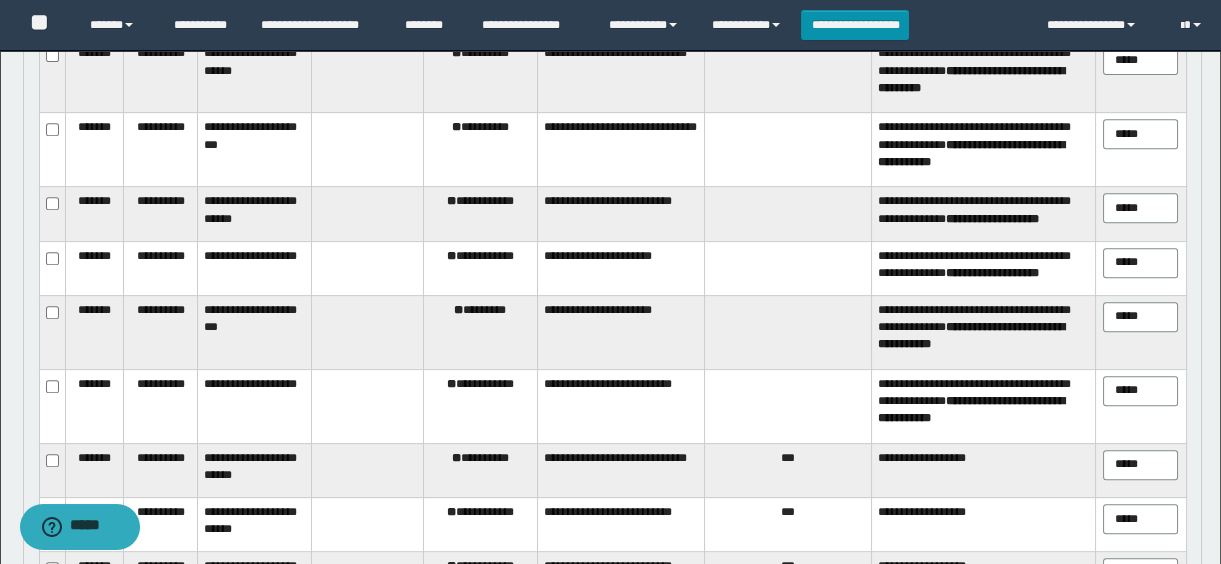 click on "**********" at bounding box center [480, 406] 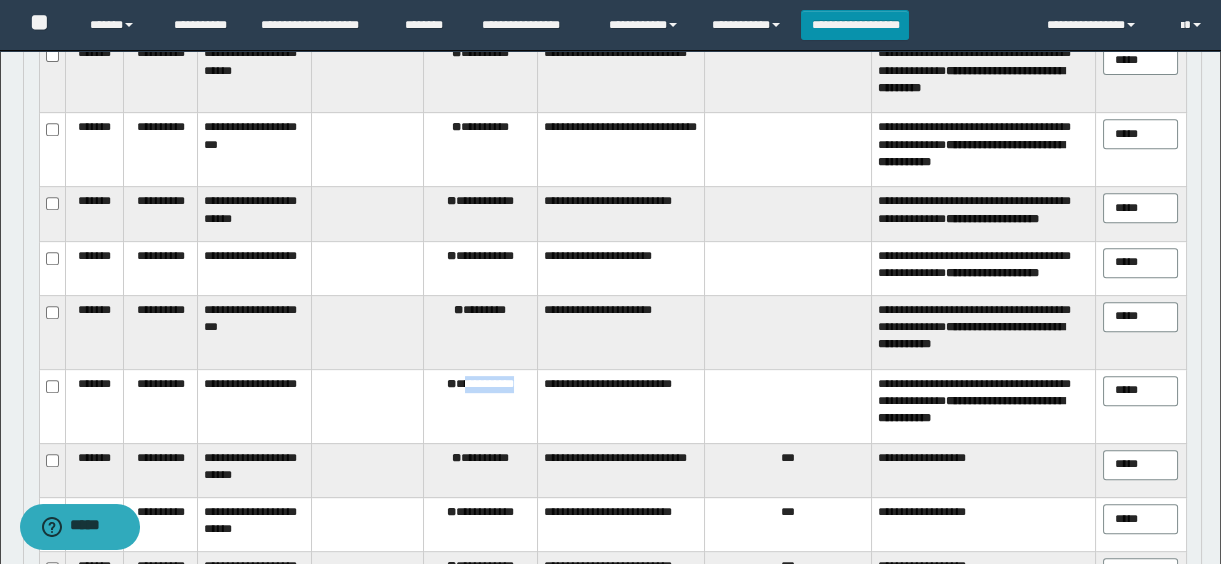click on "**********" at bounding box center [480, 406] 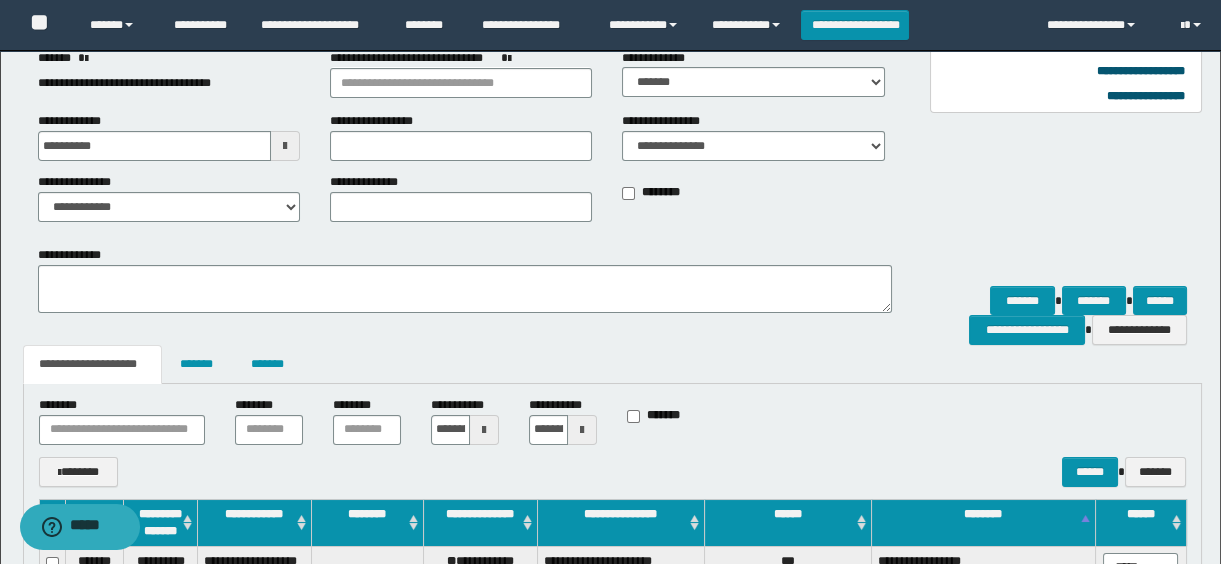 scroll, scrollTop: 405, scrollLeft: 0, axis: vertical 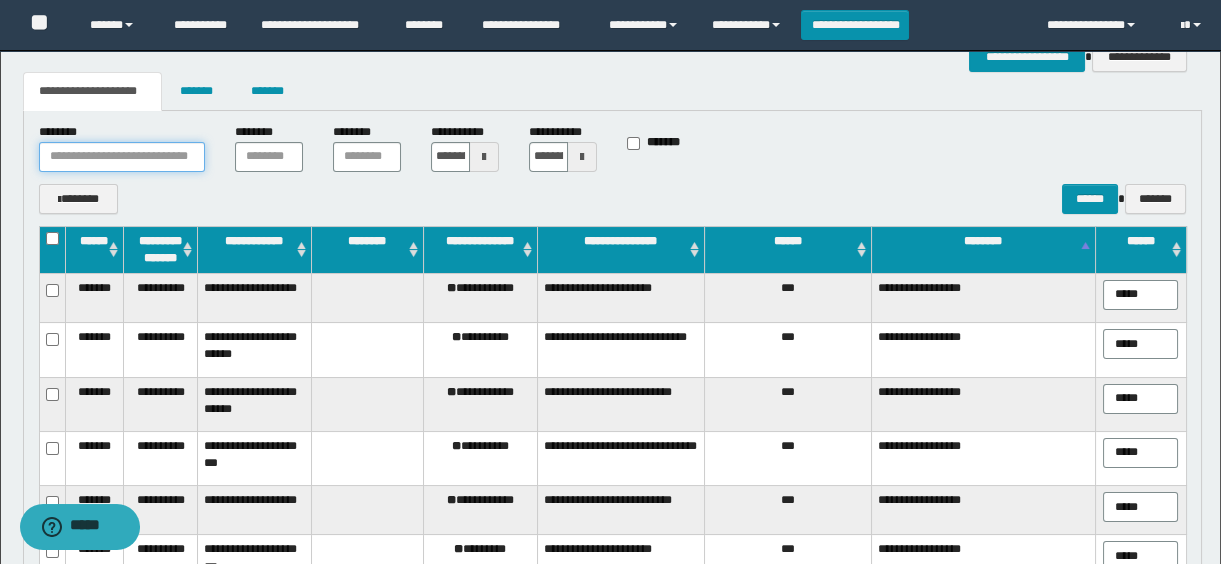 click at bounding box center (122, 157) 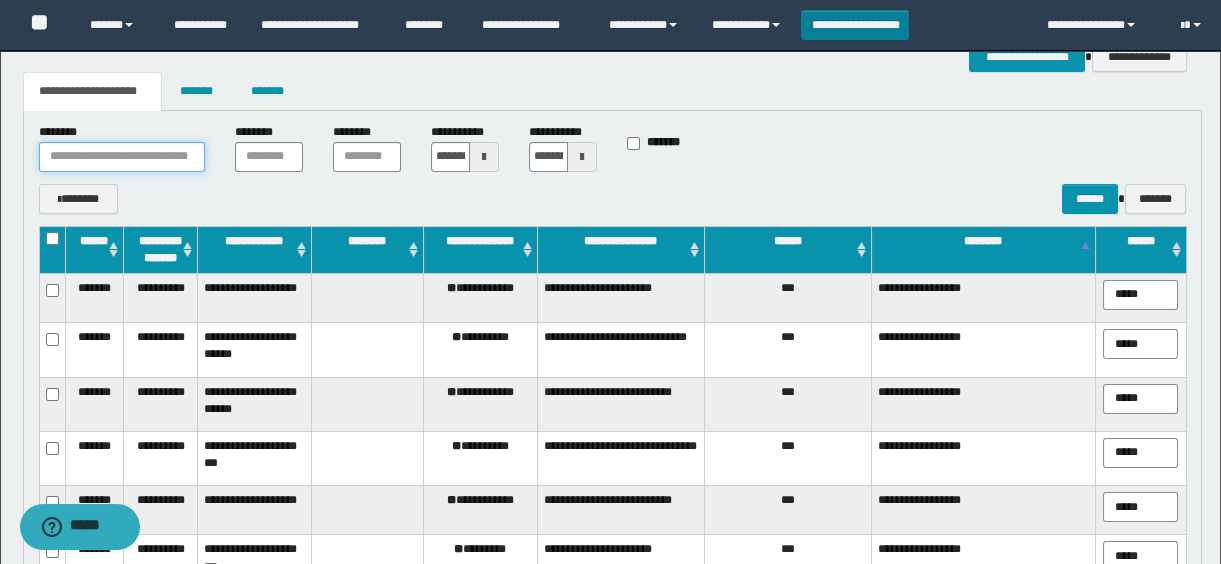 paste on "********" 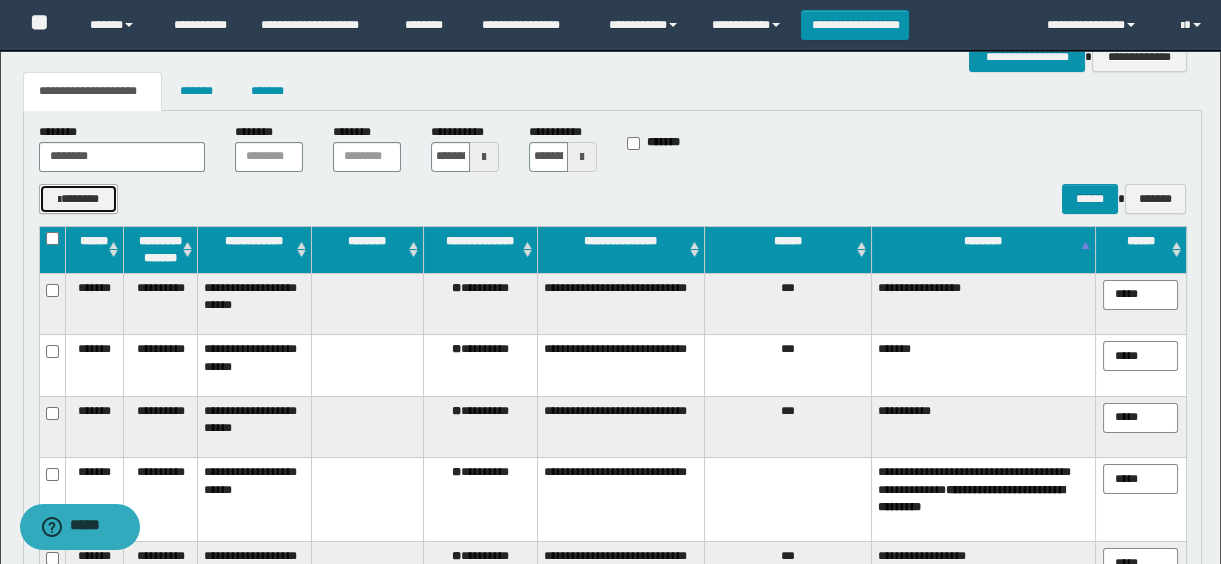 click on "*******" at bounding box center (79, 199) 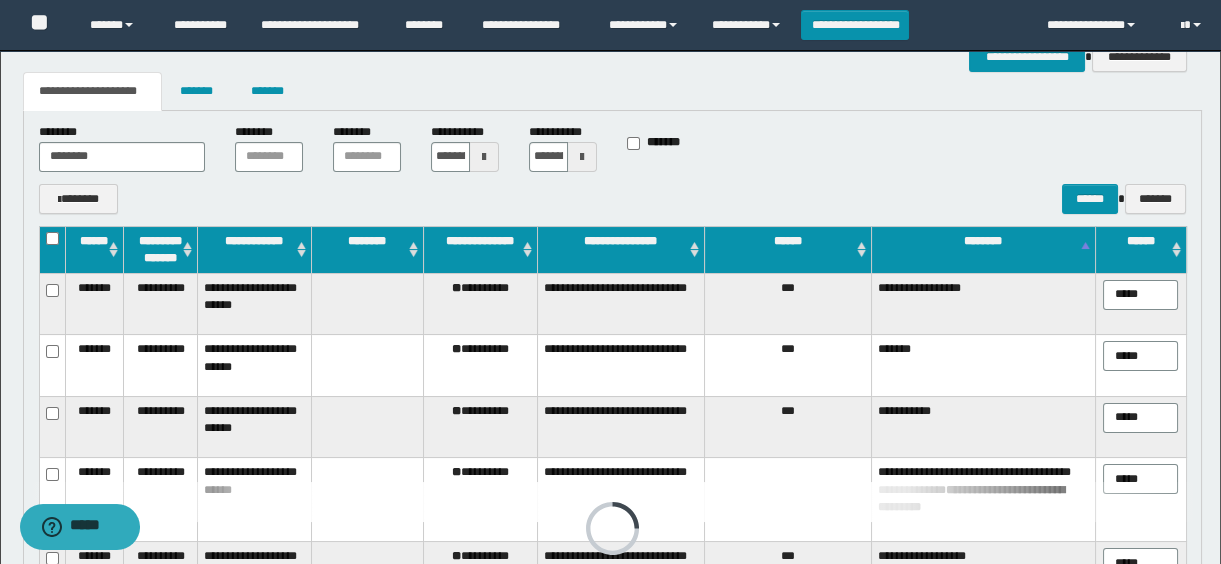 scroll, scrollTop: 314, scrollLeft: 0, axis: vertical 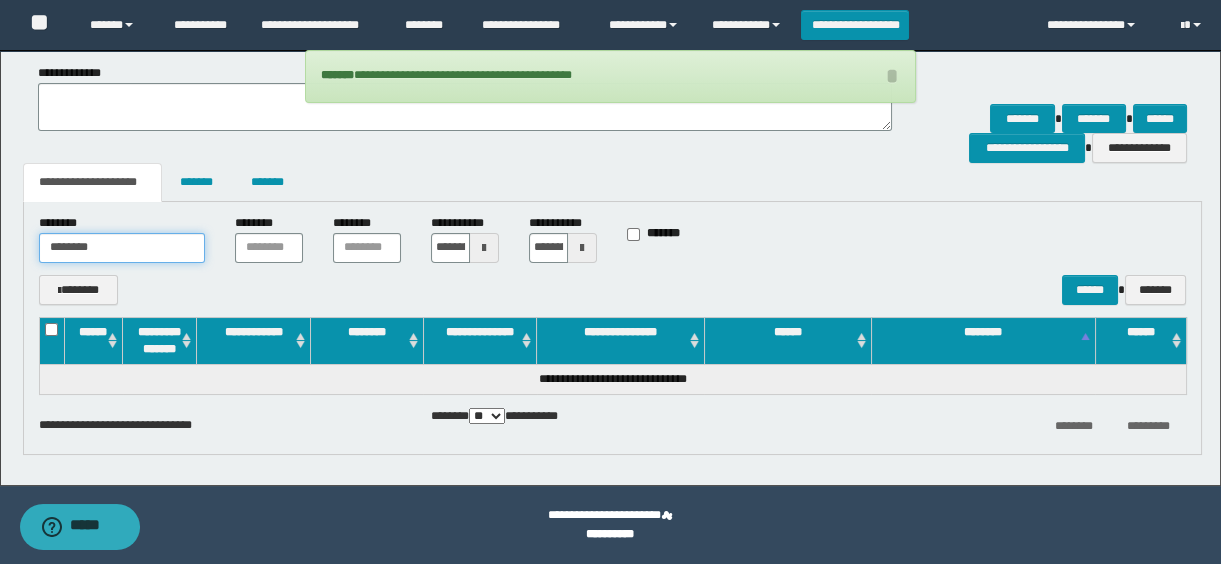 click on "********" at bounding box center [122, 248] 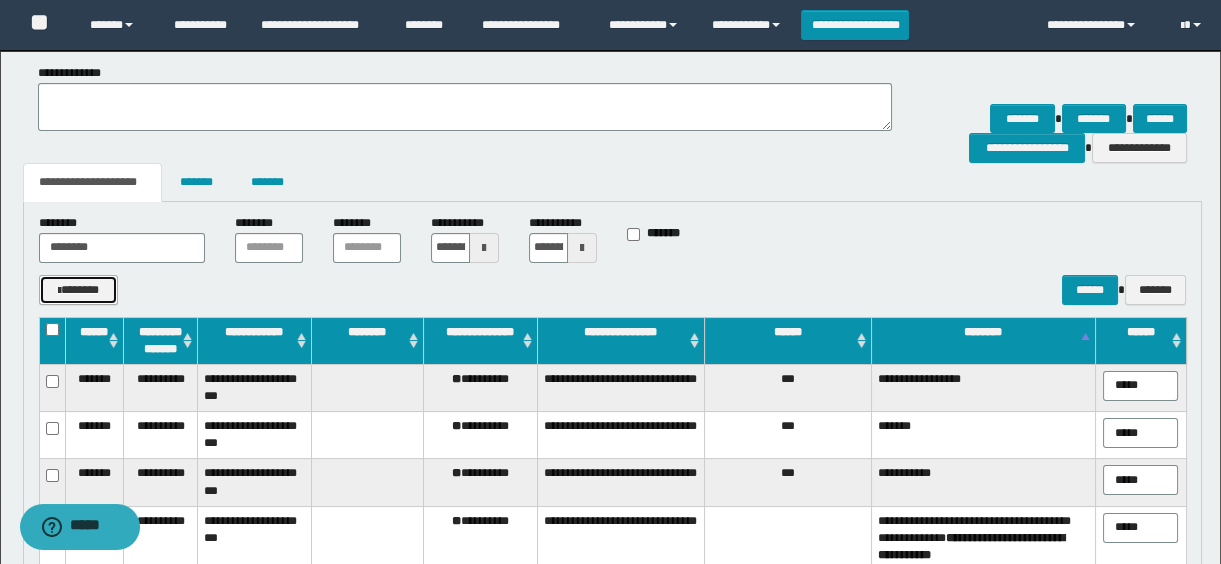 click on "*******" at bounding box center (79, 290) 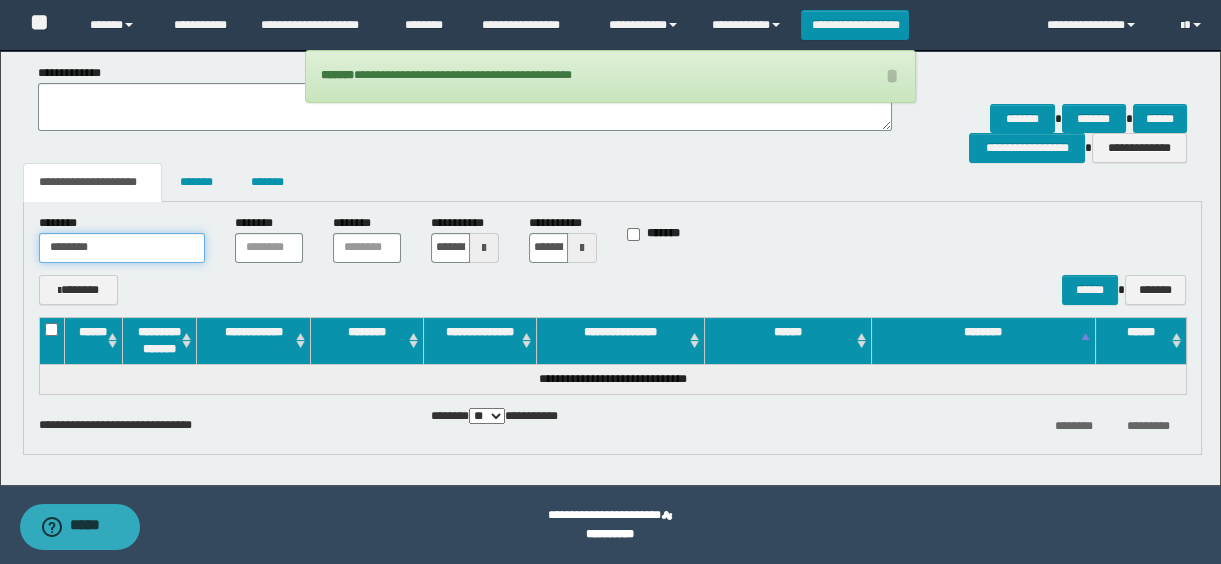 click on "********" at bounding box center [122, 248] 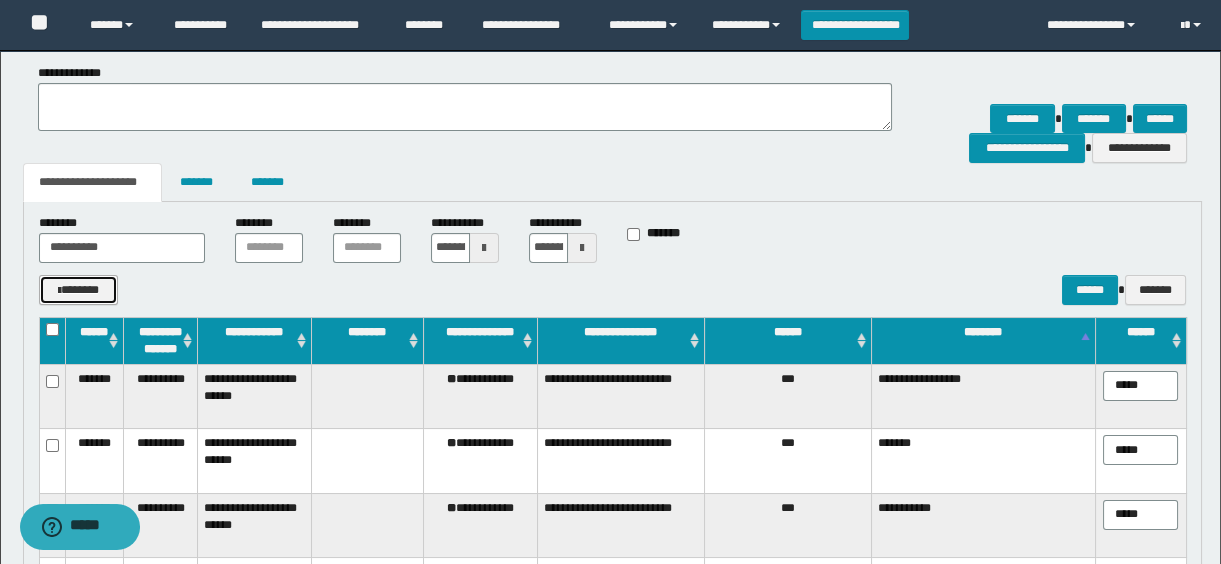 click on "*******" at bounding box center [79, 290] 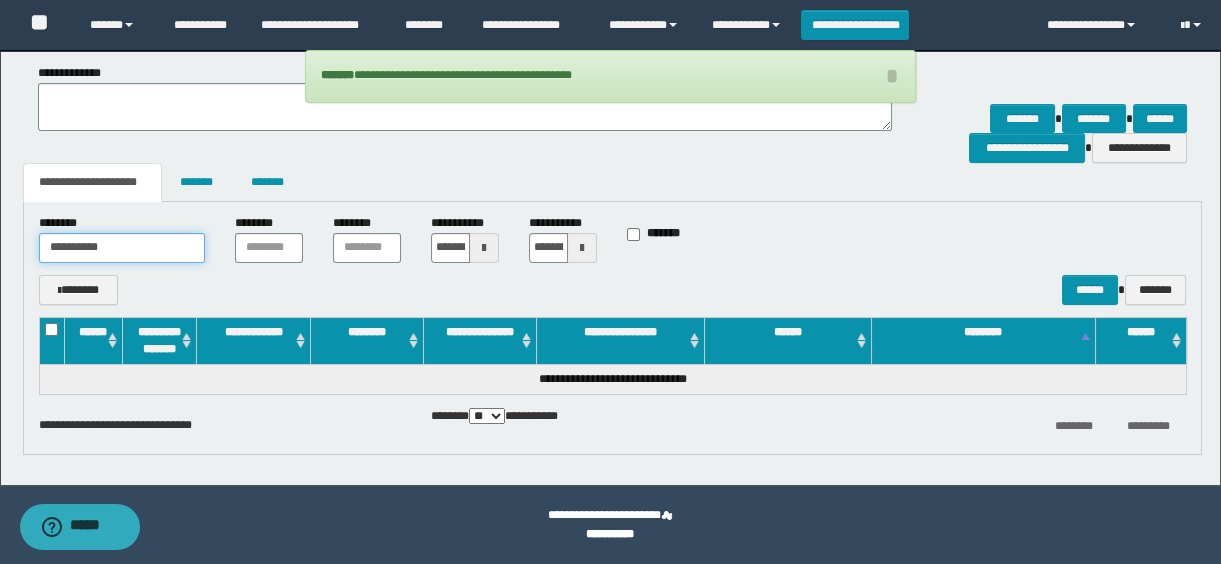 click on "**********" at bounding box center (122, 248) 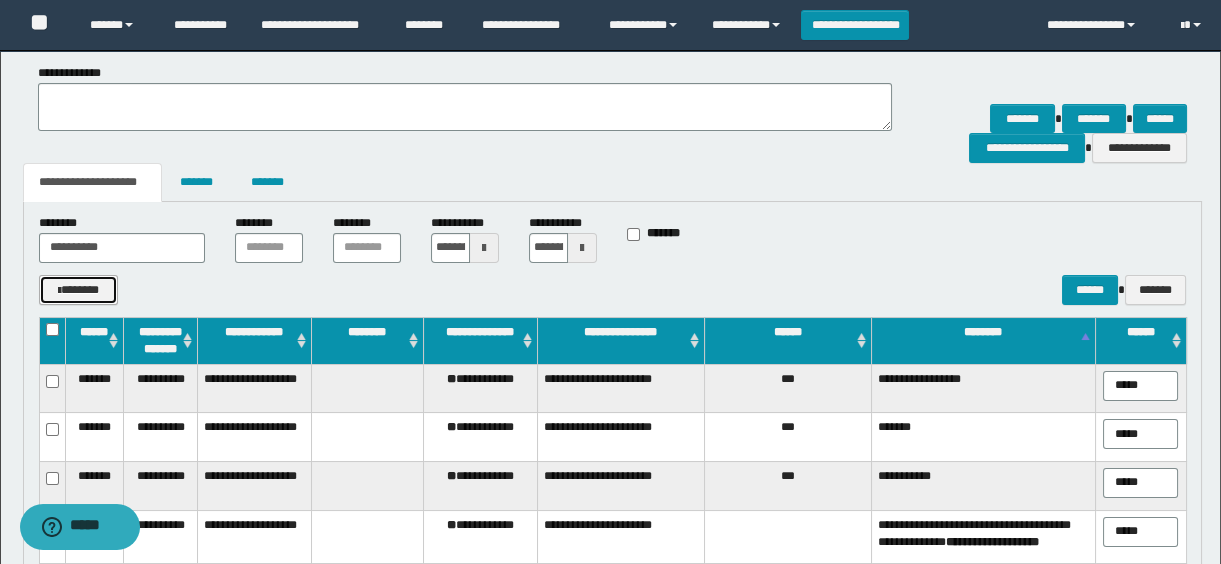 click on "*******" at bounding box center (79, 290) 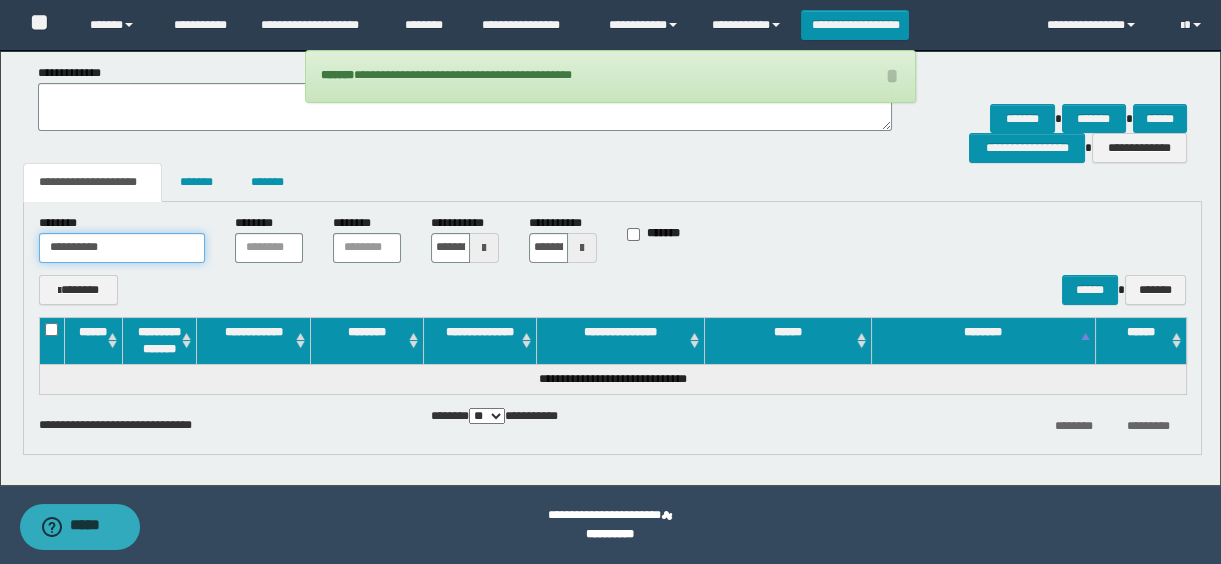 click on "**********" at bounding box center (122, 248) 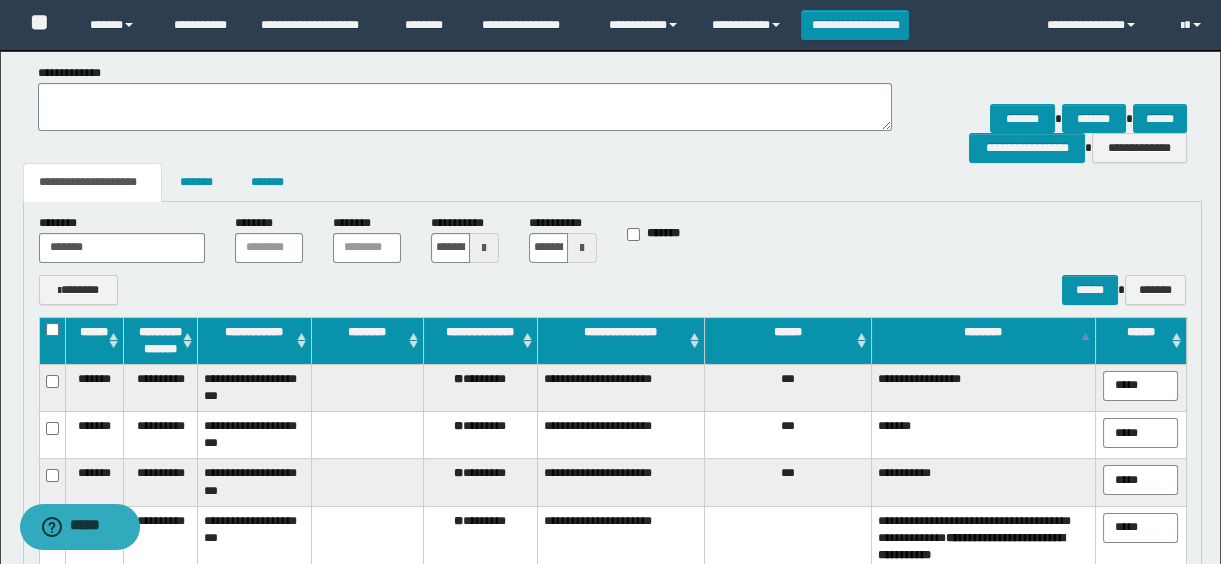 click at bounding box center (52, 340) 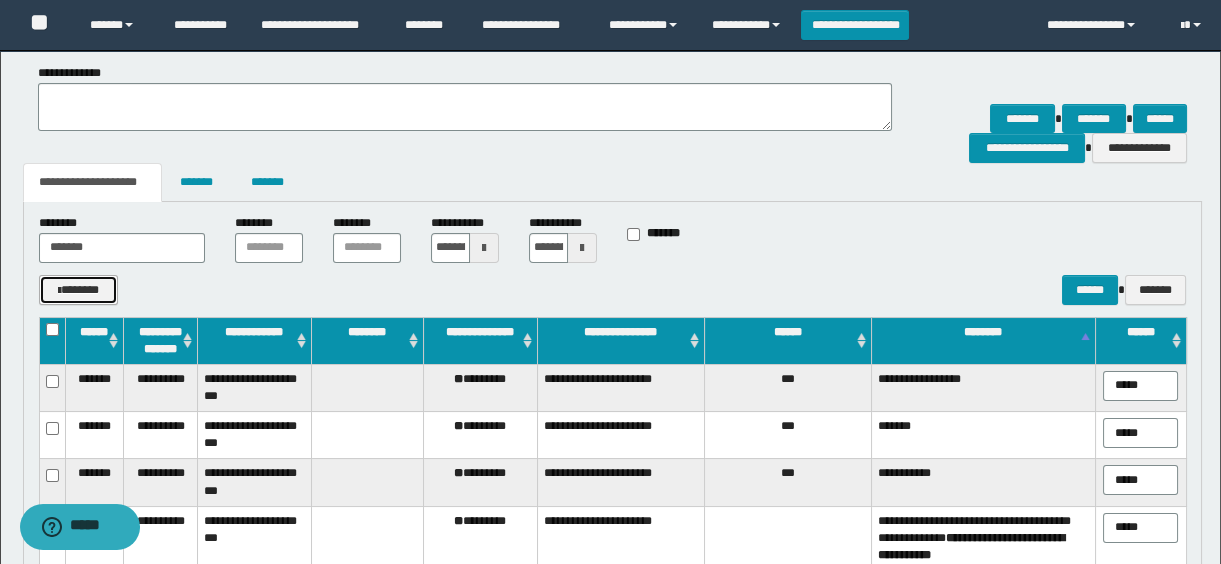 click on "*******" at bounding box center [79, 290] 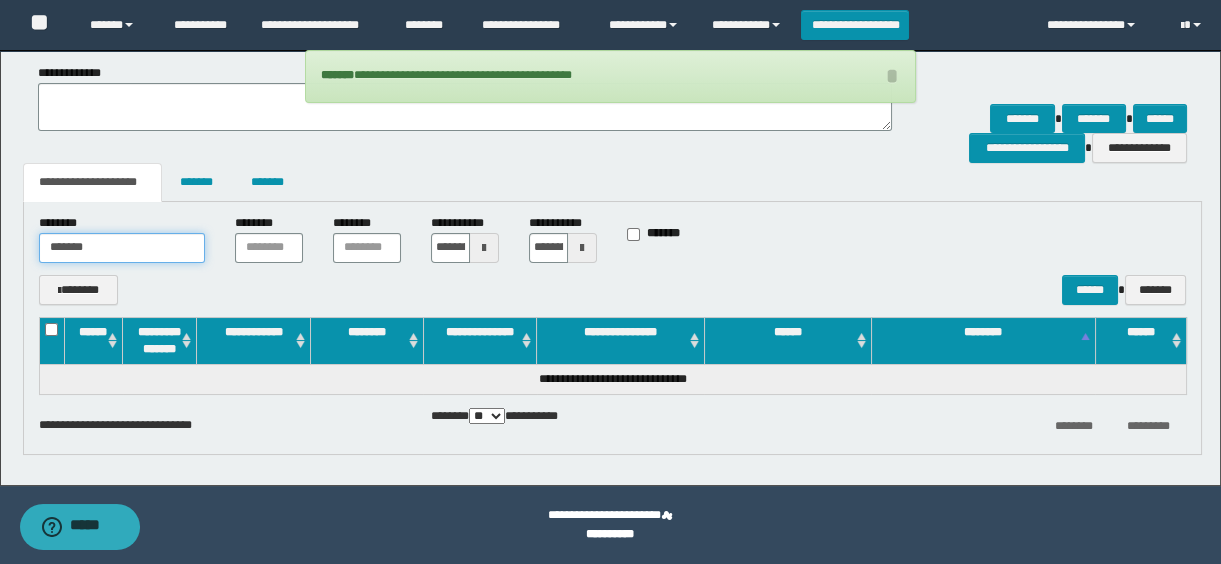 click on "*******" at bounding box center (122, 248) 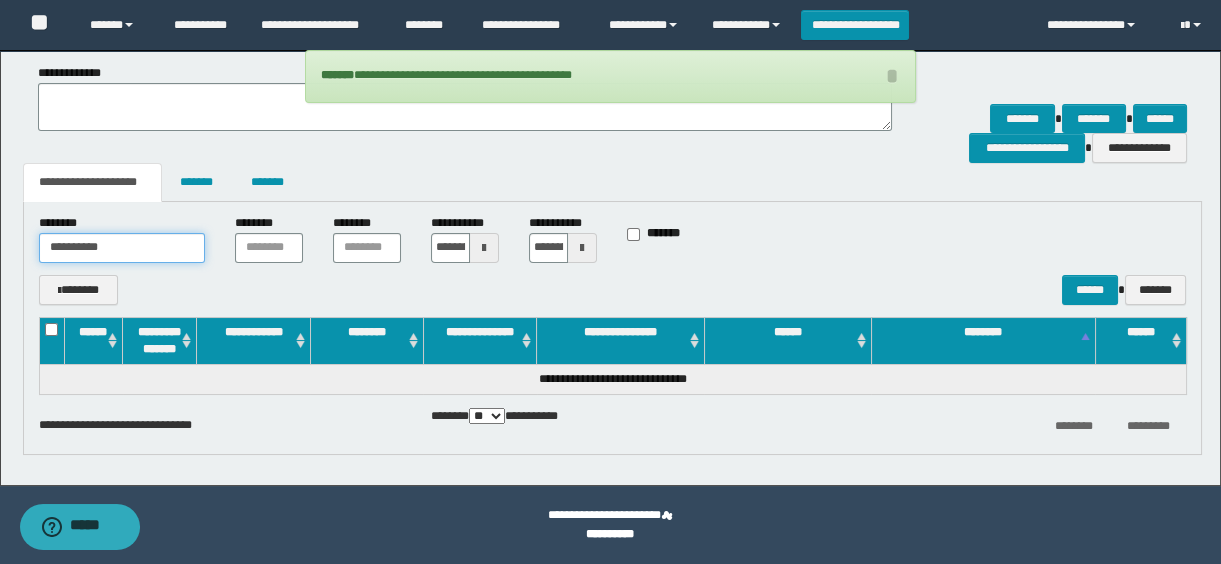 type on "**********" 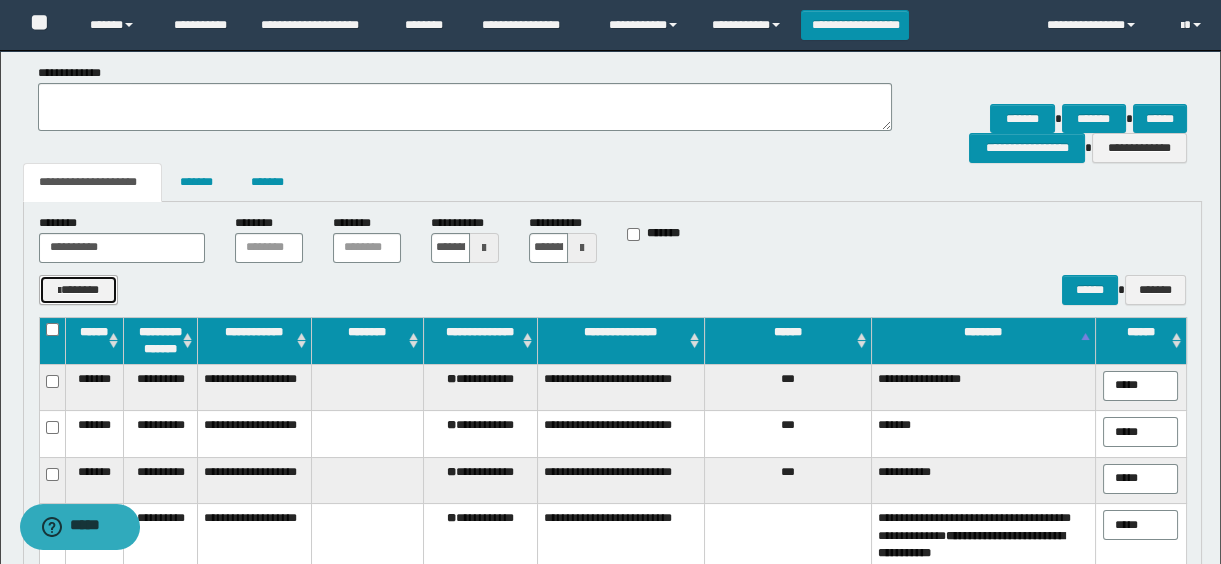 click on "*******" at bounding box center (79, 290) 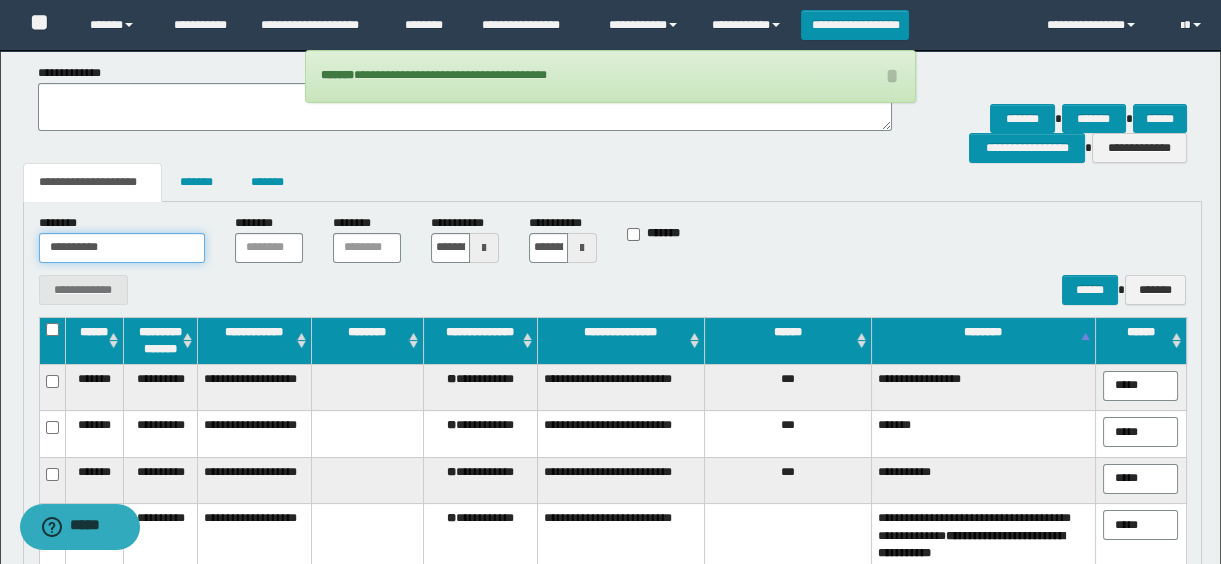 drag, startPoint x: 143, startPoint y: 258, endPoint x: -4, endPoint y: 256, distance: 147.01361 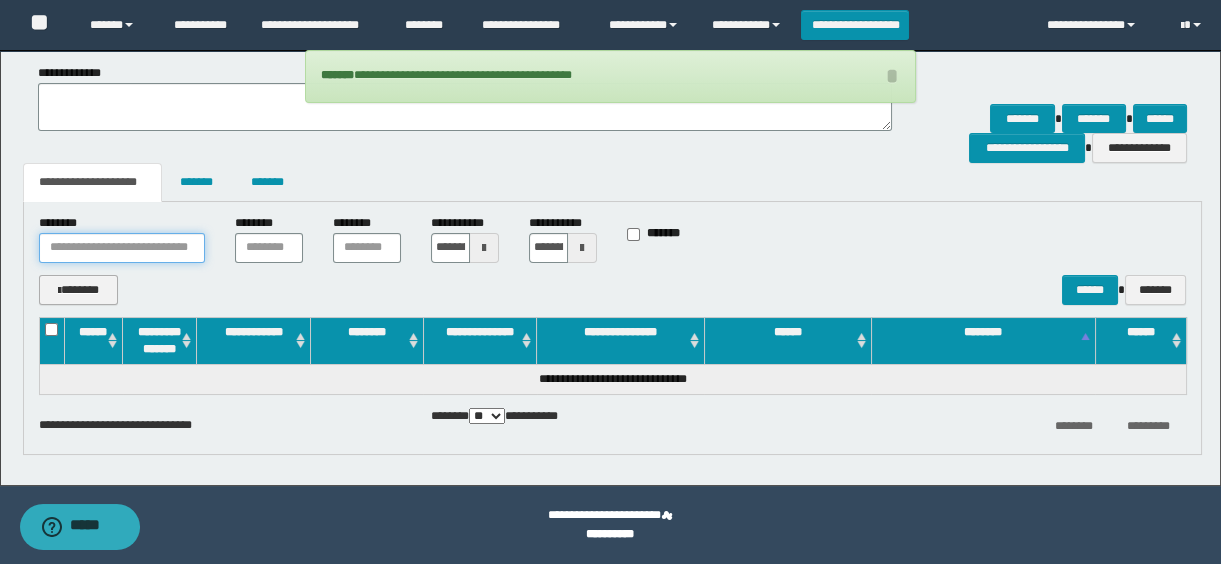type 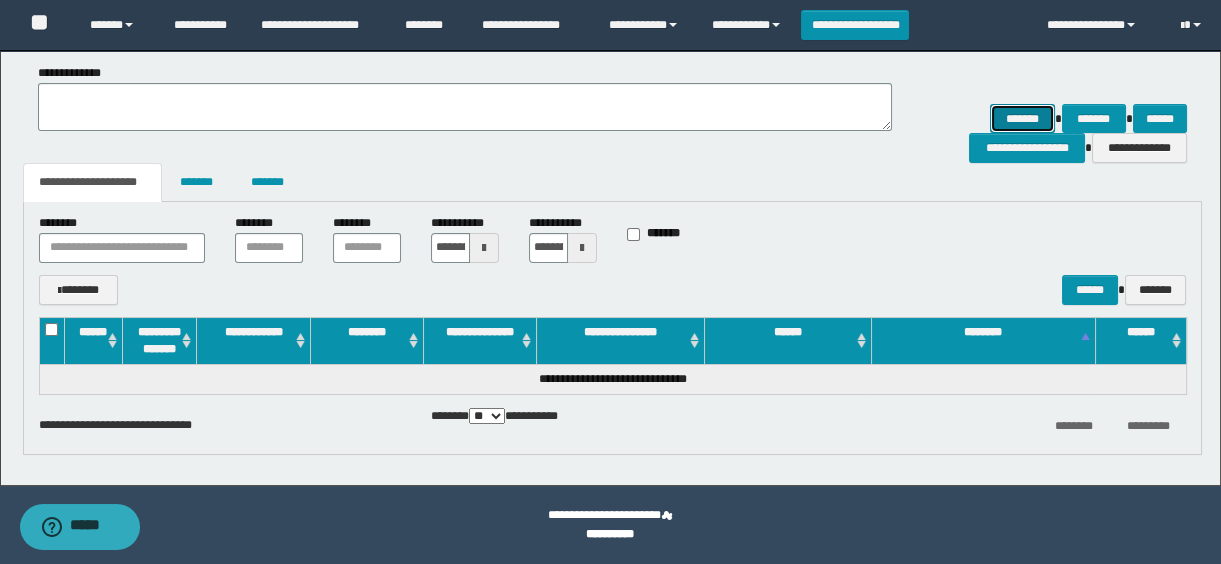 click on "*******" at bounding box center (1022, 119) 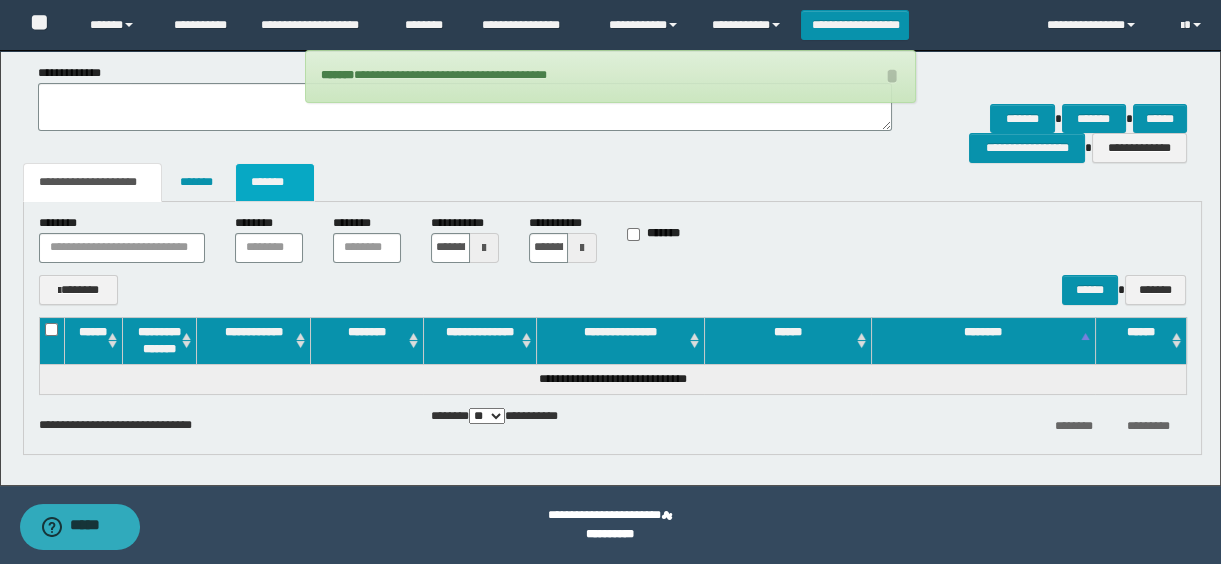 click on "*******" at bounding box center (275, 182) 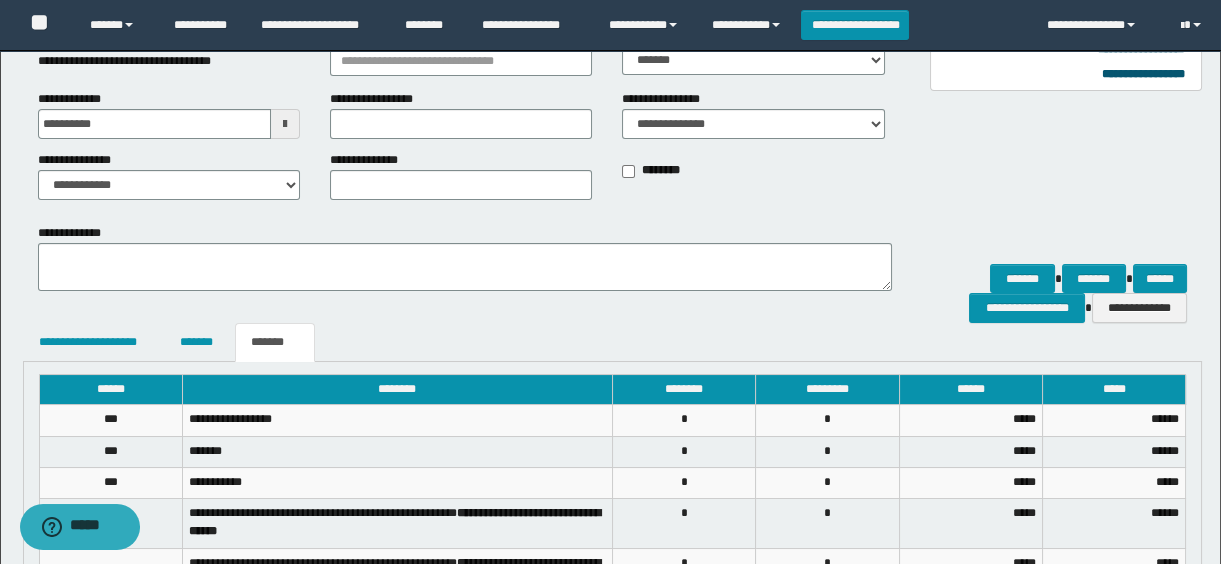 scroll, scrollTop: 63, scrollLeft: 0, axis: vertical 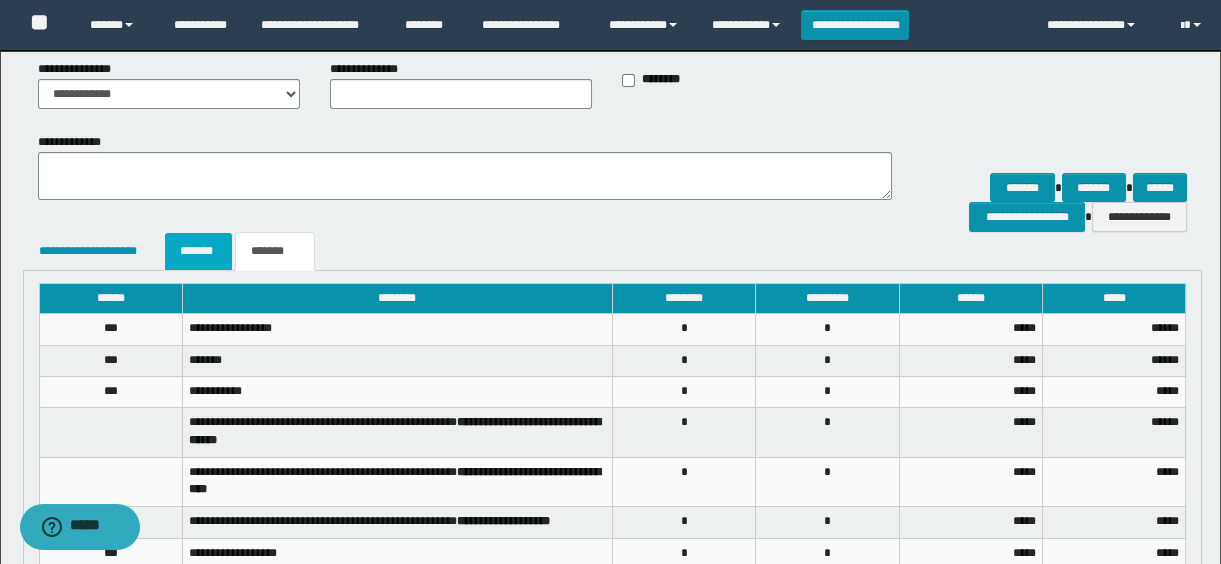 click on "*******" at bounding box center (198, 251) 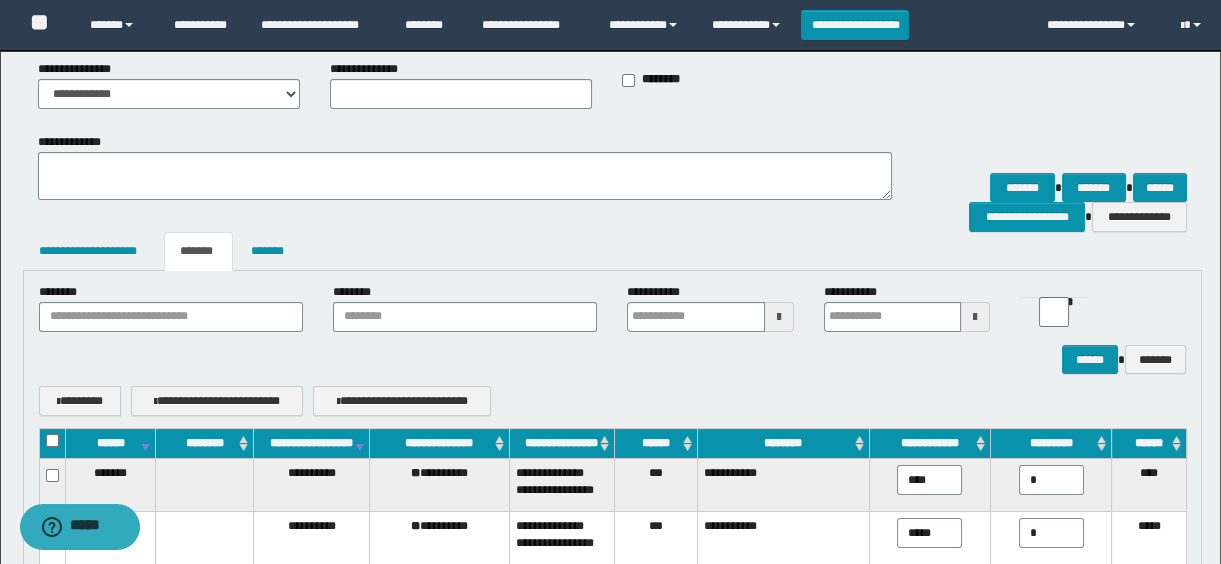 scroll, scrollTop: 427, scrollLeft: 0, axis: vertical 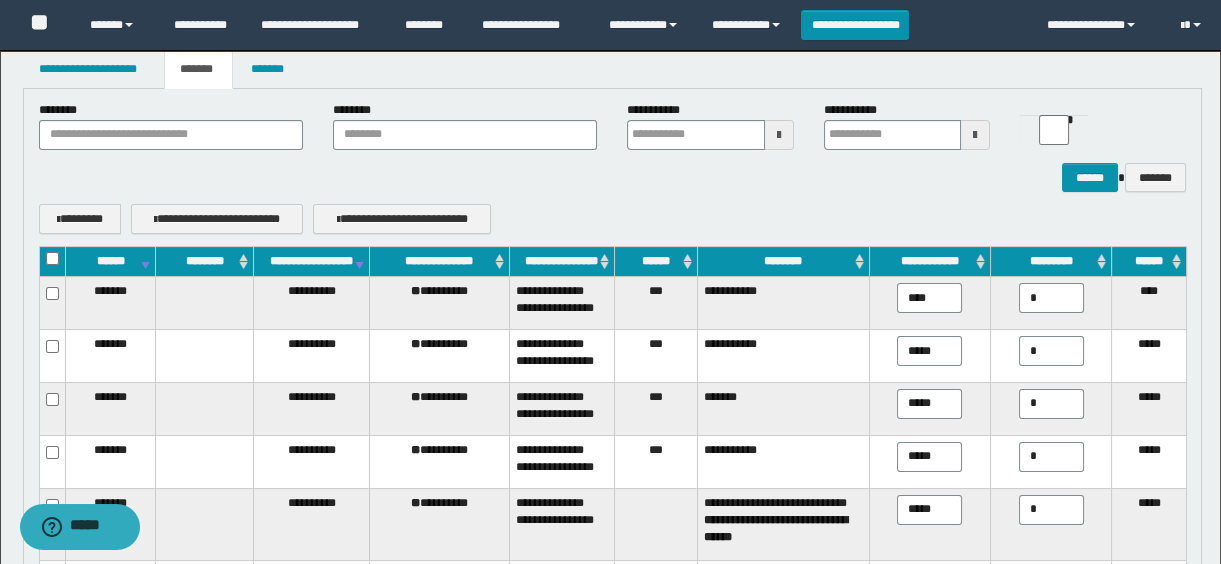 click on "**********" at bounding box center (311, 262) 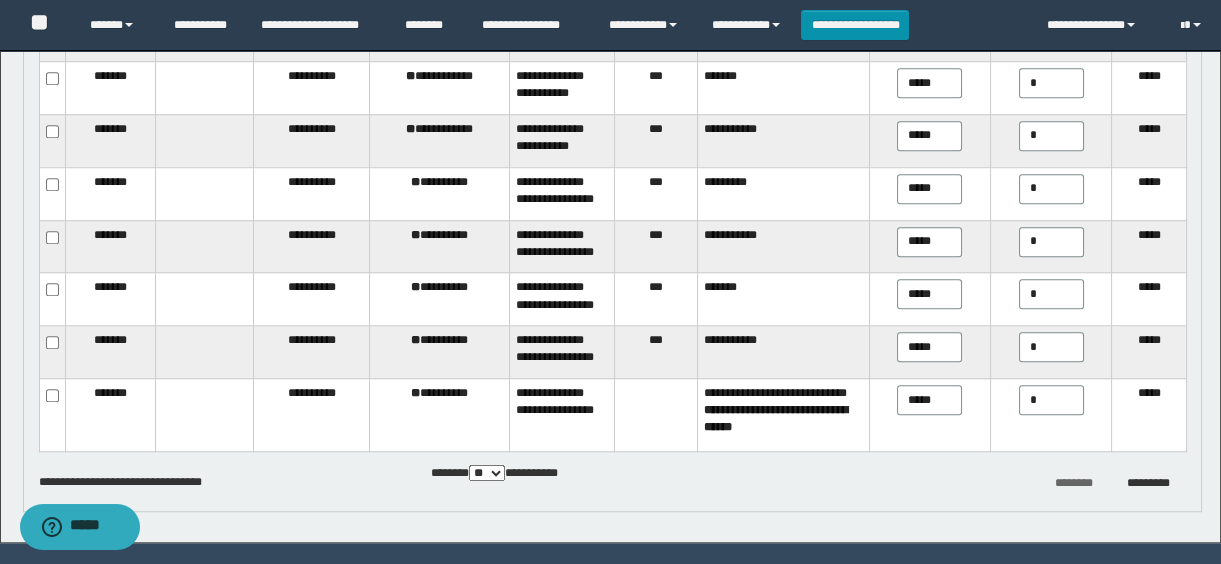 scroll, scrollTop: 3029, scrollLeft: 0, axis: vertical 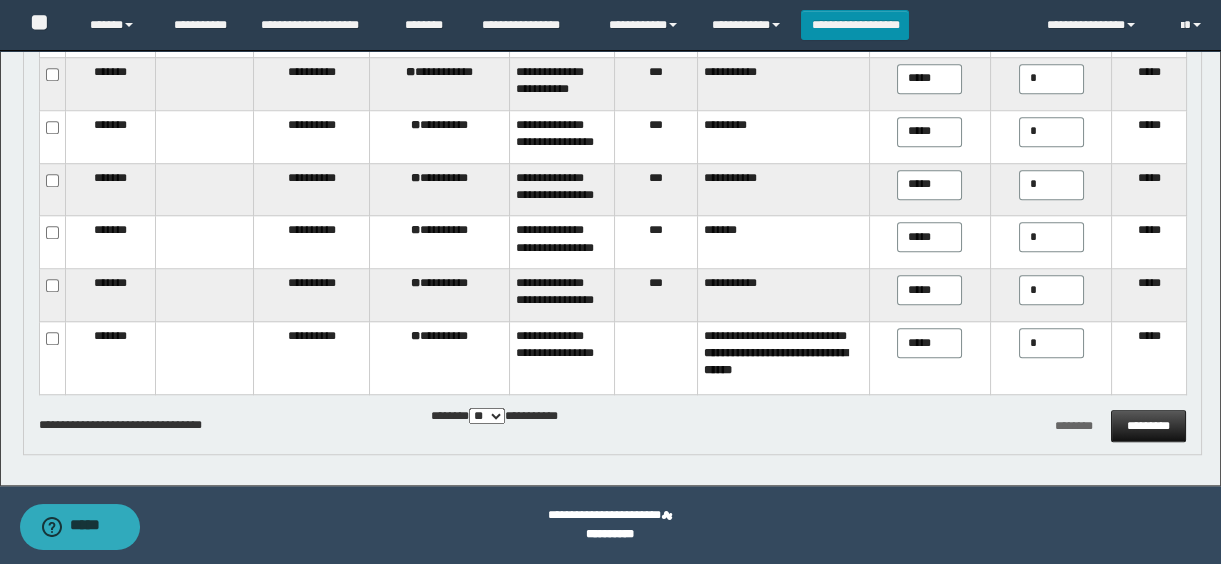 click on "*********" at bounding box center [1148, 426] 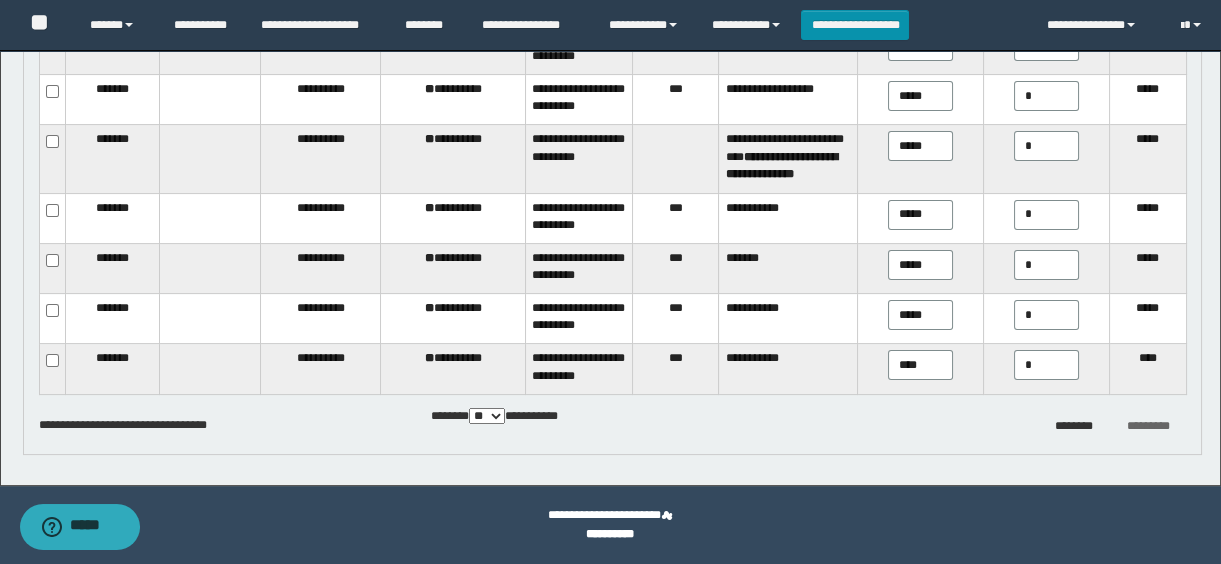 click on "*********" at bounding box center [1148, 426] 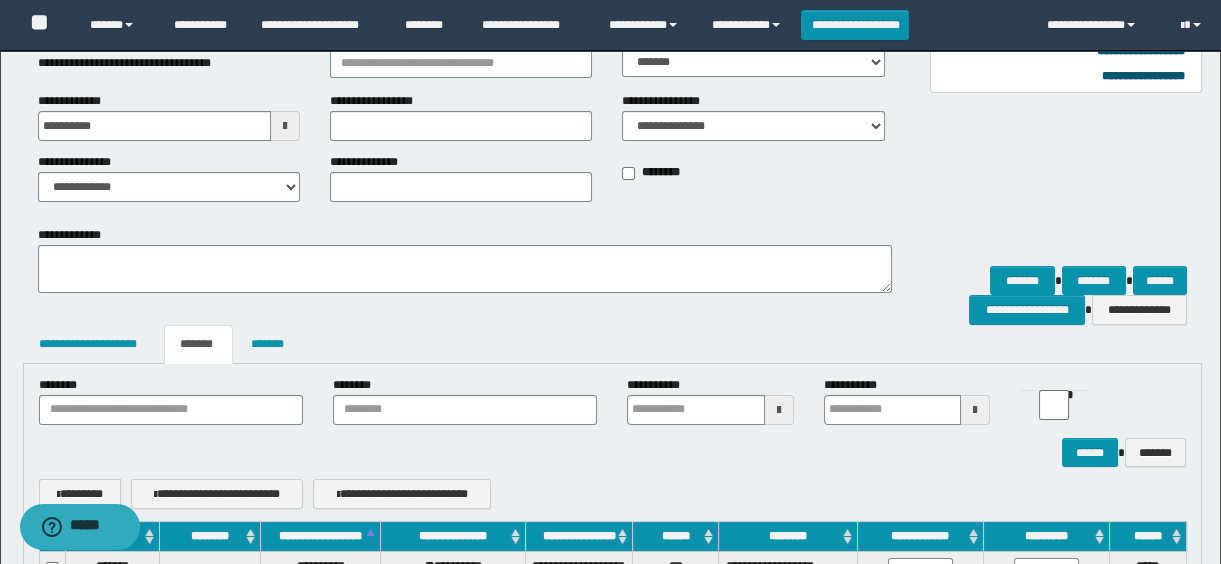 scroll, scrollTop: 0, scrollLeft: 0, axis: both 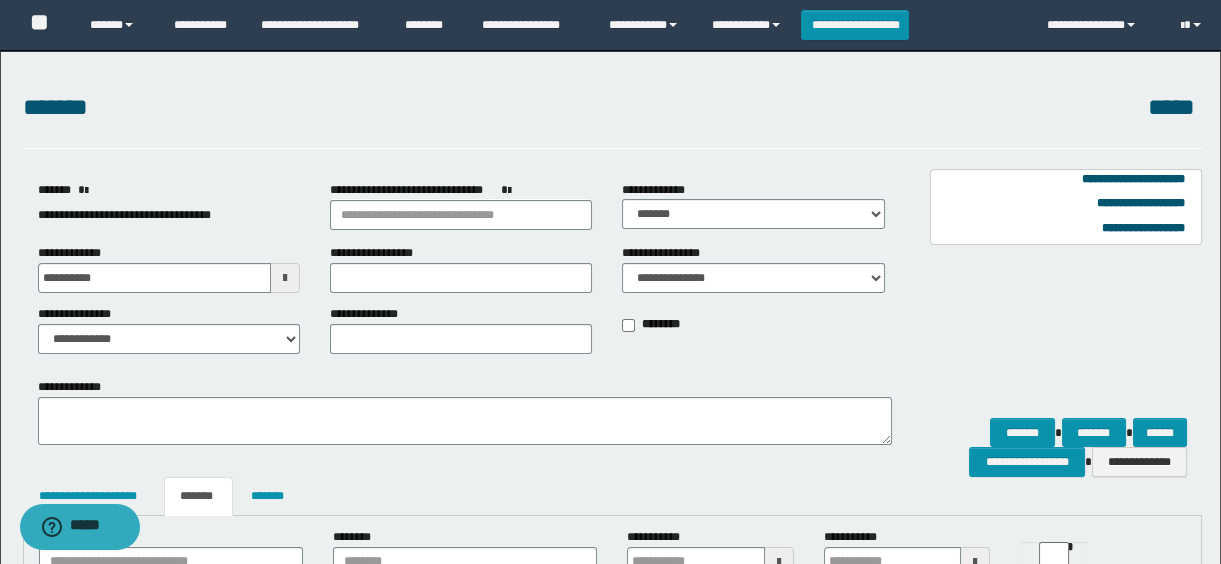click on "**********" at bounding box center [465, 411] 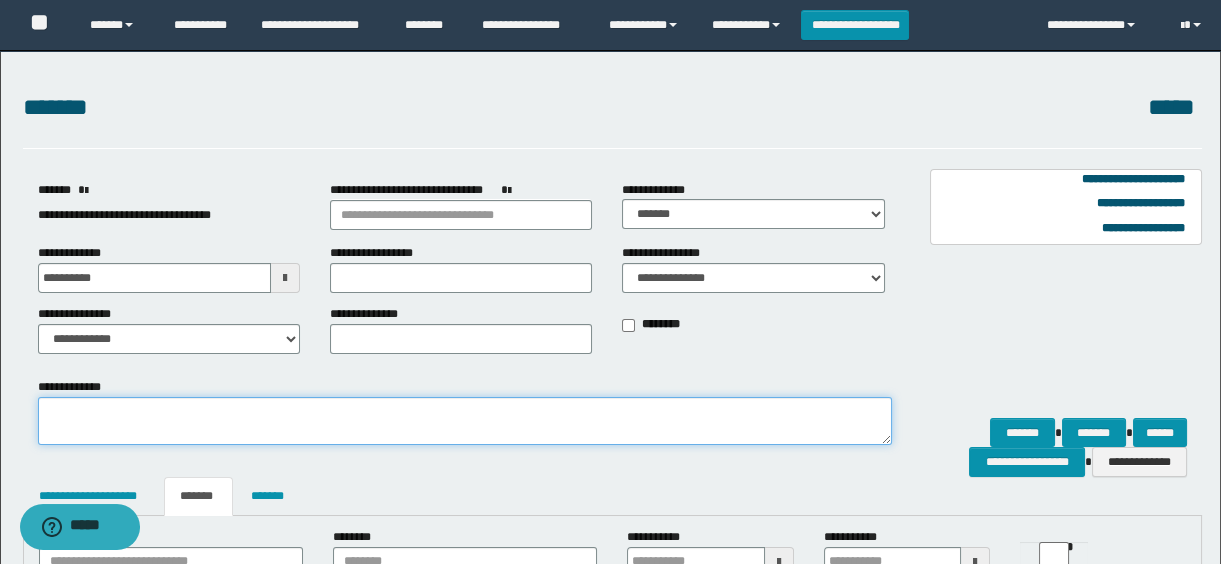 click on "**********" at bounding box center [465, 421] 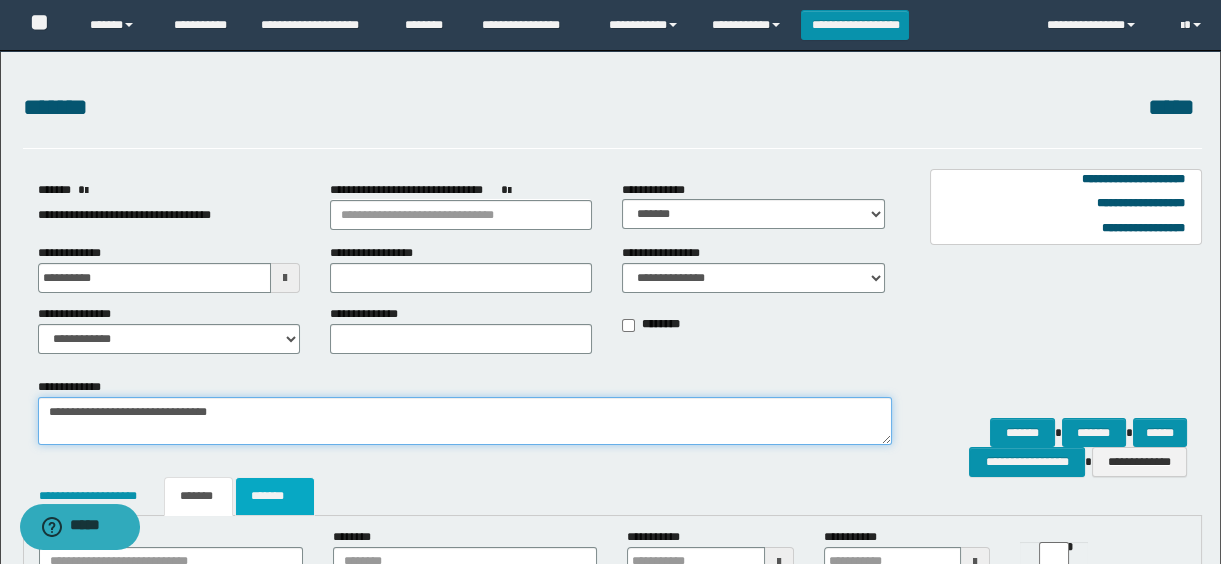 type on "**********" 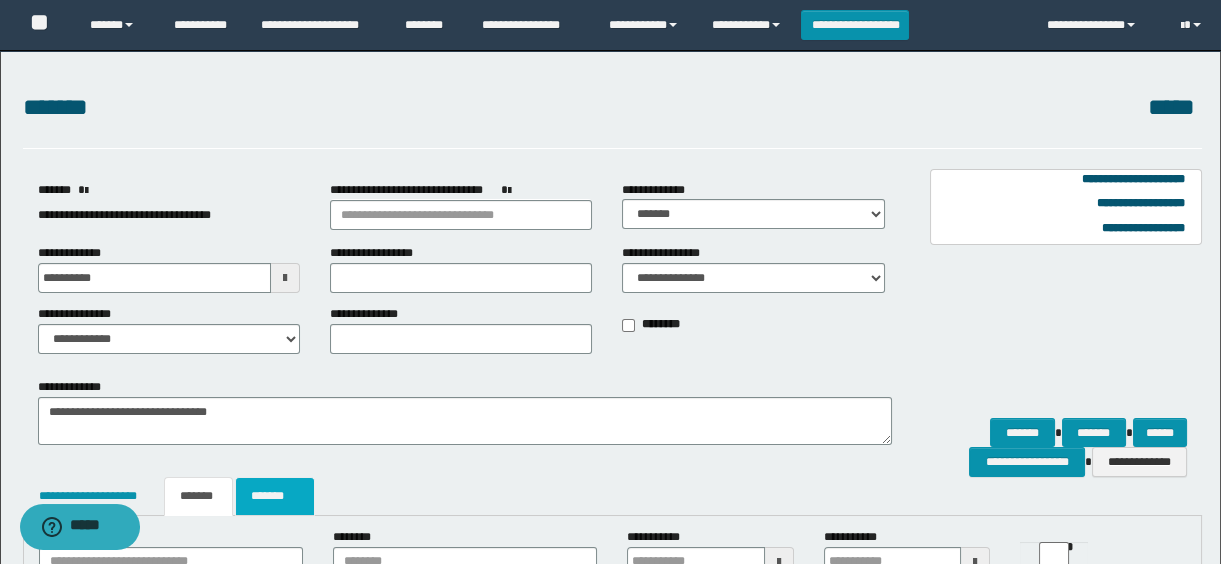 click on "*******" at bounding box center [275, 496] 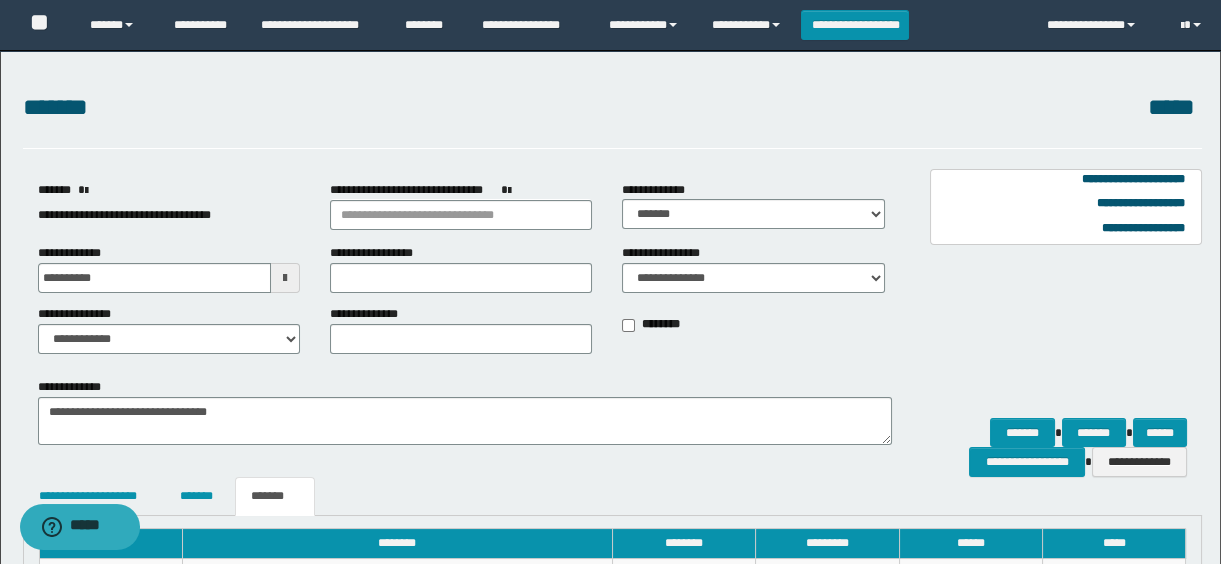 click on "**********" at bounding box center [1054, 427] 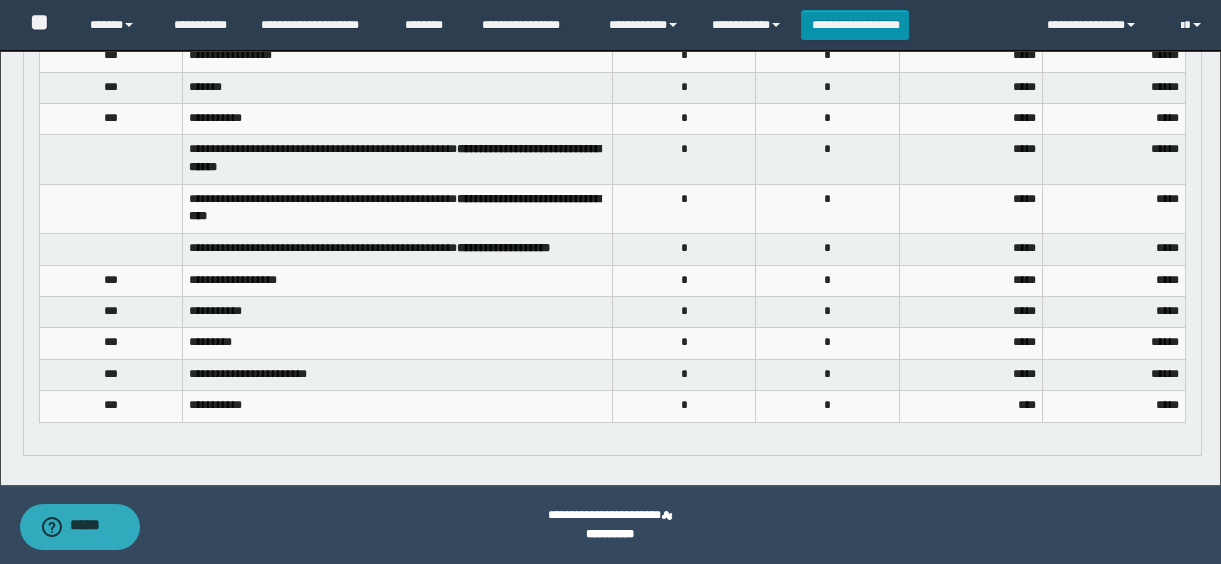 scroll, scrollTop: 154, scrollLeft: 0, axis: vertical 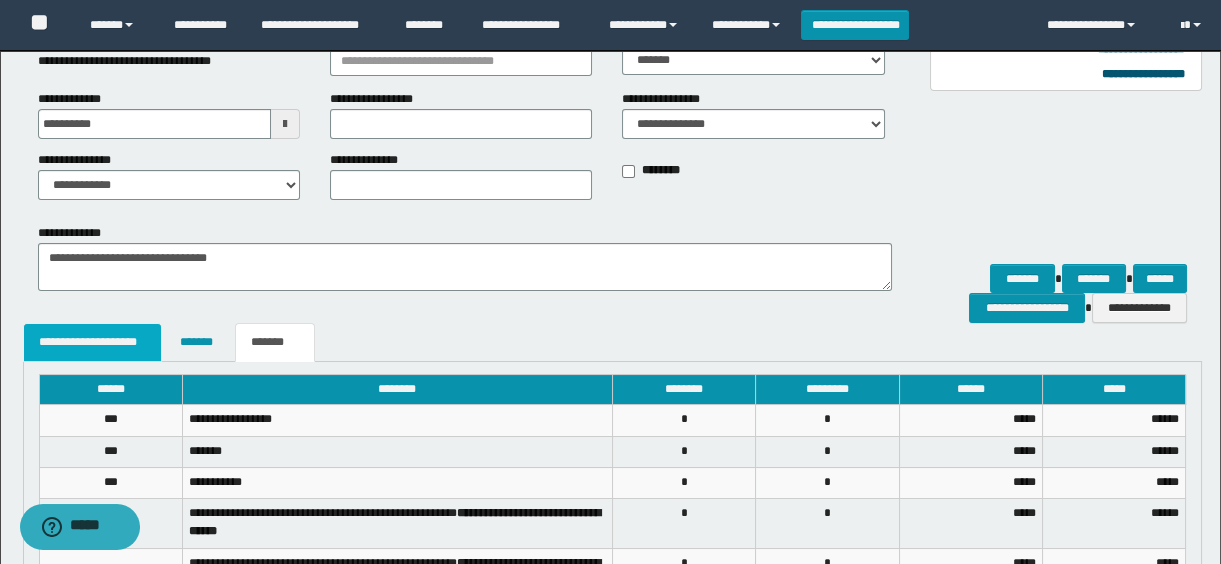 click on "**********" at bounding box center (93, 342) 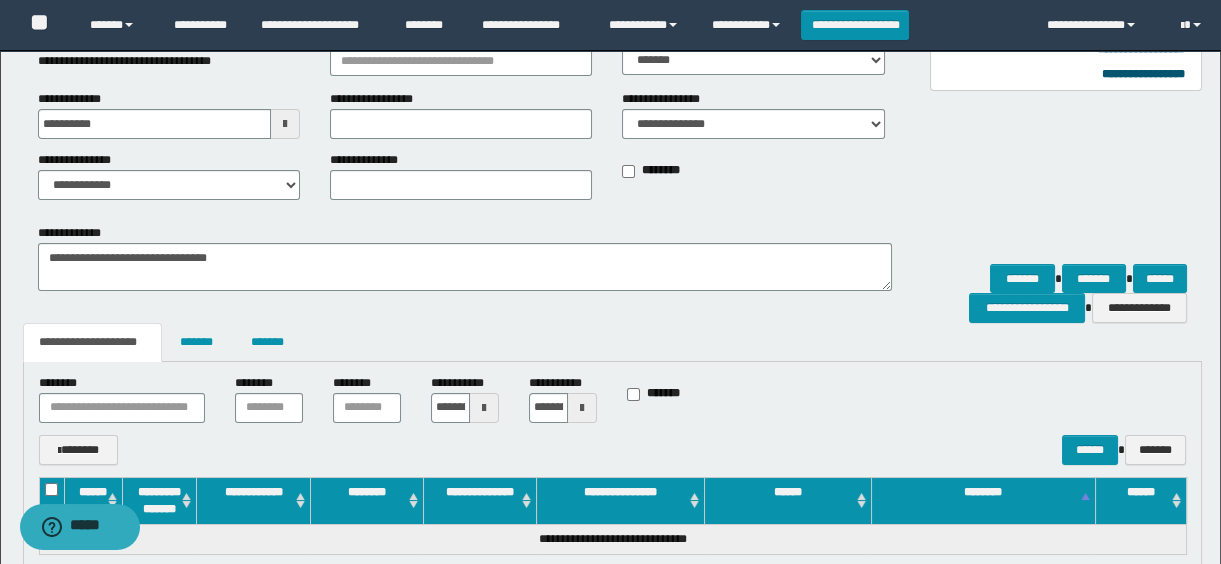 click at bounding box center (484, 408) 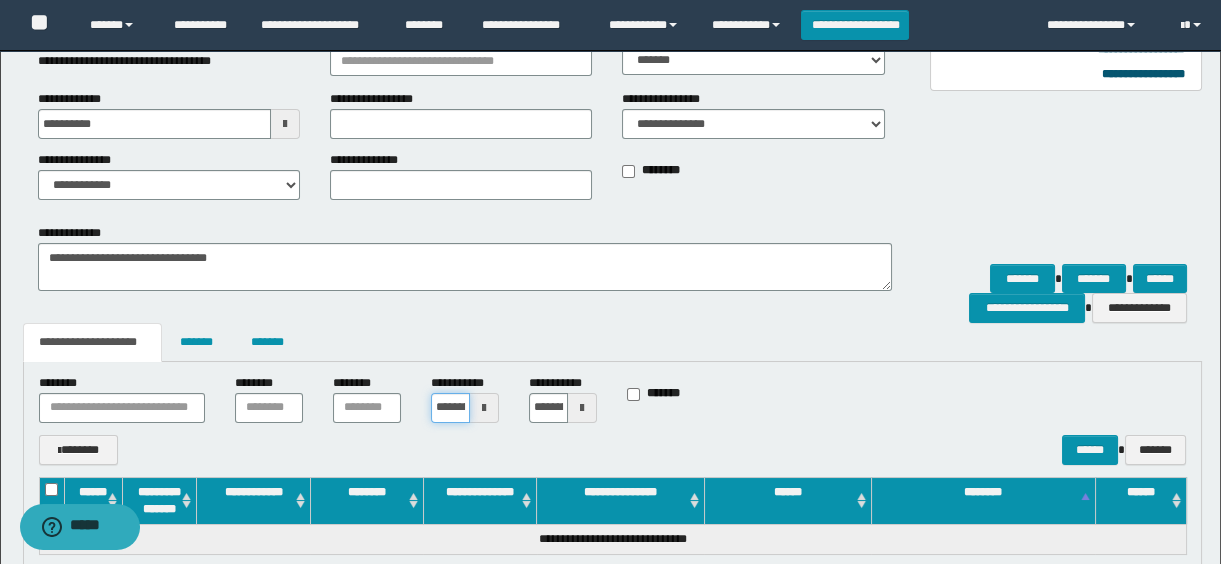 scroll, scrollTop: 0, scrollLeft: 41, axis: horizontal 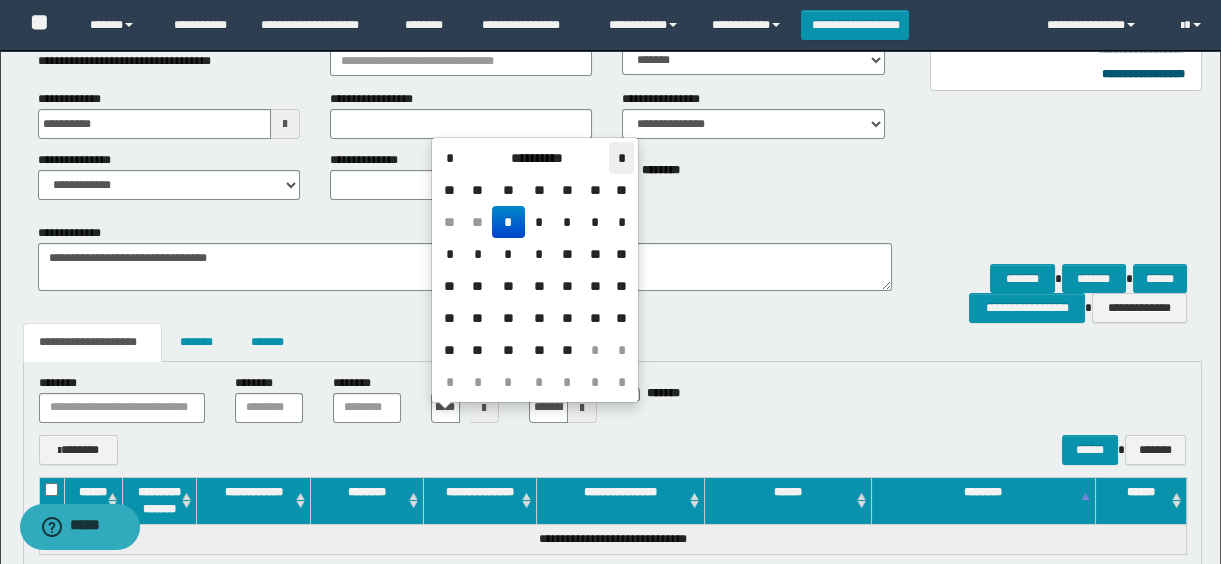 click on "*" at bounding box center (621, 158) 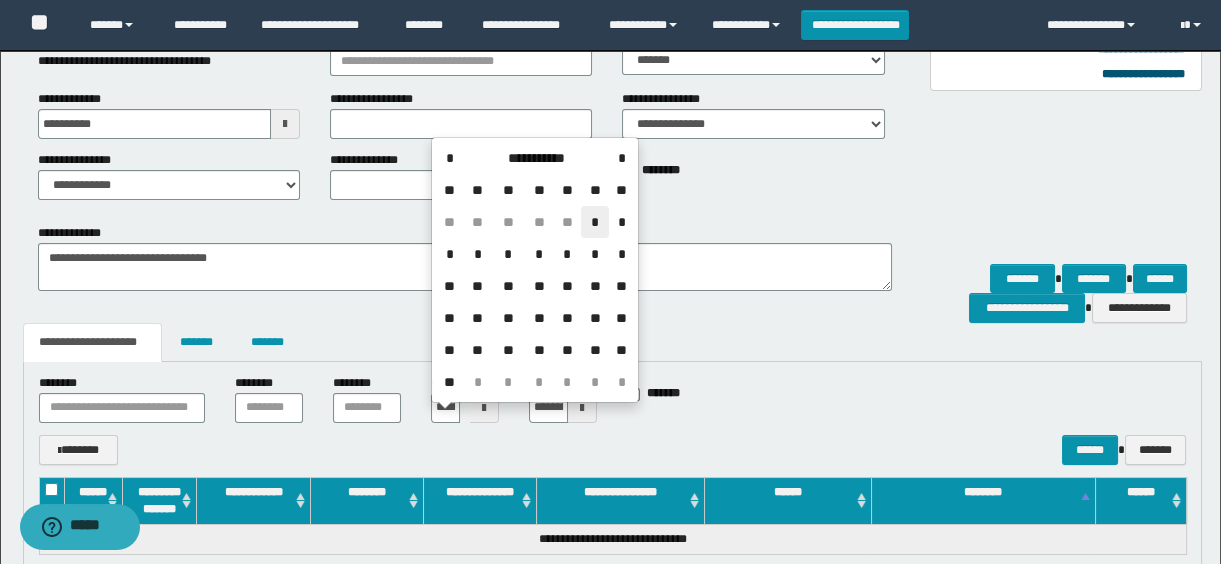 click on "*" at bounding box center [595, 222] 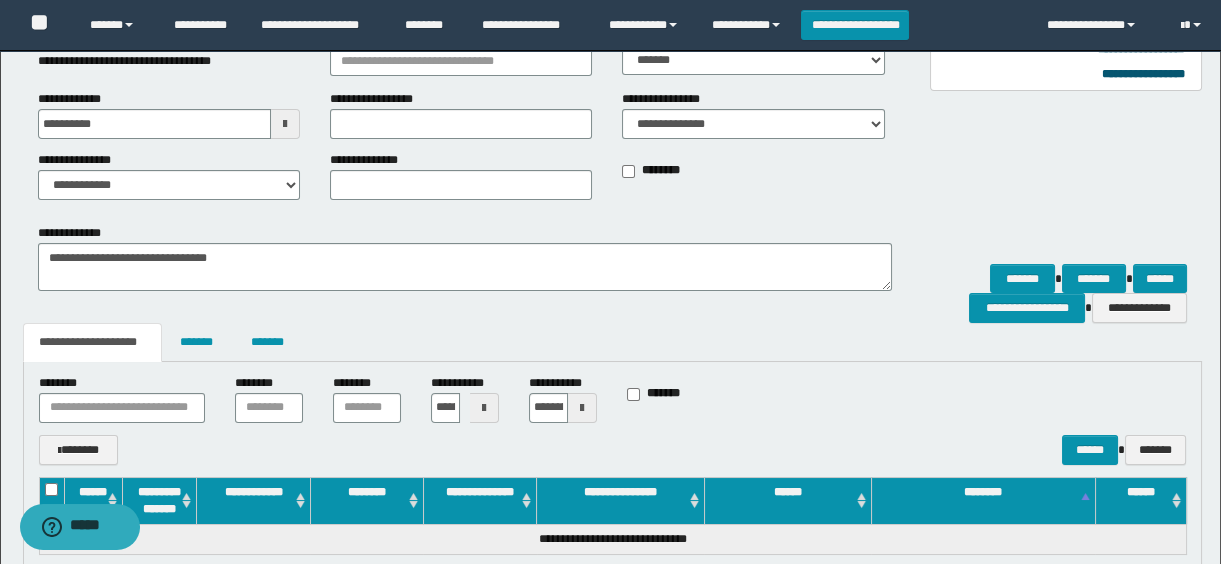 click at bounding box center (582, 408) 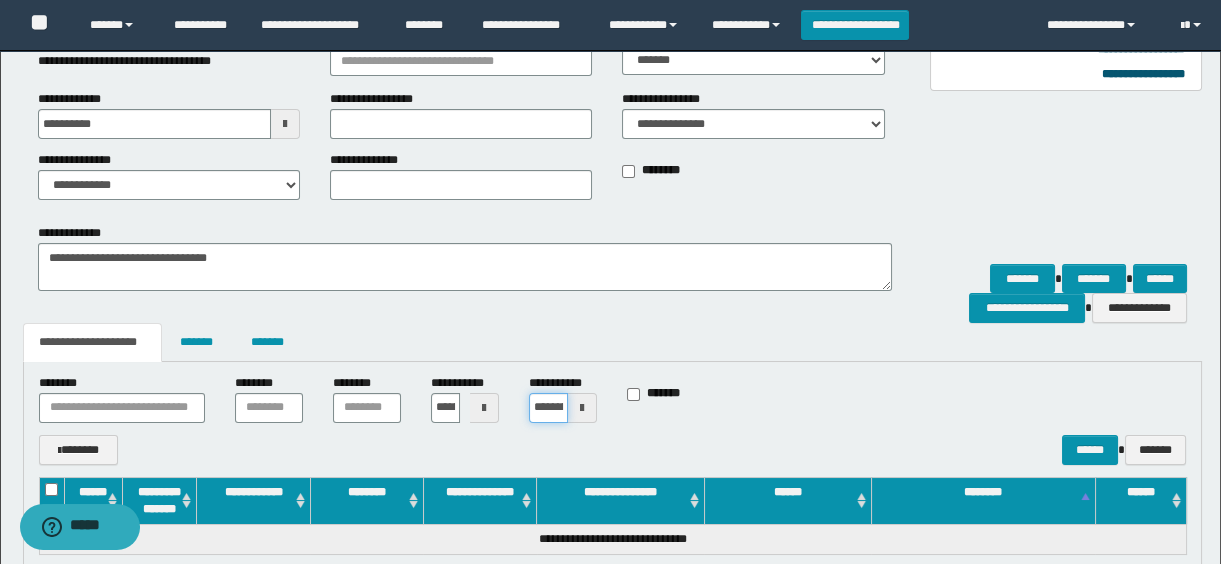 scroll, scrollTop: 0, scrollLeft: 41, axis: horizontal 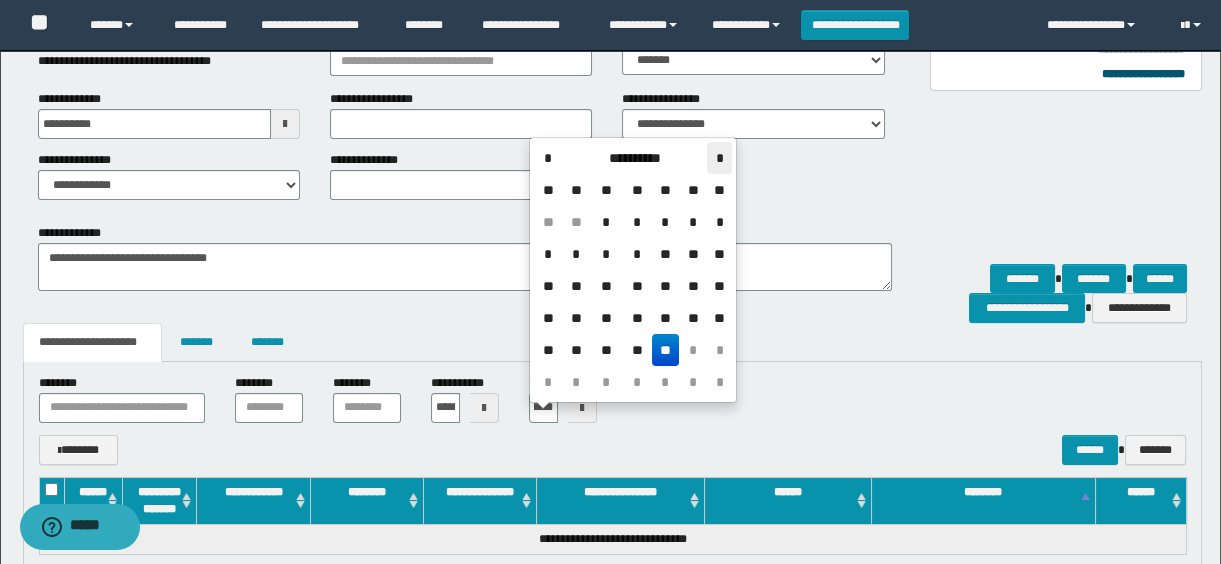 click on "*" at bounding box center [719, 158] 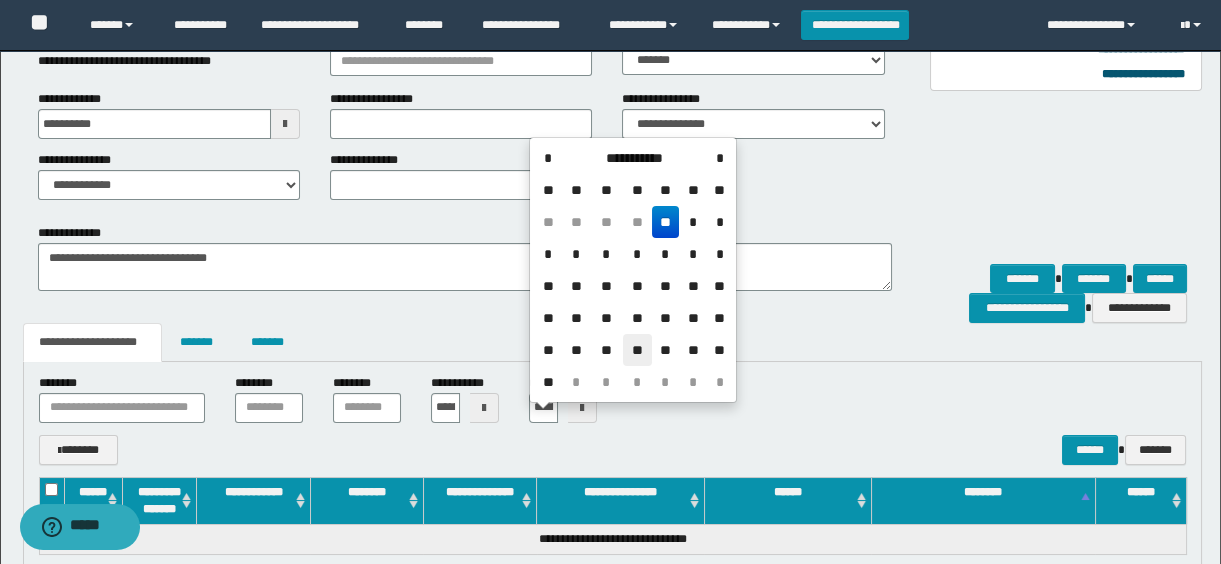 click on "**" at bounding box center [637, 350] 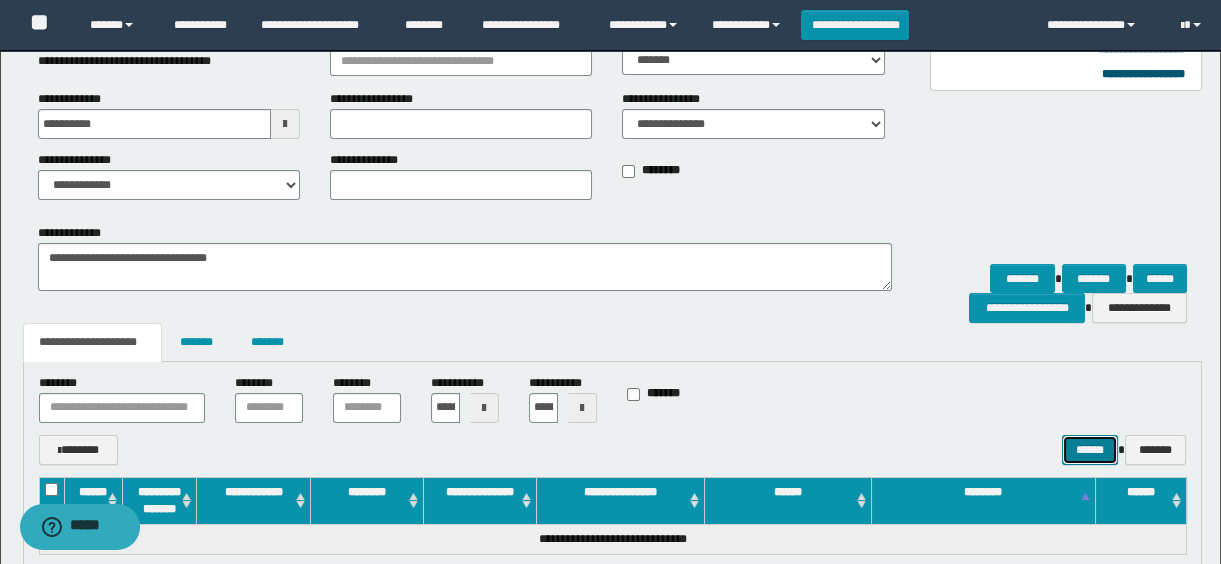drag, startPoint x: 1088, startPoint y: 455, endPoint x: 1075, endPoint y: 450, distance: 13.928389 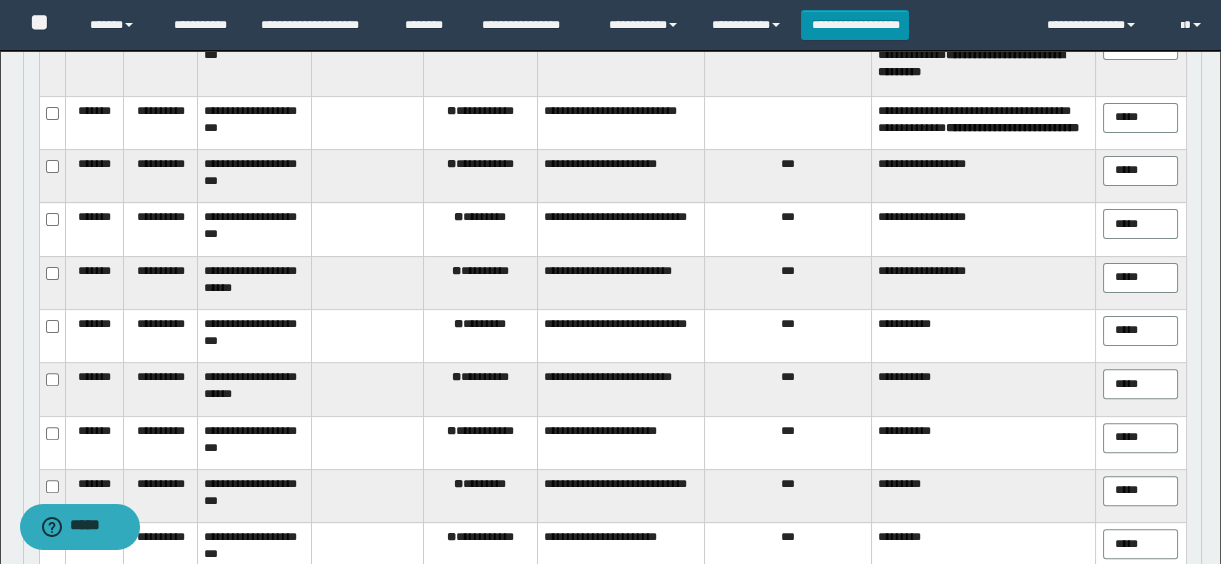 scroll, scrollTop: 950, scrollLeft: 0, axis: vertical 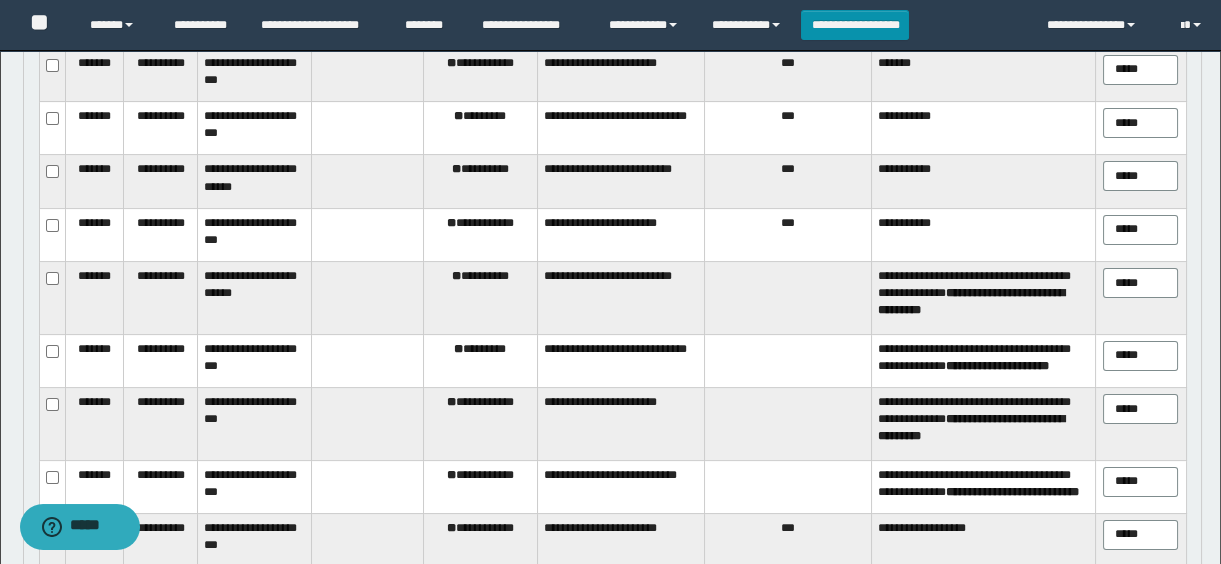 click on "**********" at bounding box center (480, 298) 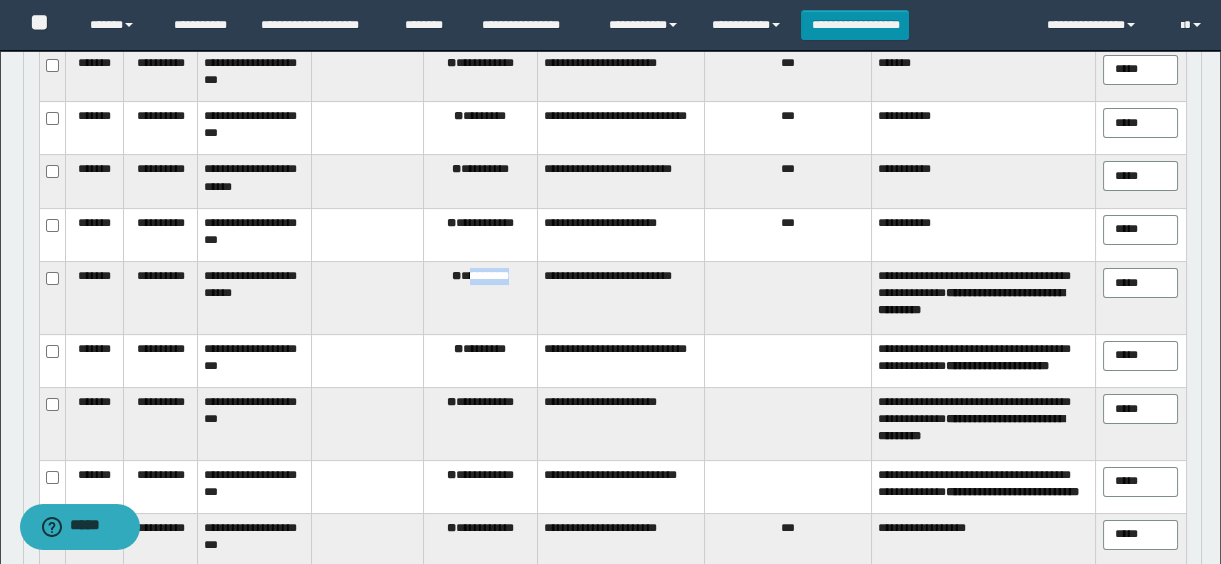 click on "**********" at bounding box center (480, 298) 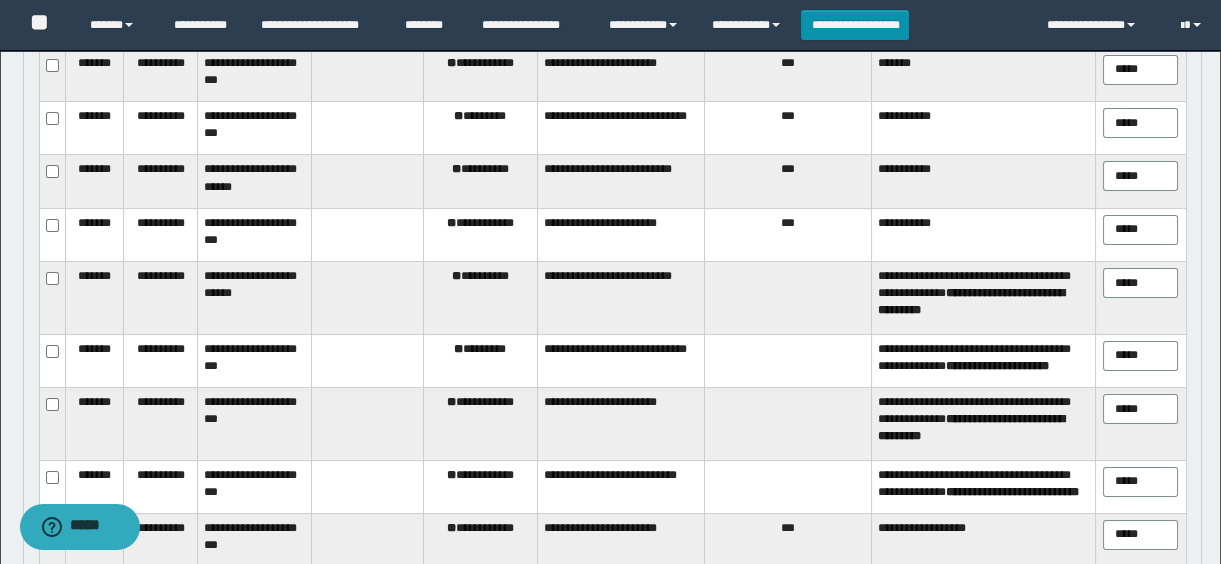 click on "** *********" at bounding box center [480, 360] 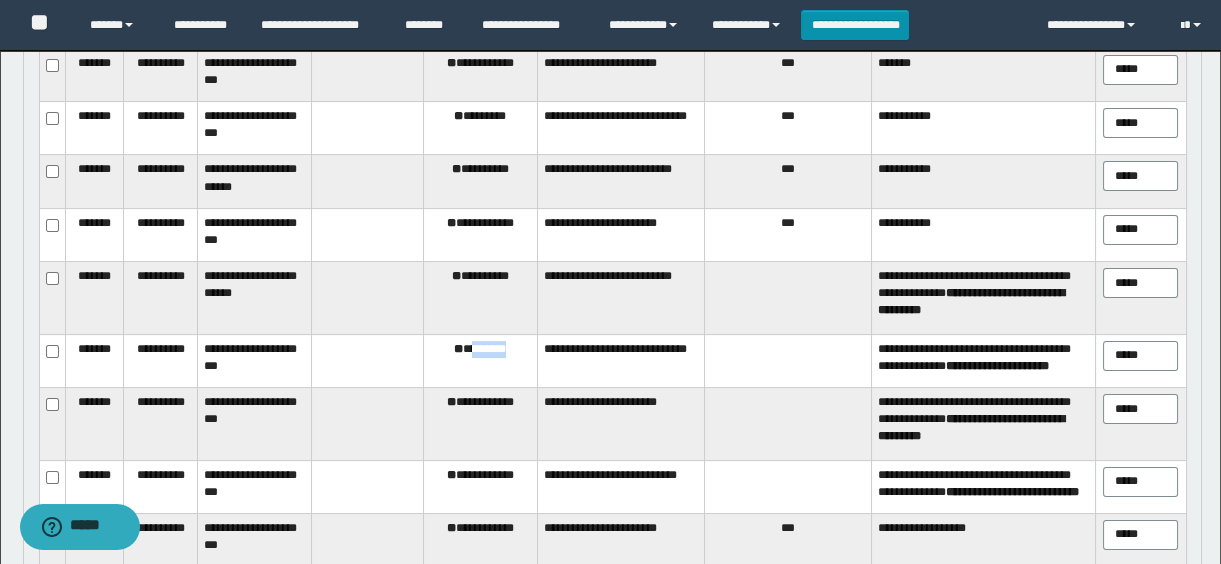 click on "** *********" at bounding box center [480, 360] 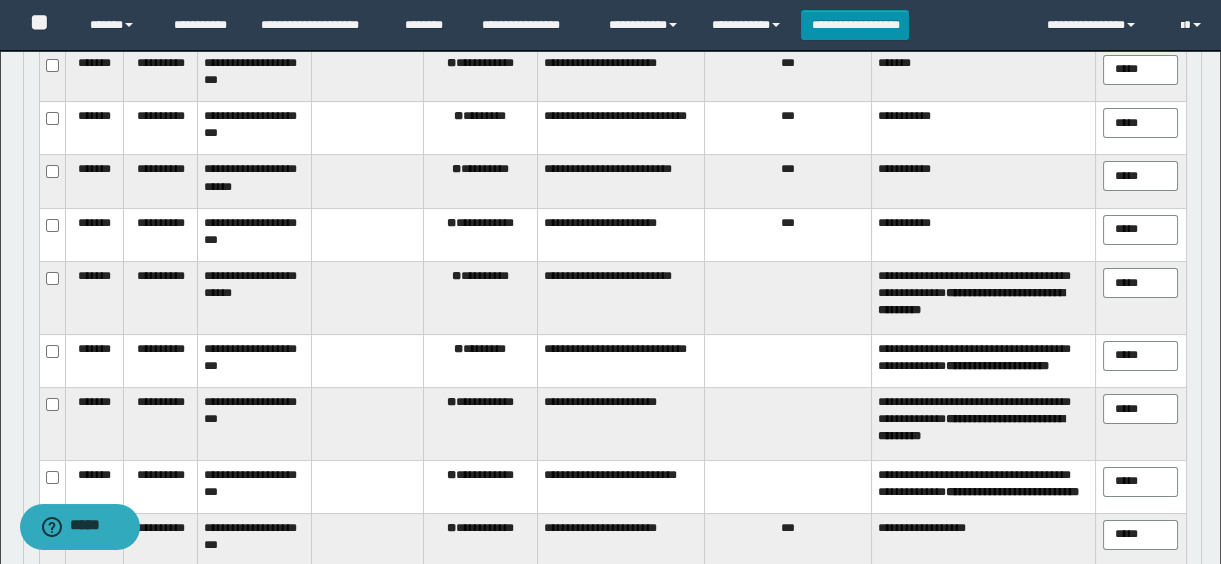 click on "**********" at bounding box center [480, 424] 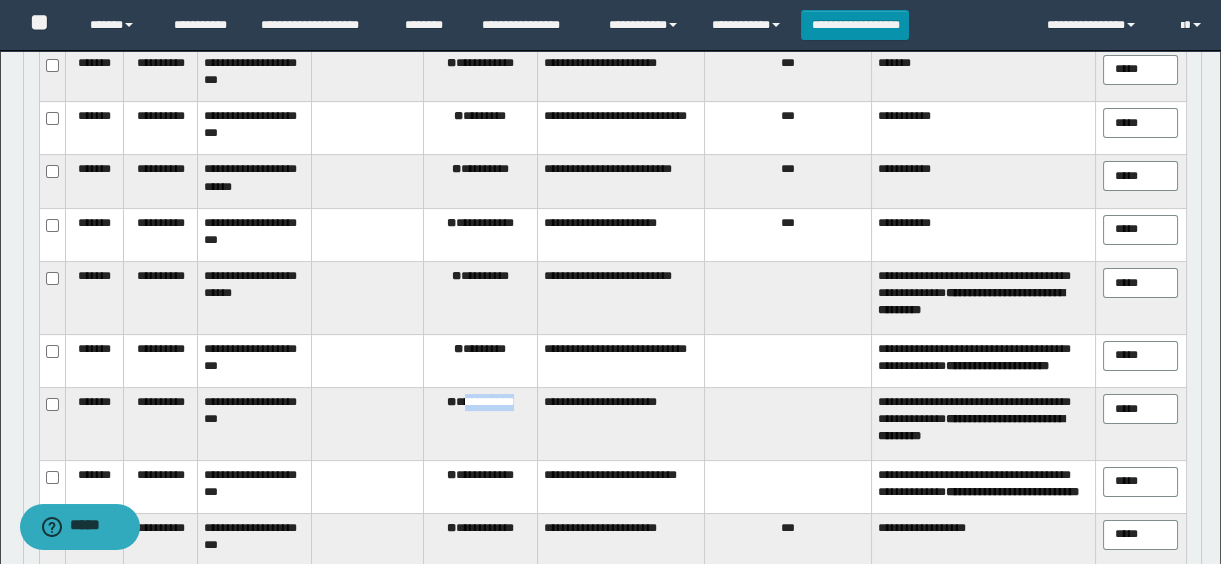 click on "**********" at bounding box center (480, 424) 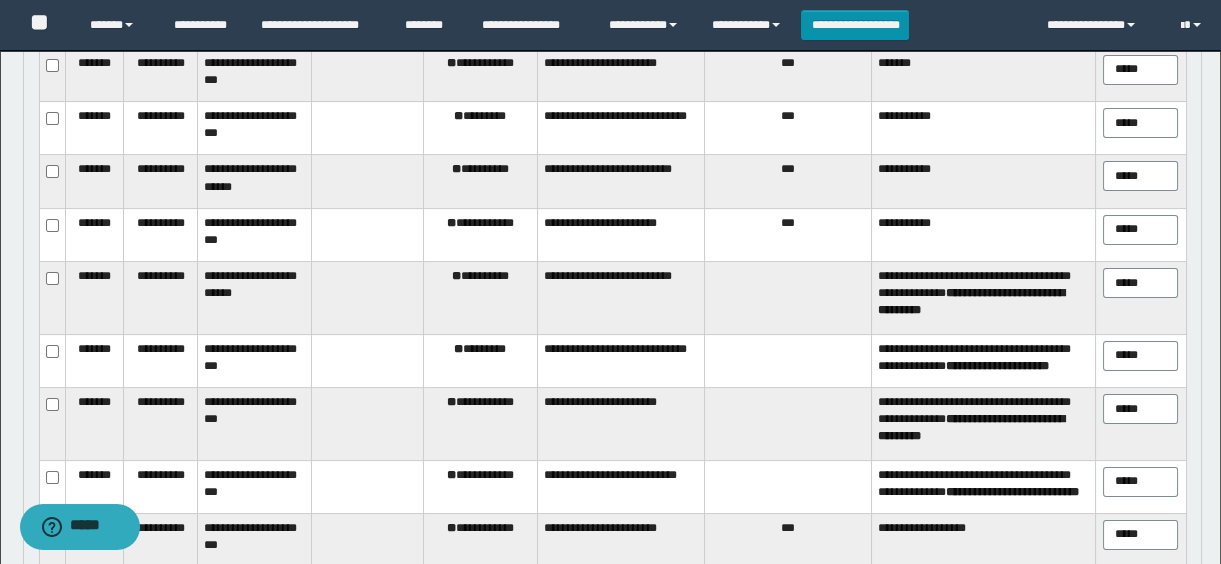 click on "**********" at bounding box center (480, 486) 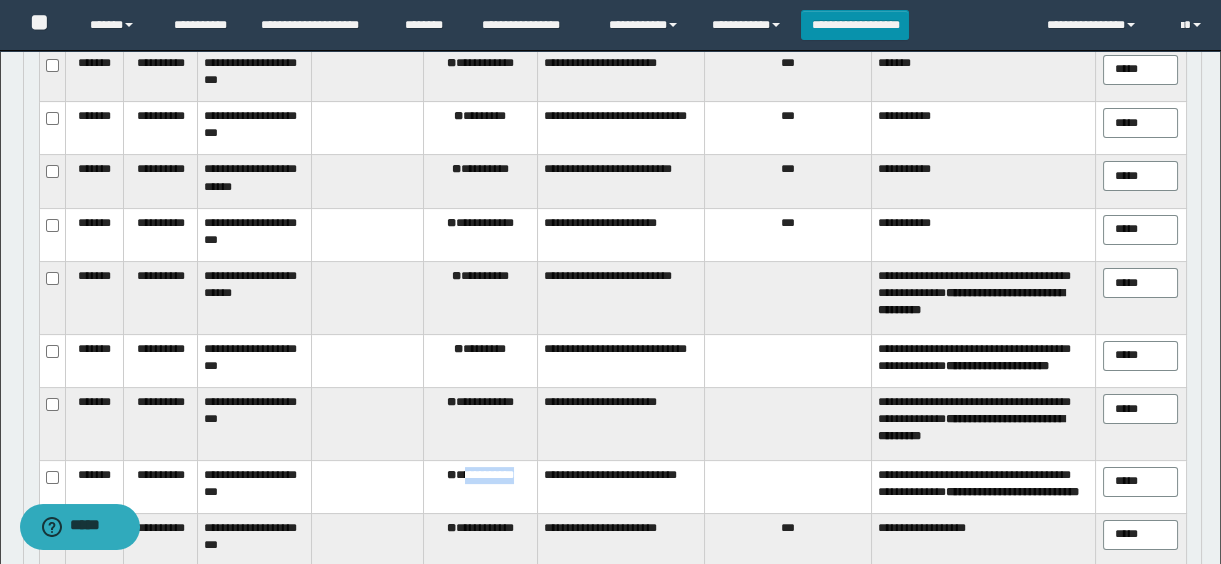 click on "**********" at bounding box center (480, 486) 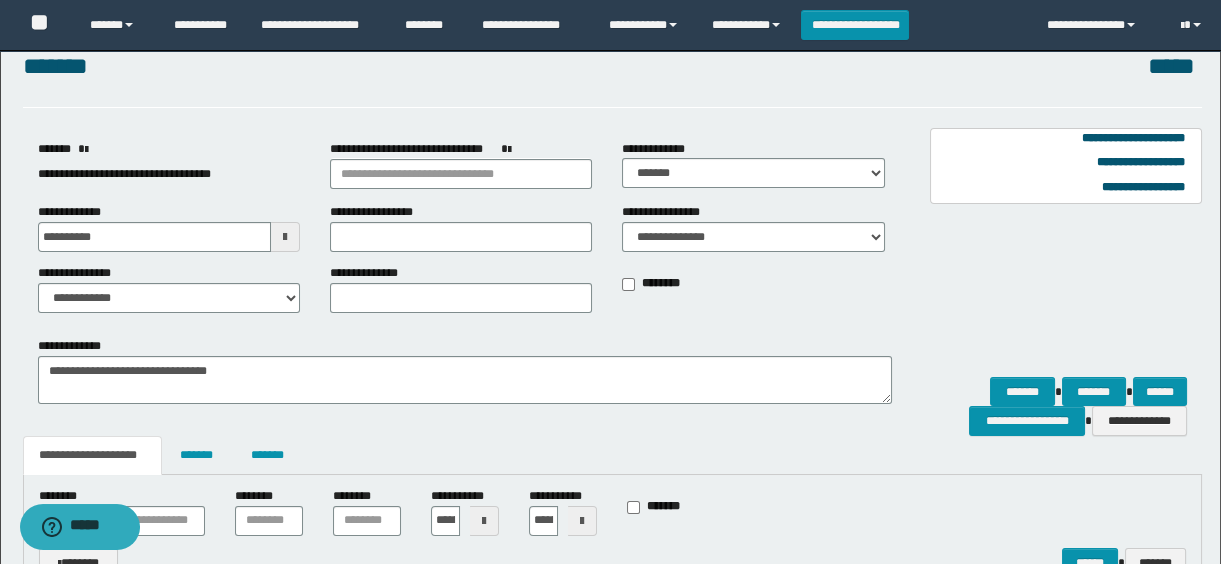 scroll, scrollTop: 314, scrollLeft: 0, axis: vertical 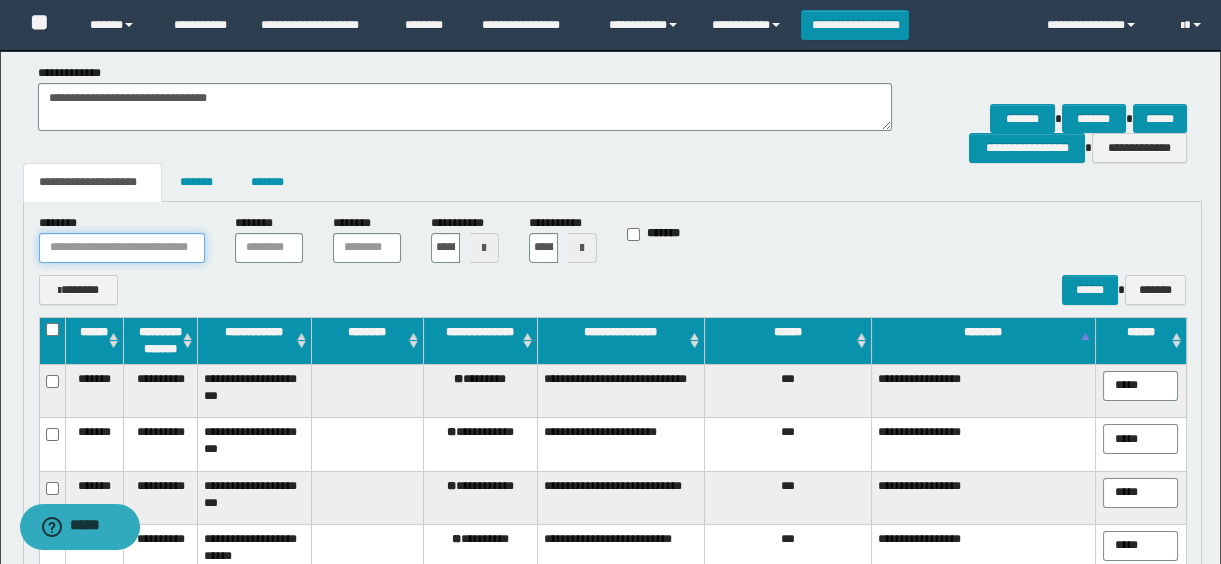 click at bounding box center (122, 248) 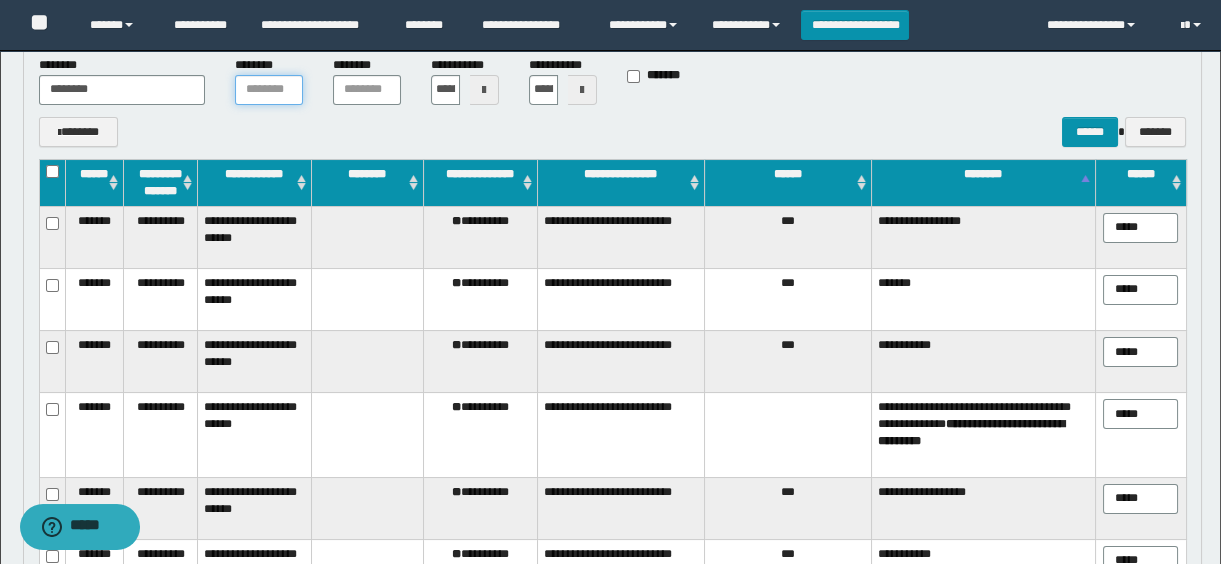 scroll, scrollTop: 381, scrollLeft: 0, axis: vertical 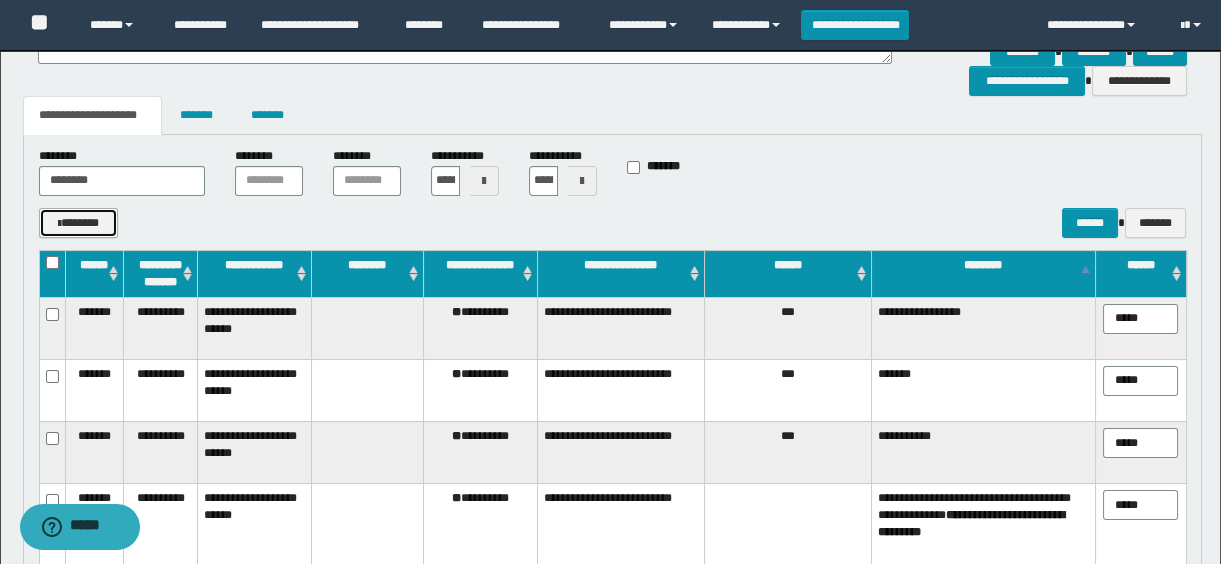 click on "*******" at bounding box center (79, 223) 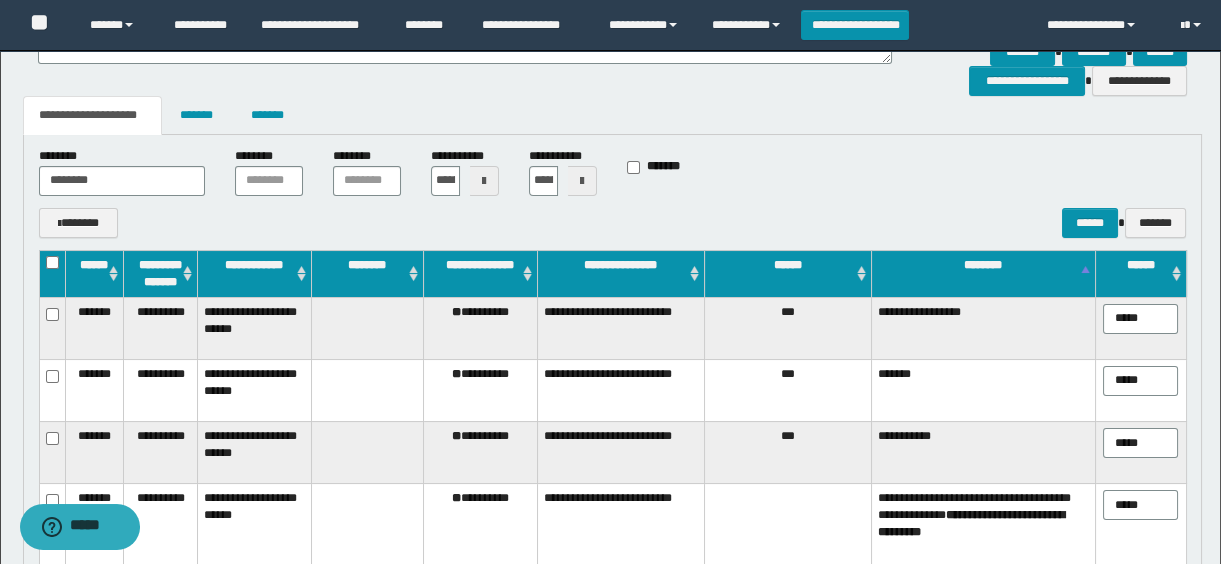 scroll, scrollTop: 314, scrollLeft: 0, axis: vertical 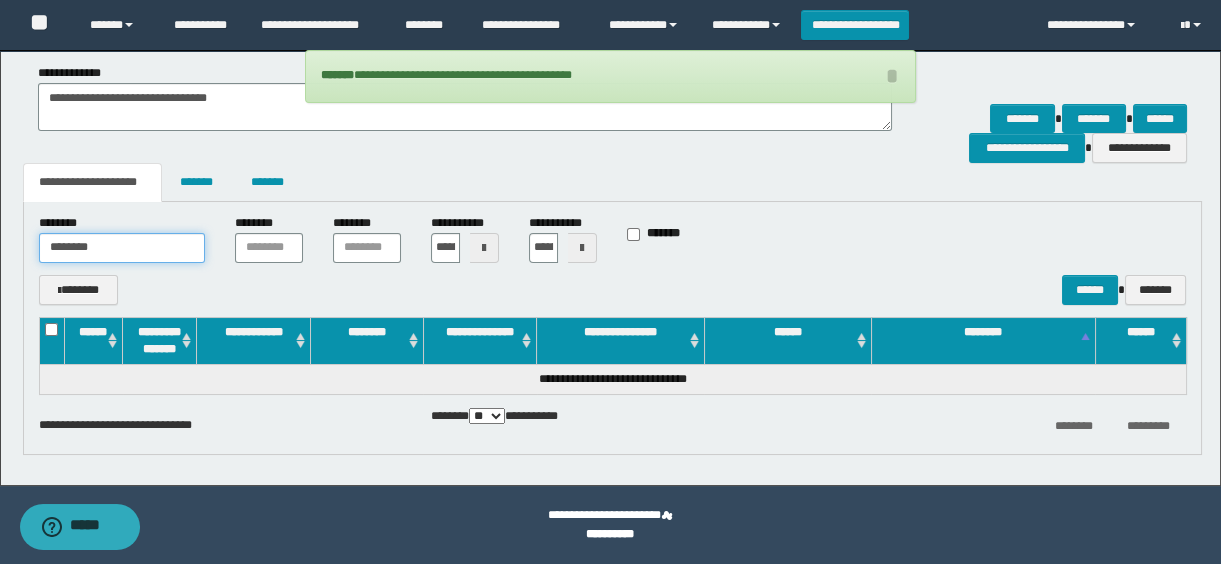 click on "********" at bounding box center (122, 248) 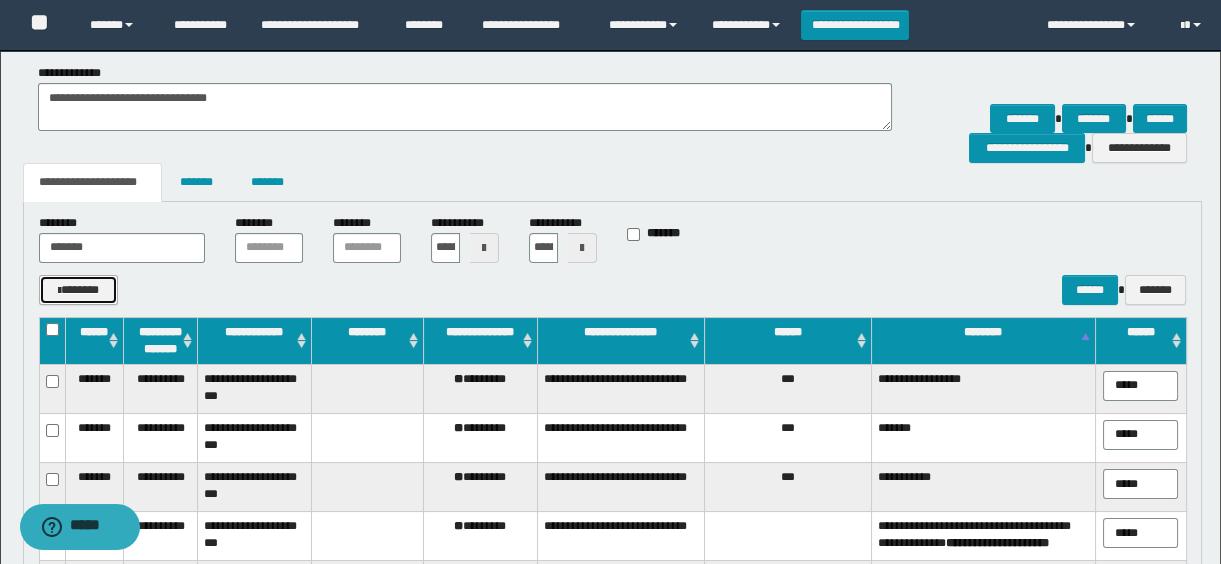 click on "*******" at bounding box center (79, 290) 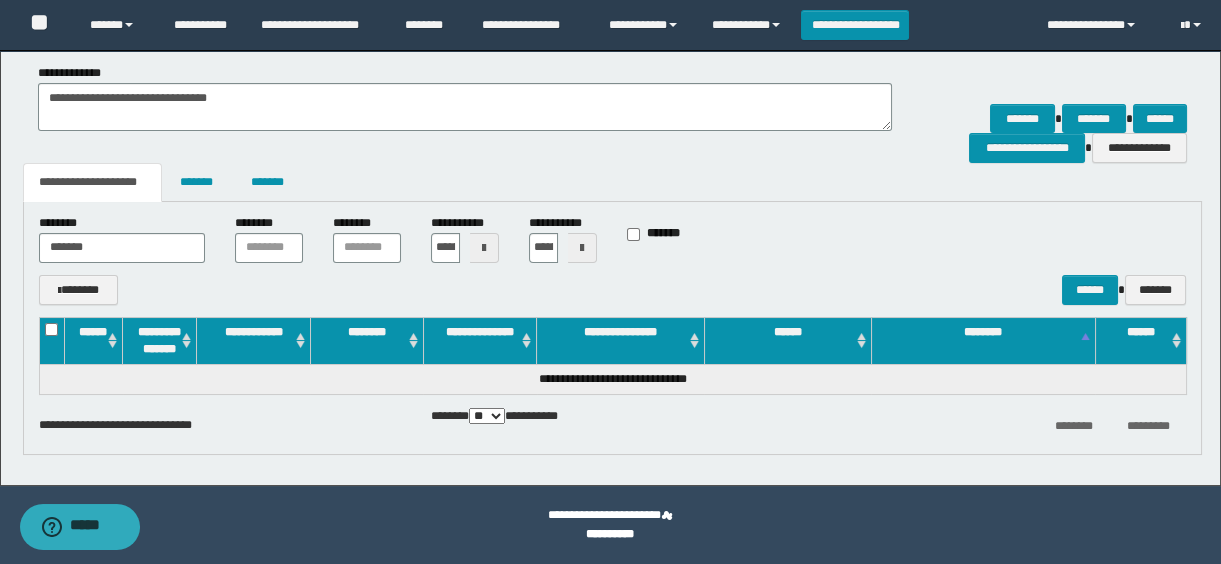 scroll, scrollTop: 314, scrollLeft: 0, axis: vertical 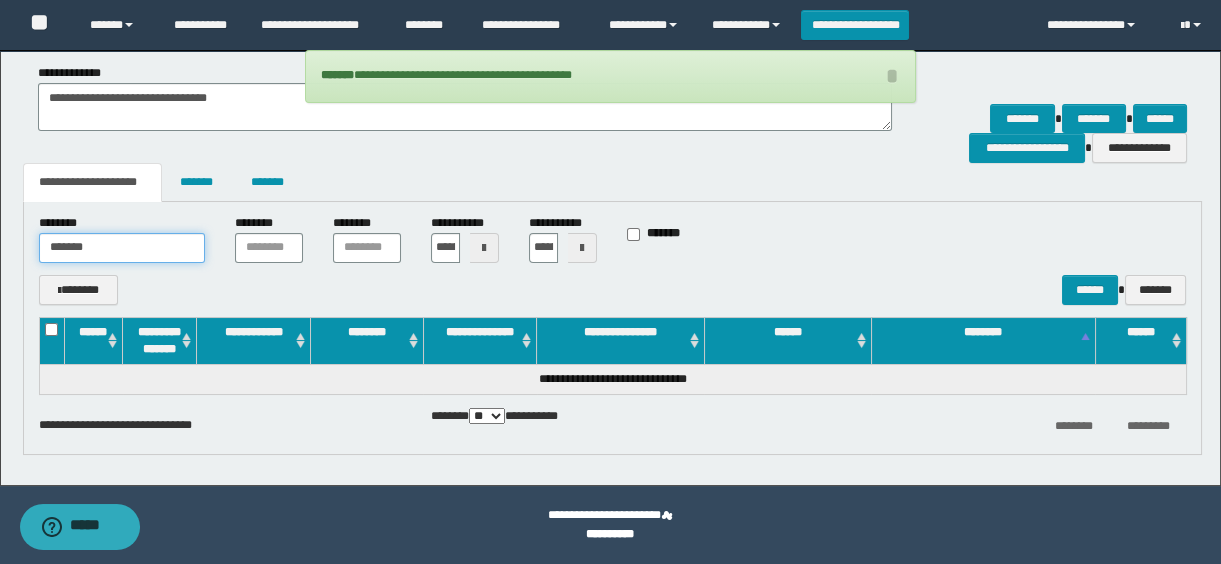 click on "*******" at bounding box center (122, 248) 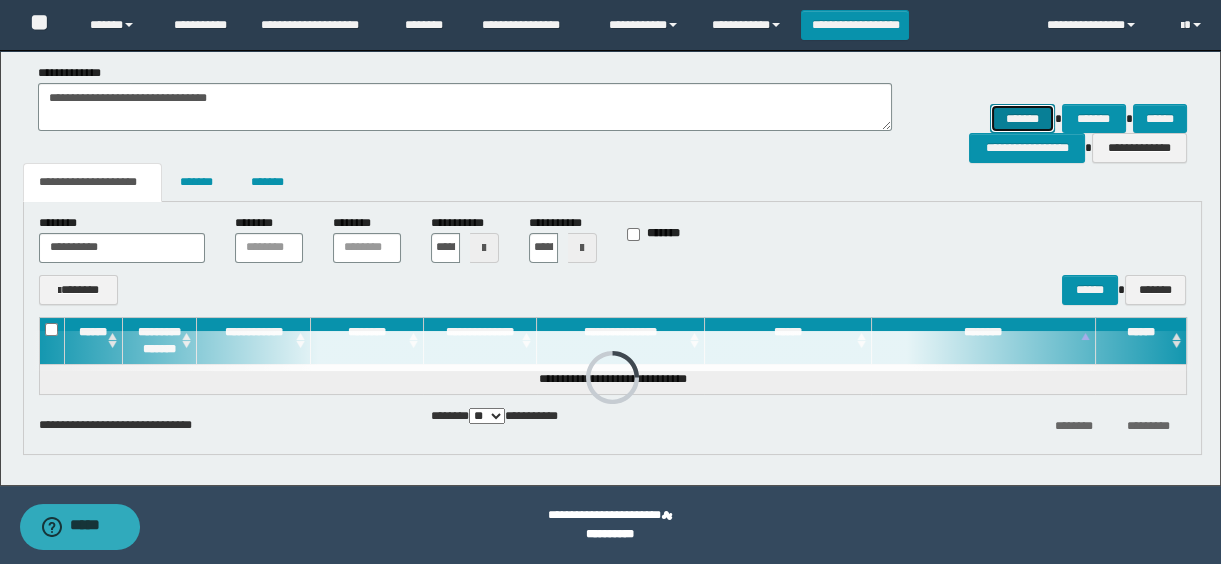 click on "*******" at bounding box center (1022, 119) 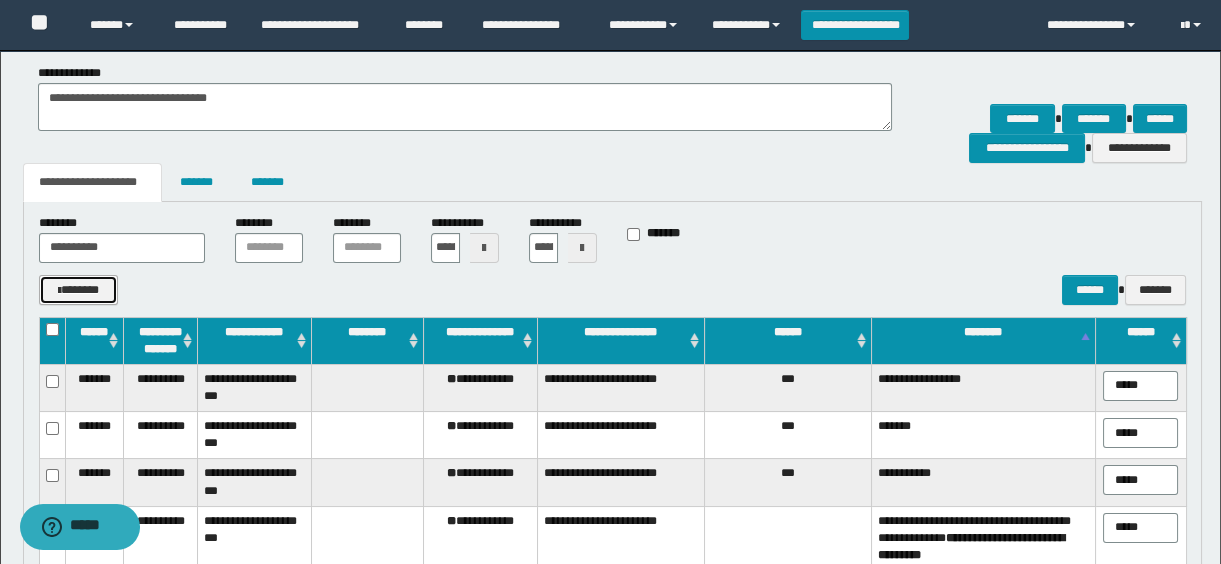 click on "*******" at bounding box center [79, 290] 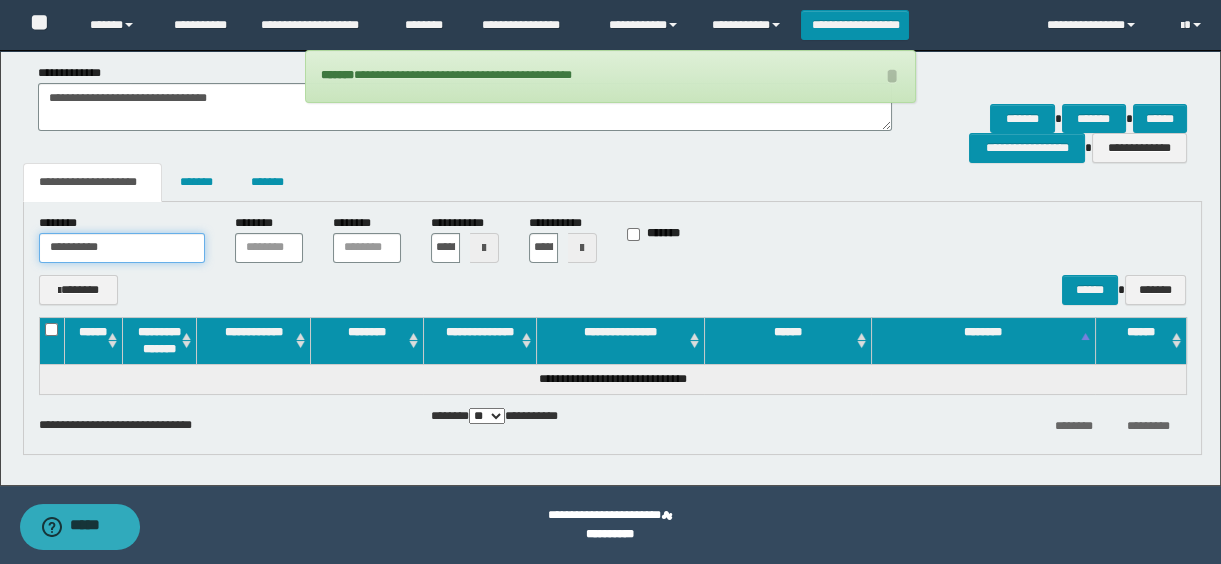 click on "**********" at bounding box center (122, 248) 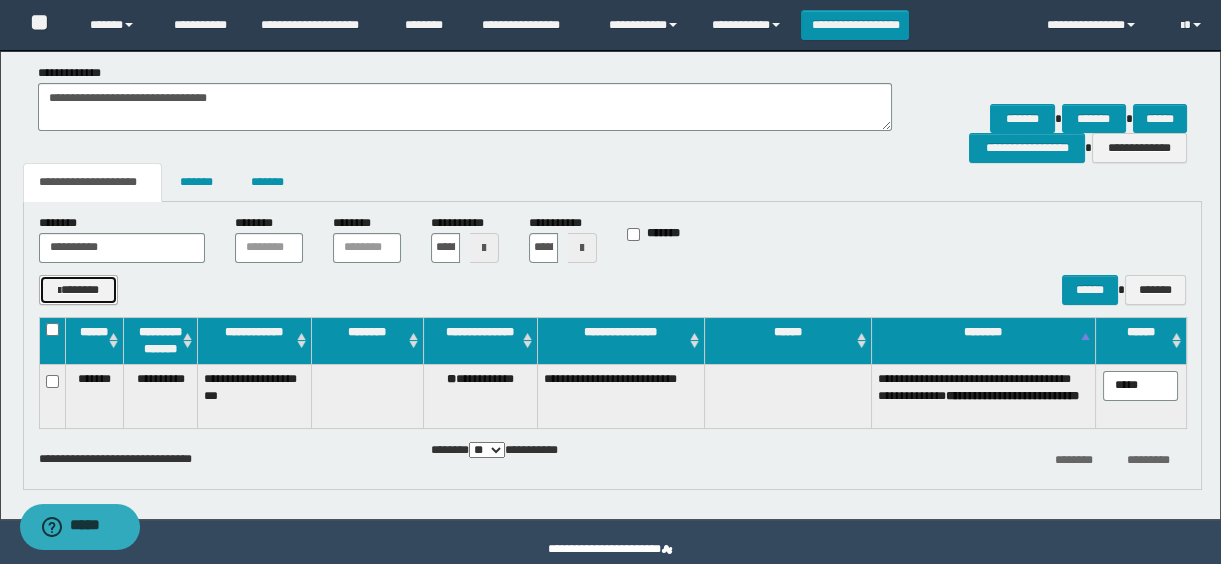 click on "*******" at bounding box center [79, 290] 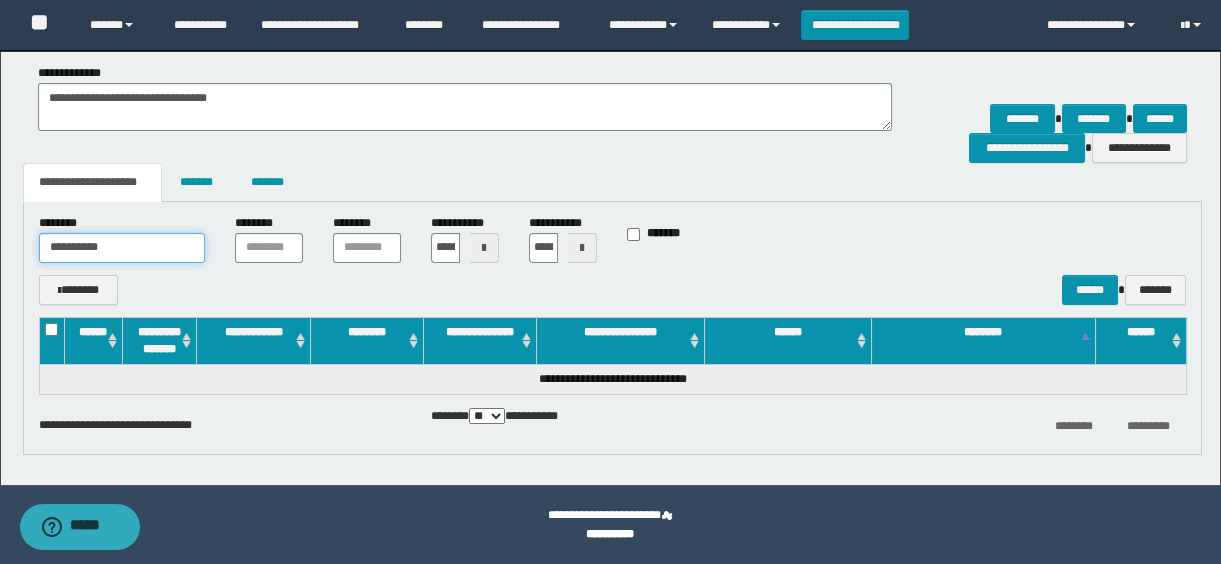 drag, startPoint x: 158, startPoint y: 262, endPoint x: -4, endPoint y: 236, distance: 164.07315 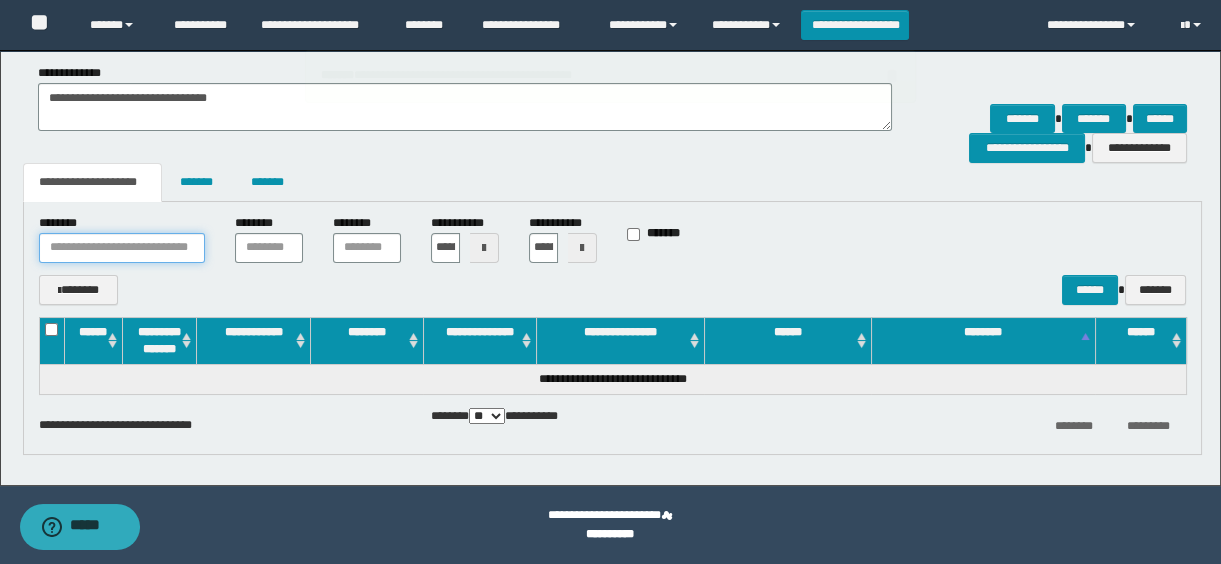 type 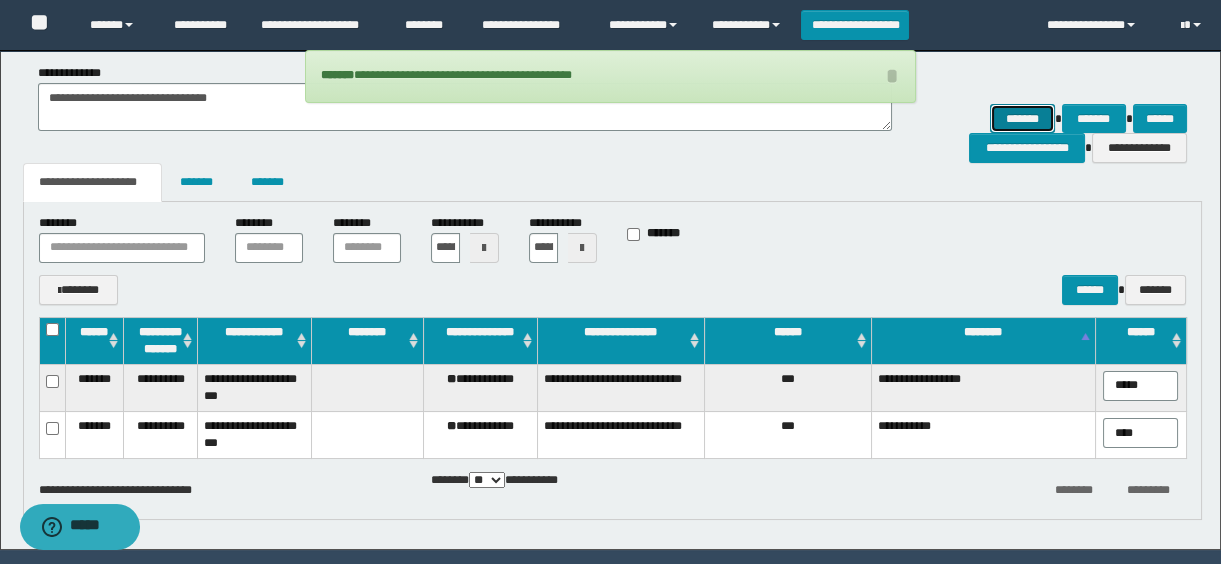 click on "*******" at bounding box center [1022, 119] 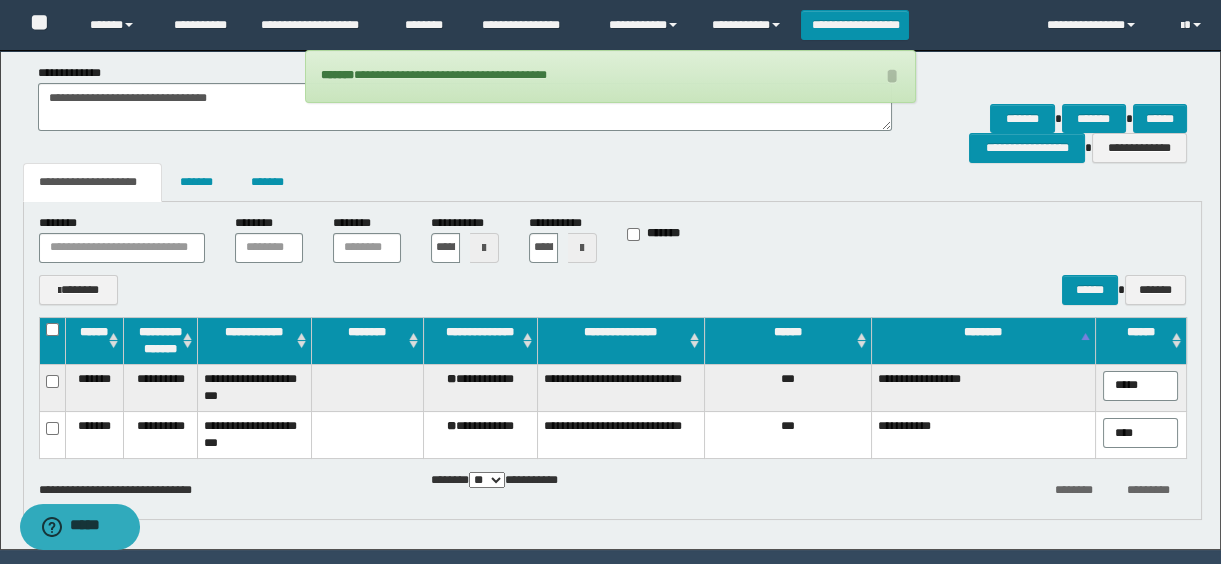 click on "**********" at bounding box center [480, 387] 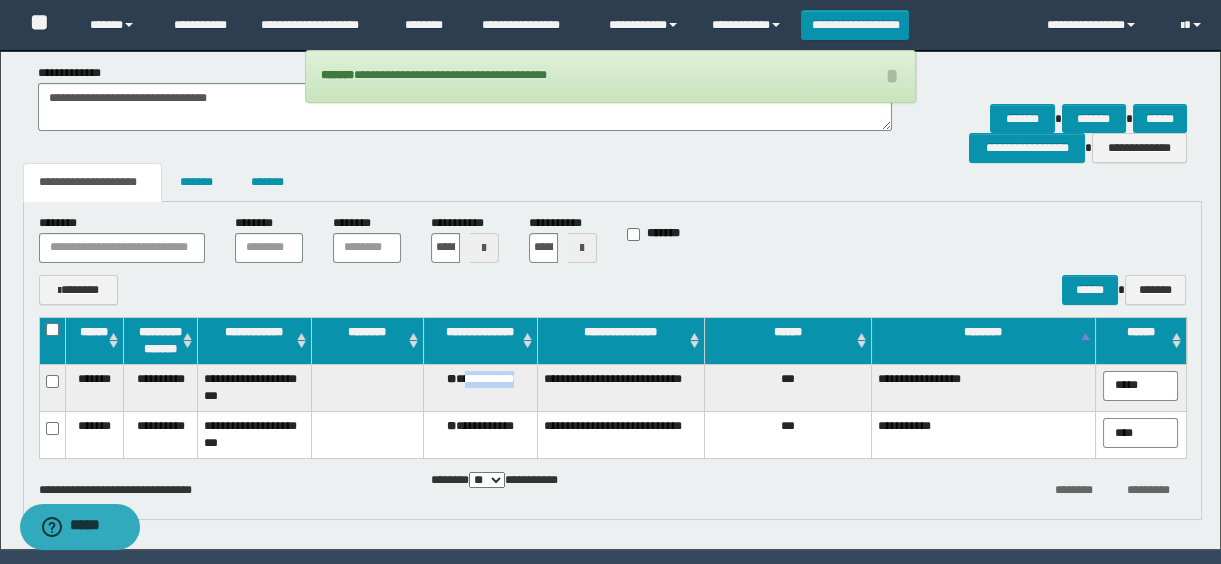 click on "**********" at bounding box center (480, 387) 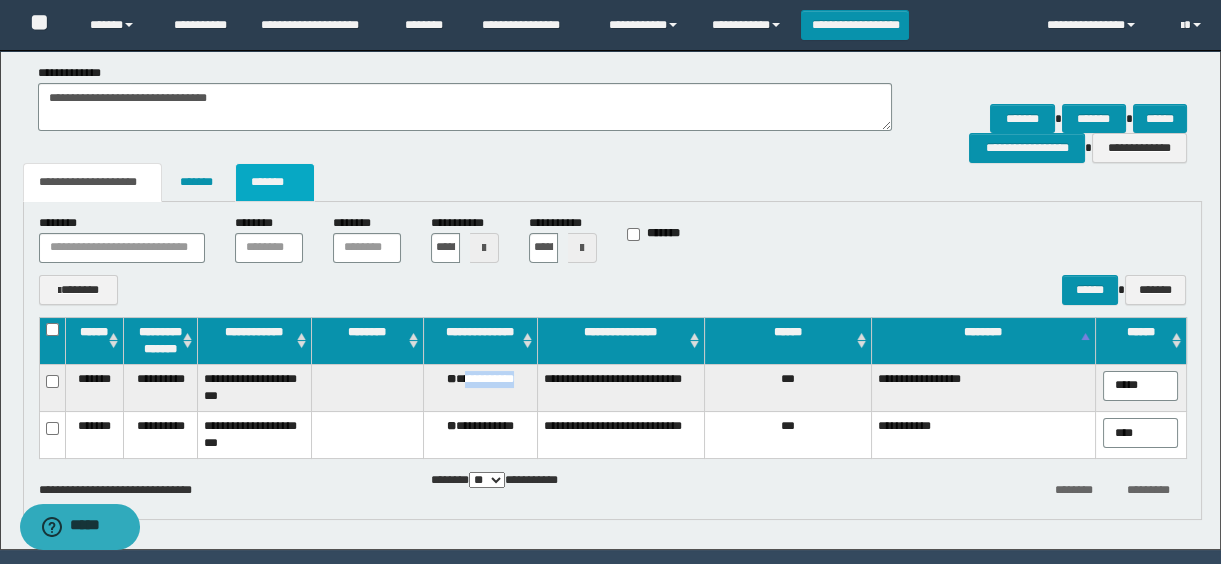 drag, startPoint x: 261, startPoint y: 186, endPoint x: 274, endPoint y: 189, distance: 13.341664 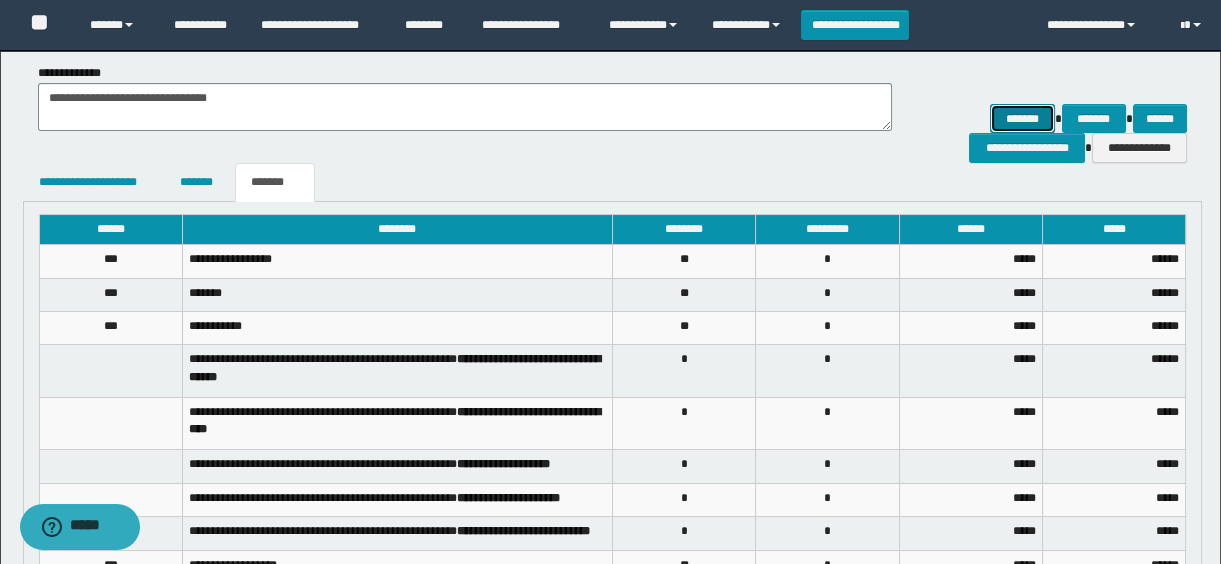 click on "*******" at bounding box center [1022, 119] 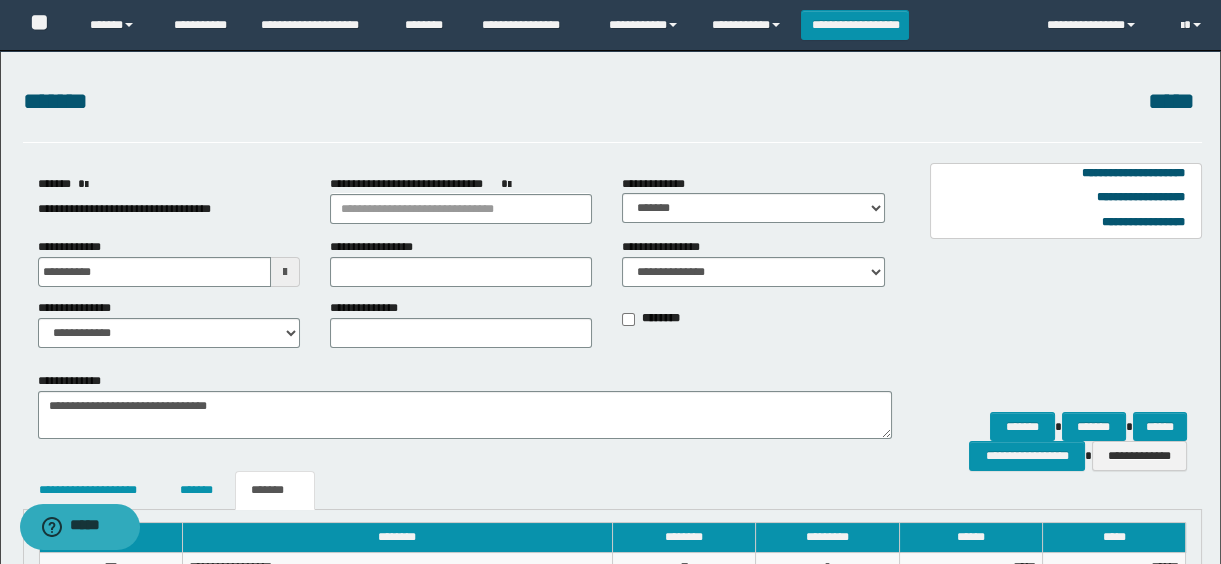 scroll, scrollTop: 97, scrollLeft: 0, axis: vertical 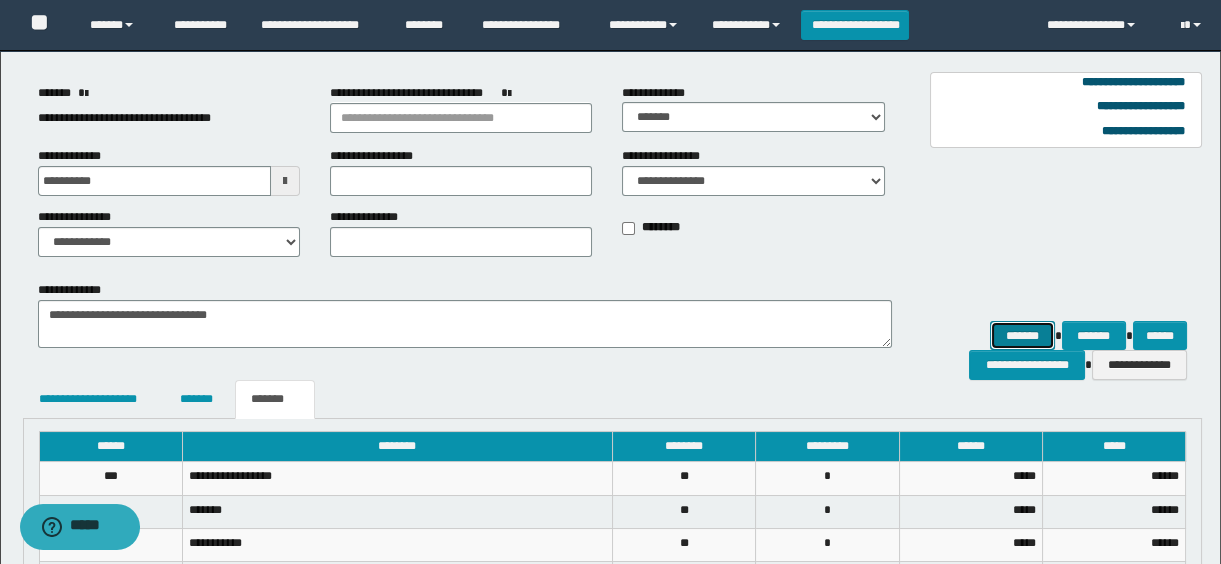 click on "*******" at bounding box center (1022, 336) 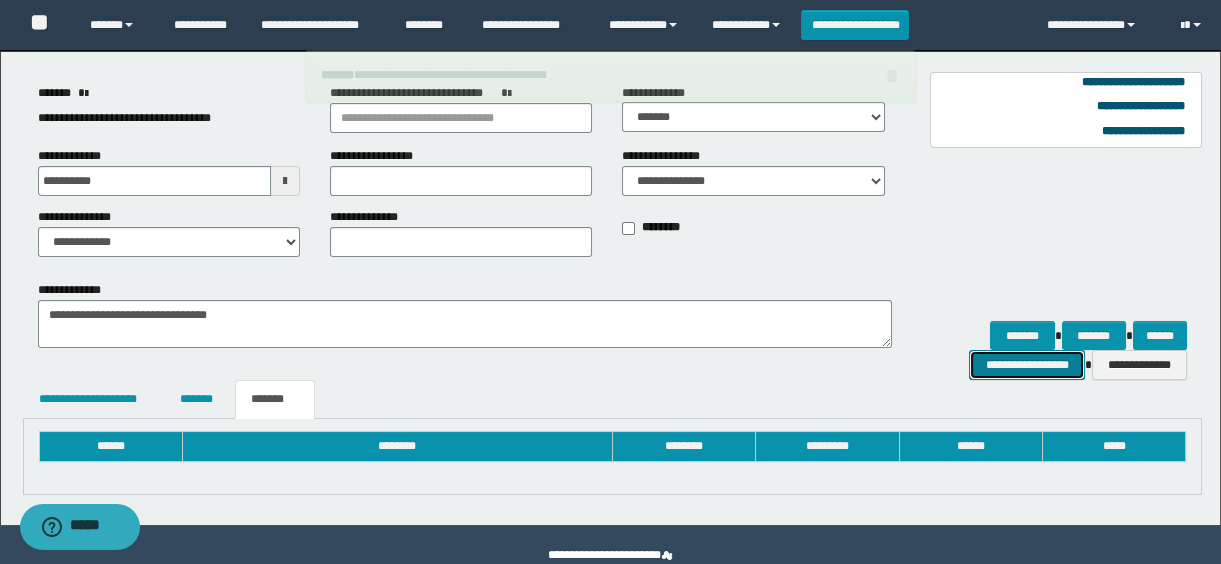 click on "**********" at bounding box center (1026, 365) 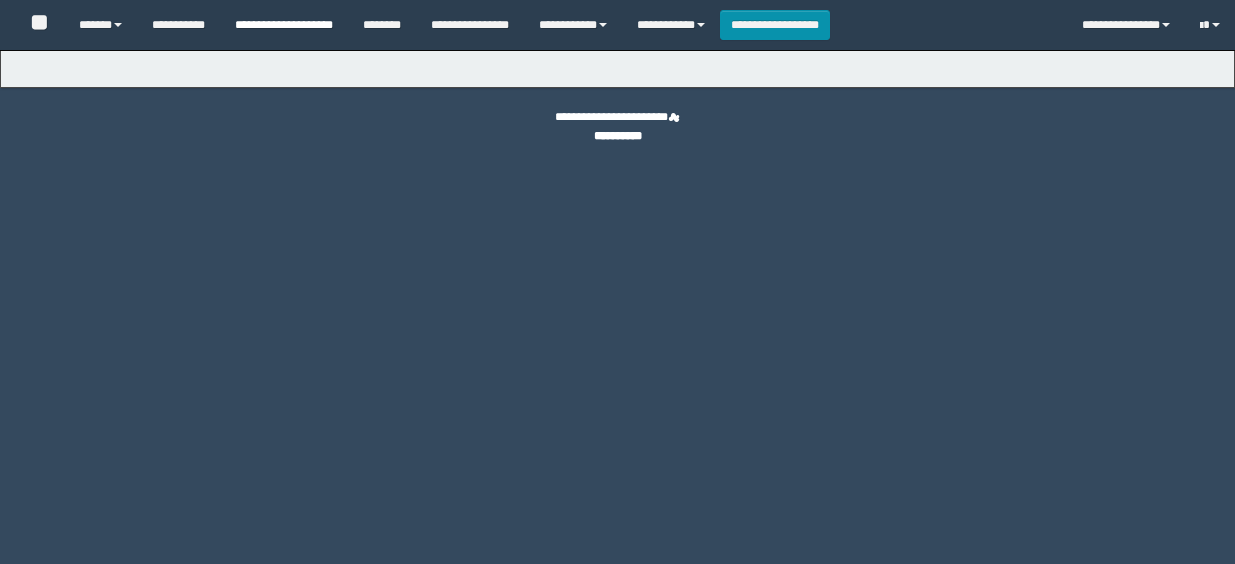 scroll, scrollTop: 0, scrollLeft: 0, axis: both 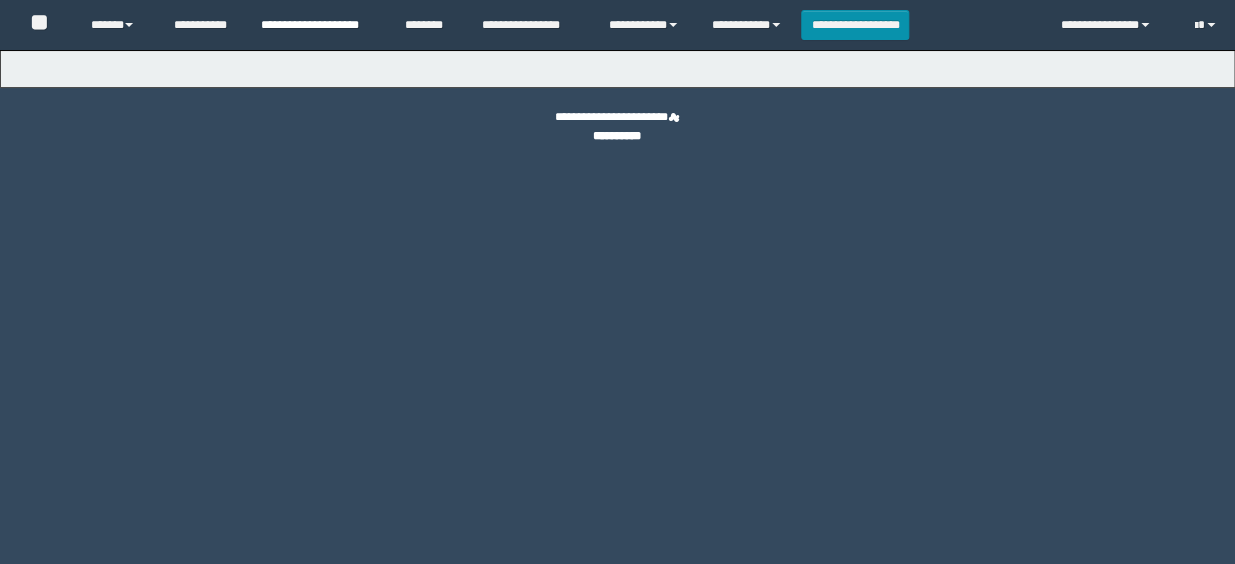 select on "*" 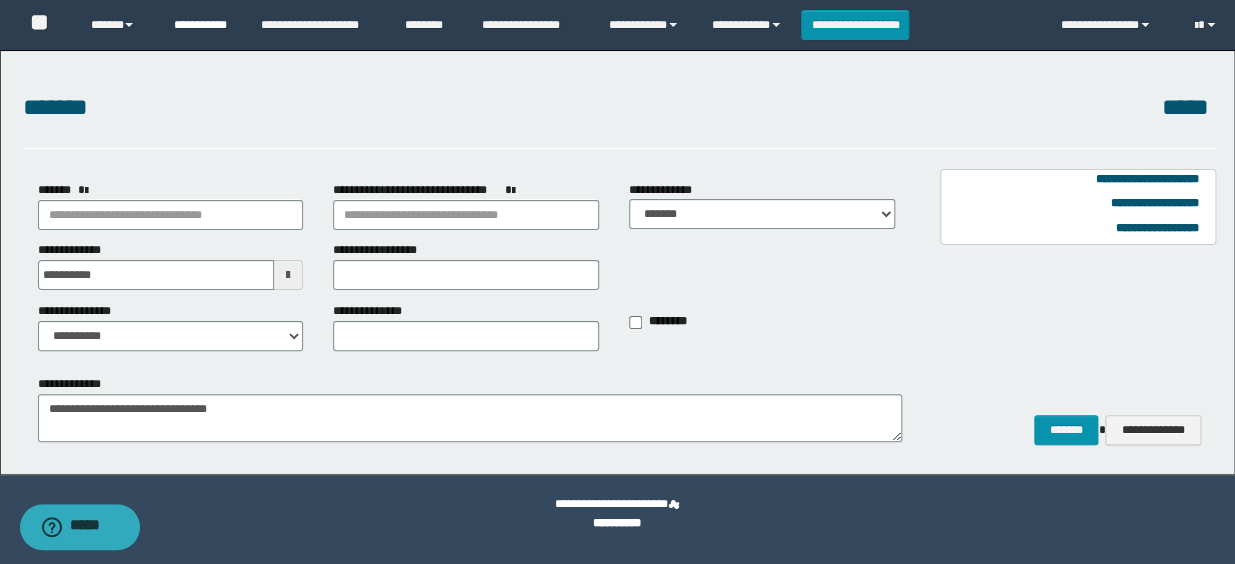 type on "**********" 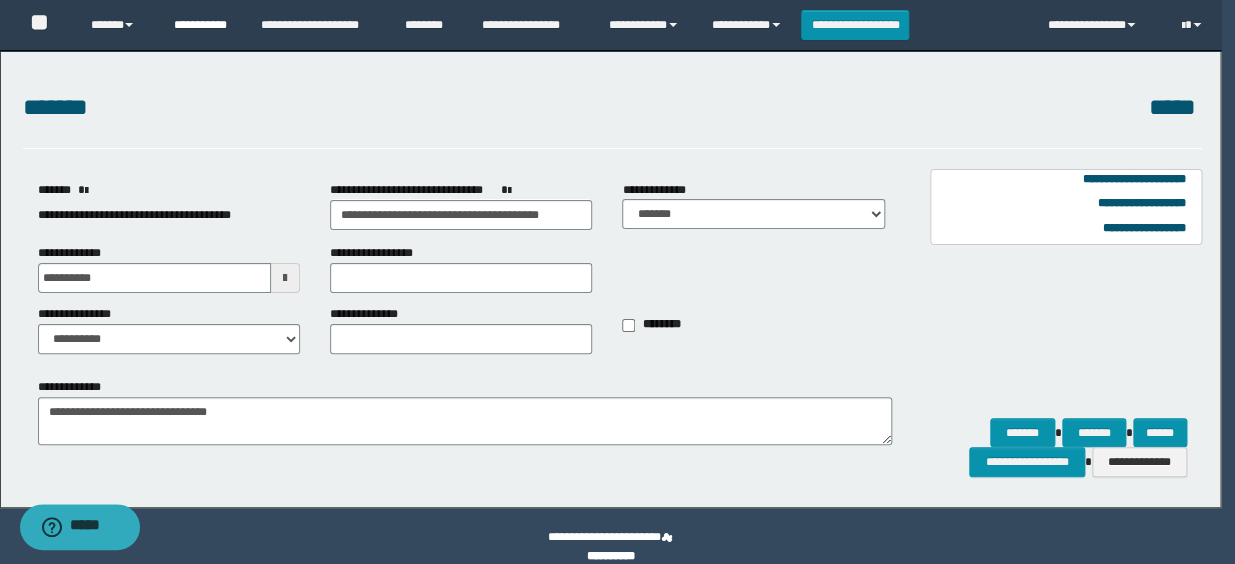 drag, startPoint x: 218, startPoint y: 16, endPoint x: 274, endPoint y: 53, distance: 67.11929 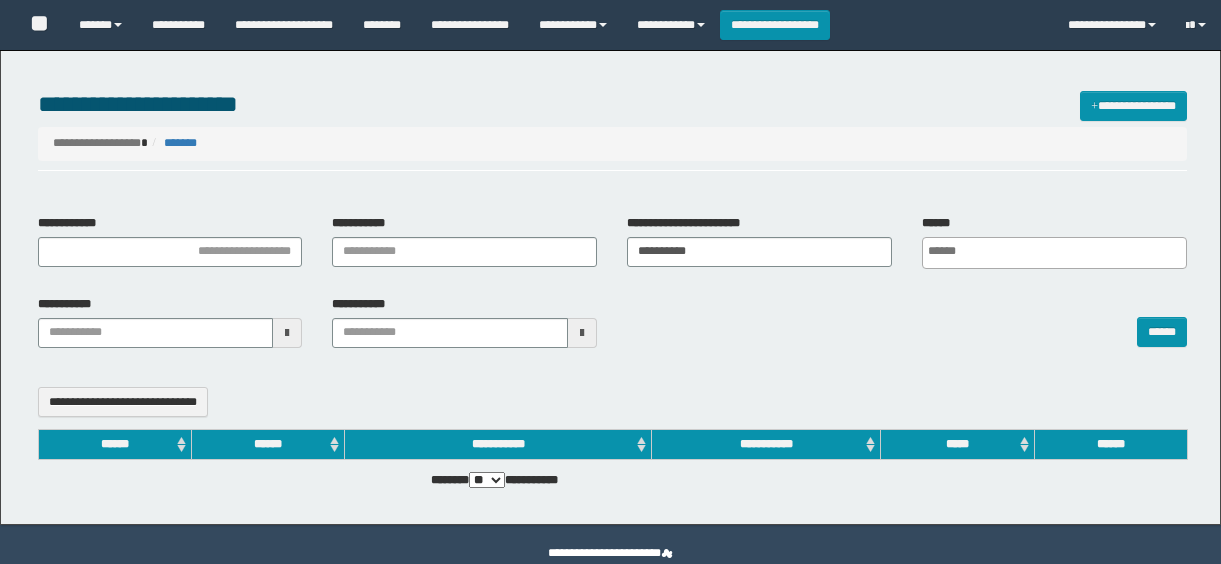 select 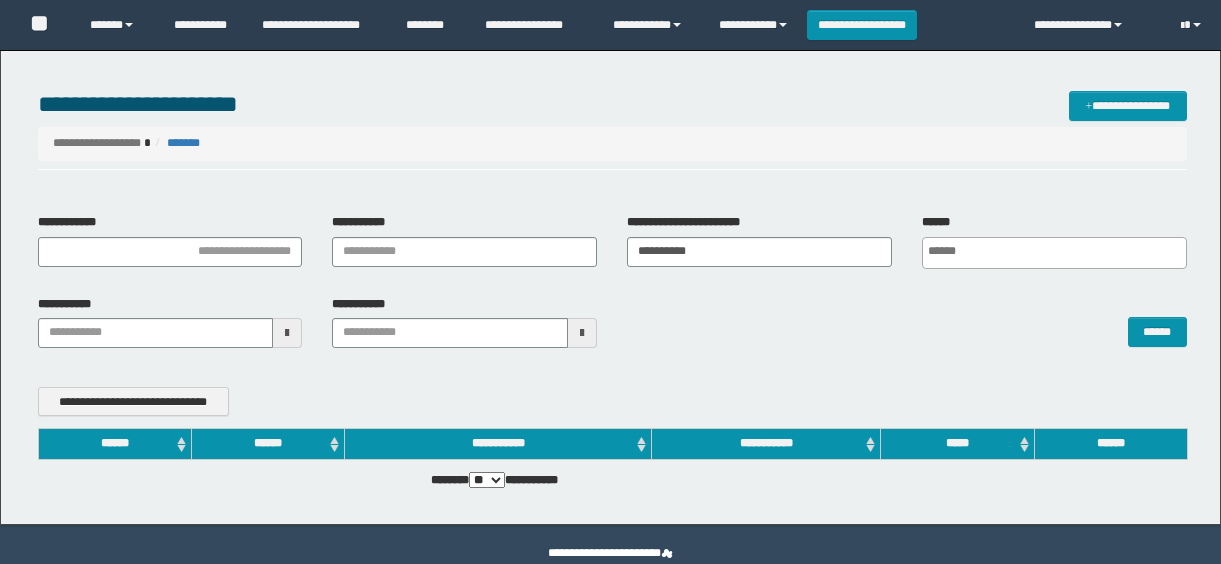scroll, scrollTop: 0, scrollLeft: 0, axis: both 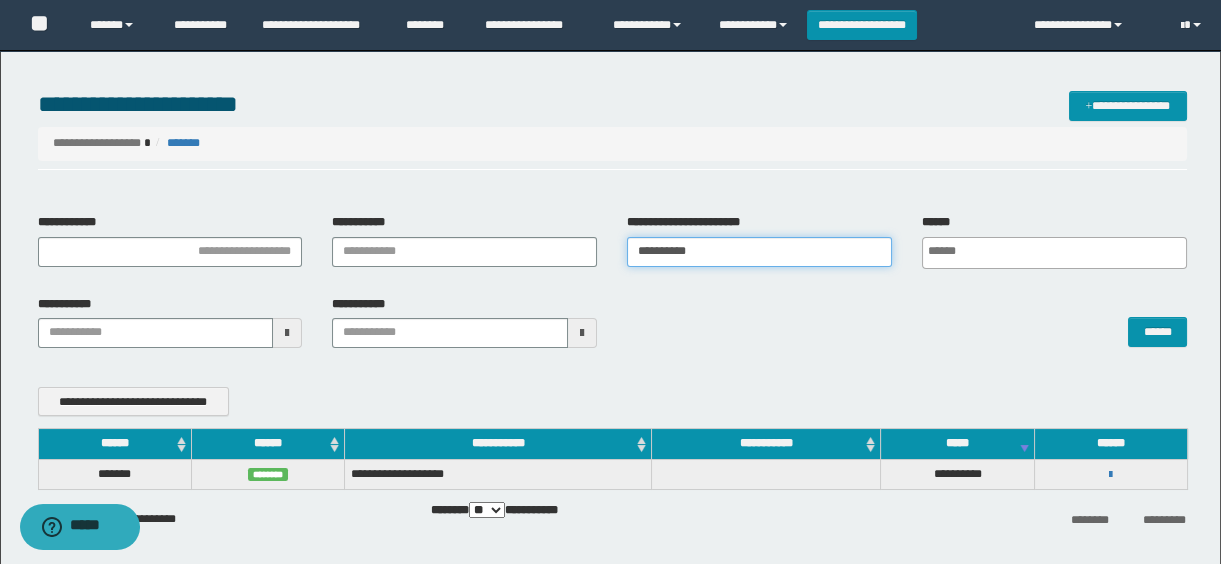 drag, startPoint x: 705, startPoint y: 250, endPoint x: 447, endPoint y: 242, distance: 258.124 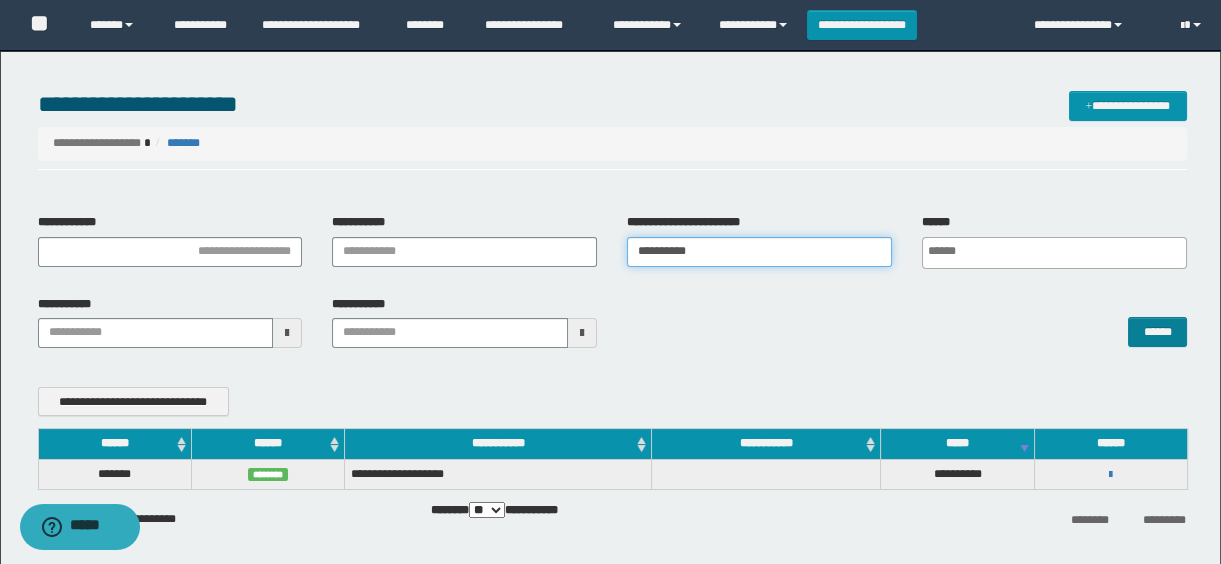 type on "**********" 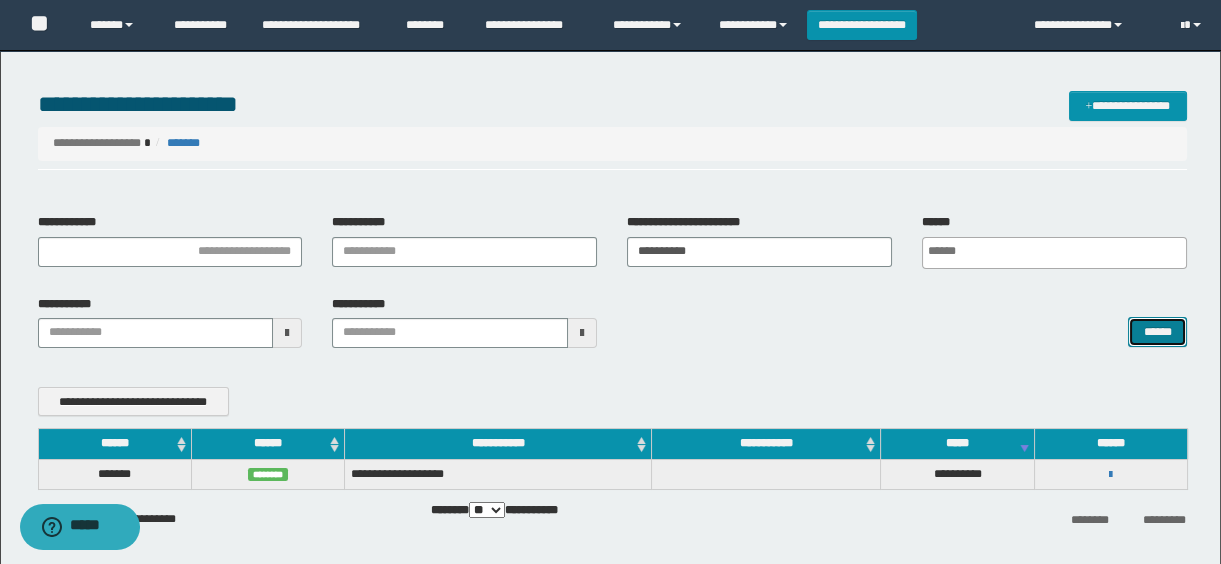 click on "******" at bounding box center [1157, 332] 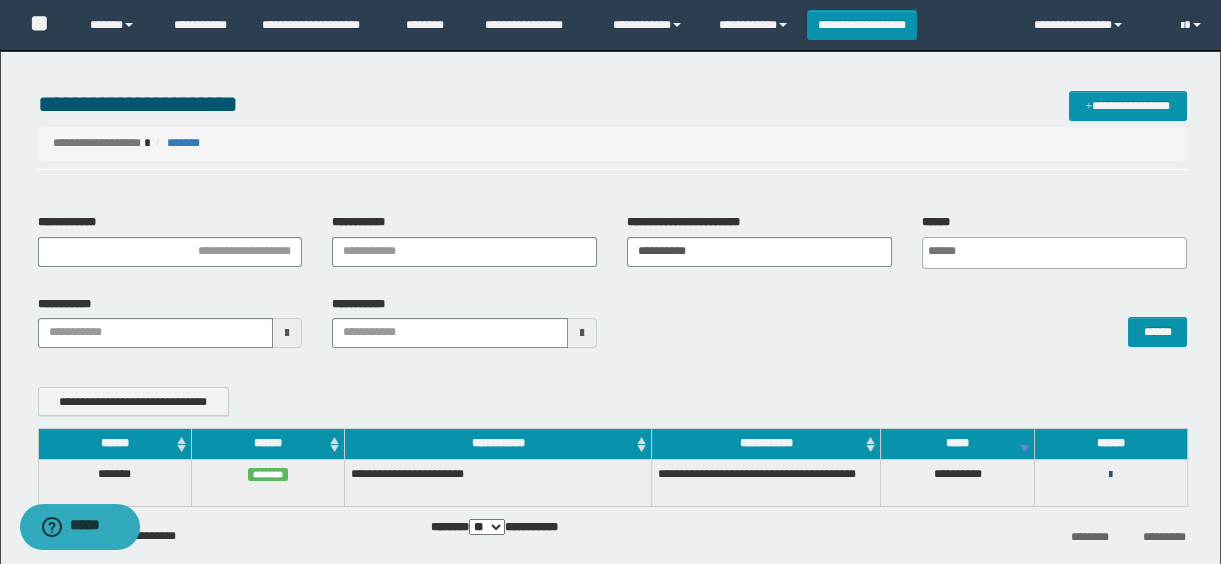 click at bounding box center [1110, 475] 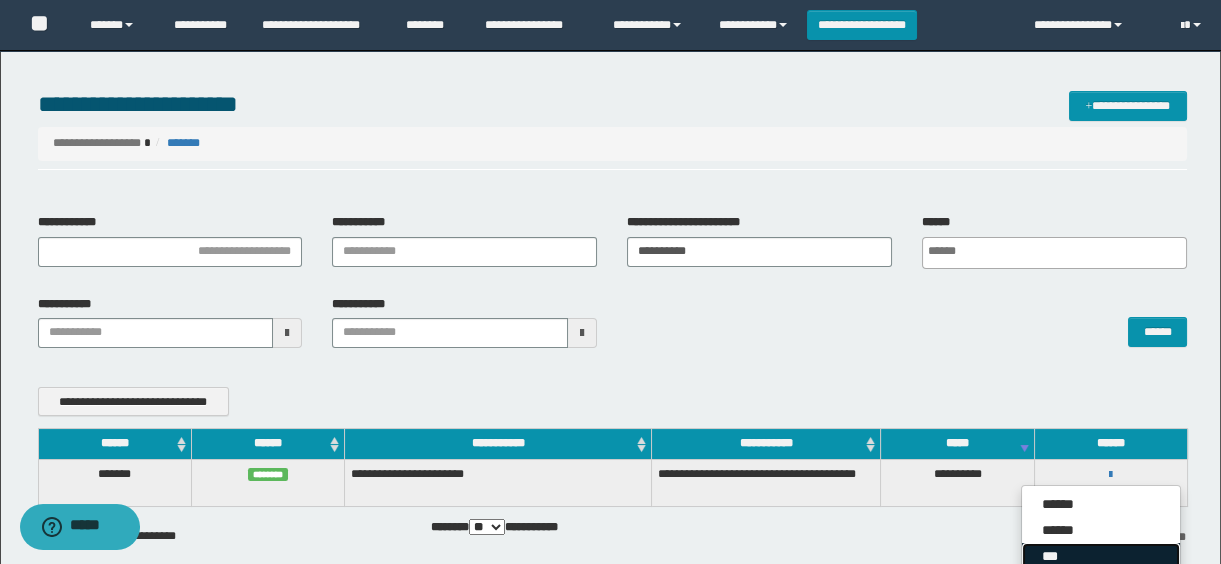 click on "***" at bounding box center (1101, 556) 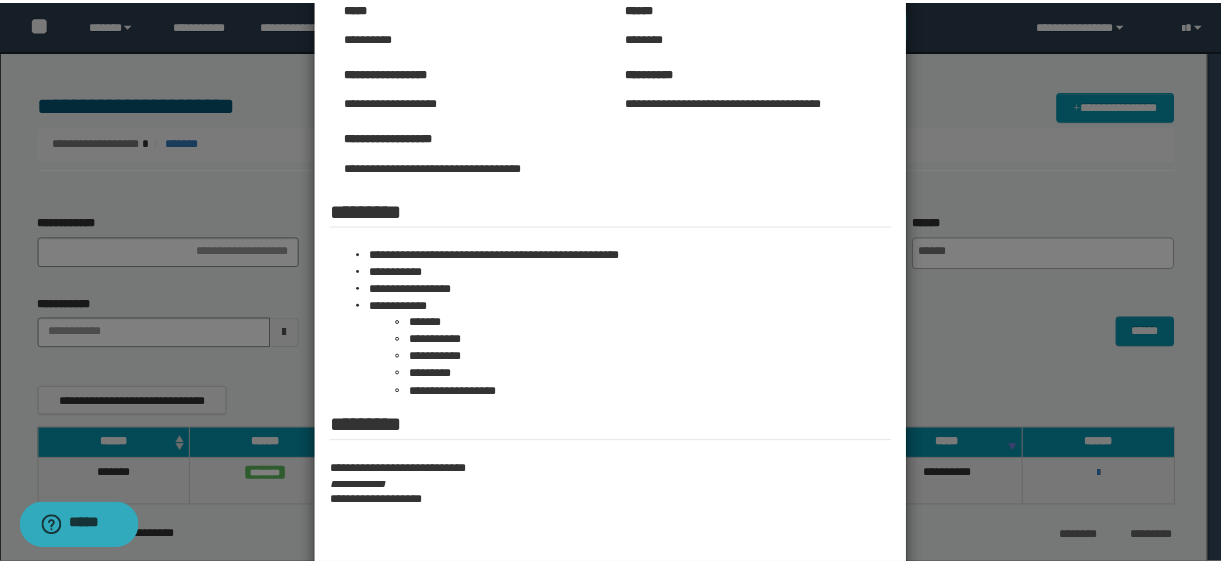 scroll, scrollTop: 271, scrollLeft: 0, axis: vertical 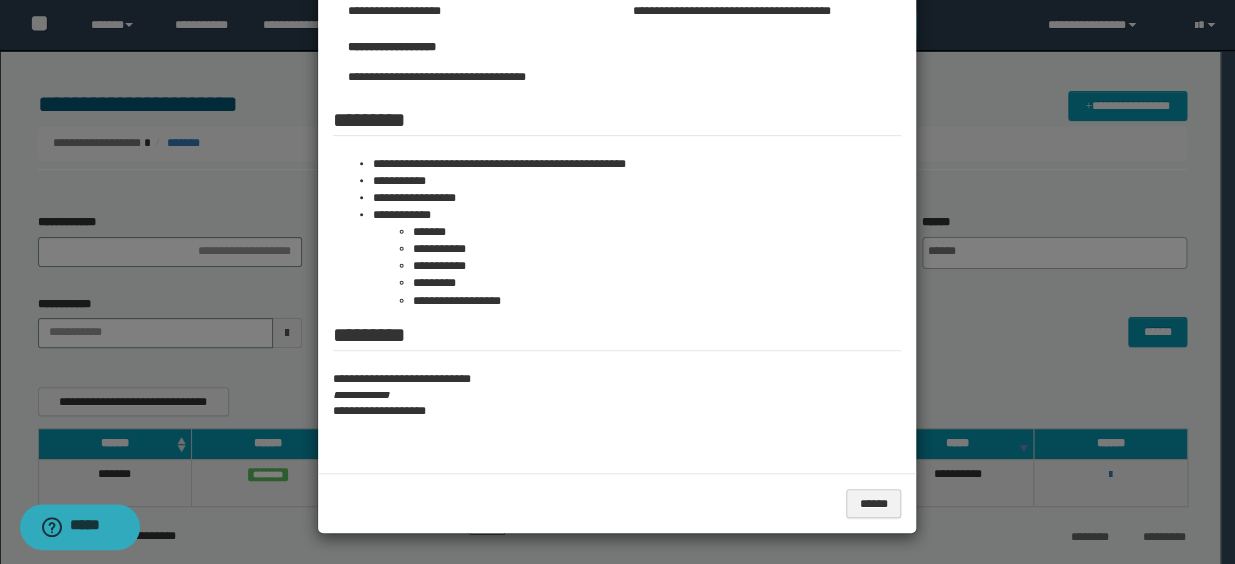 click at bounding box center (617, 146) 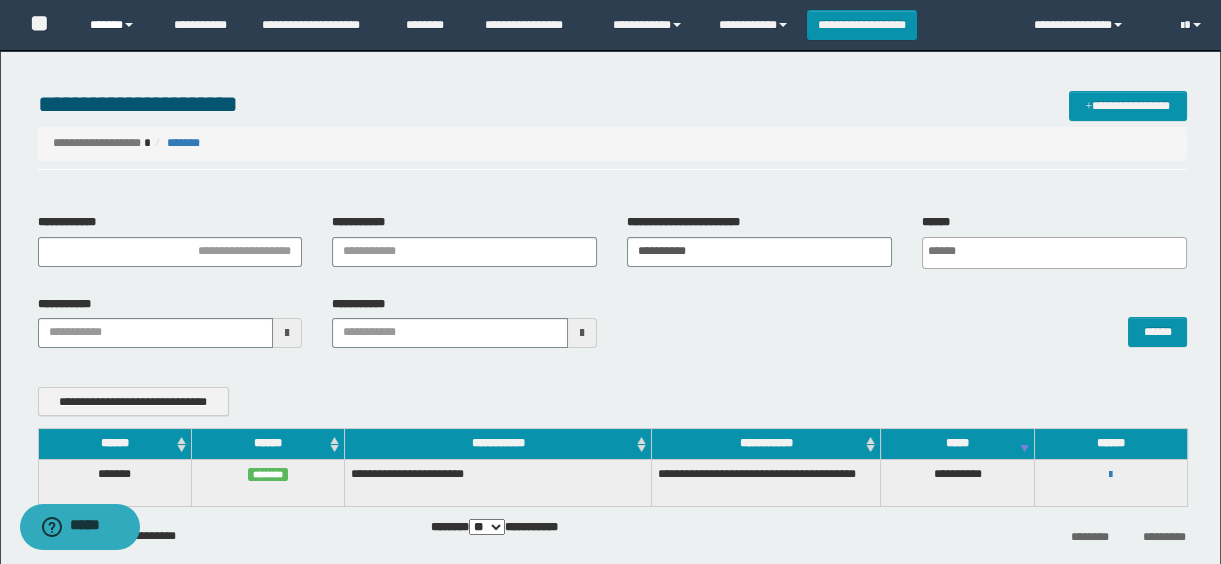 click on "******" at bounding box center (117, 25) 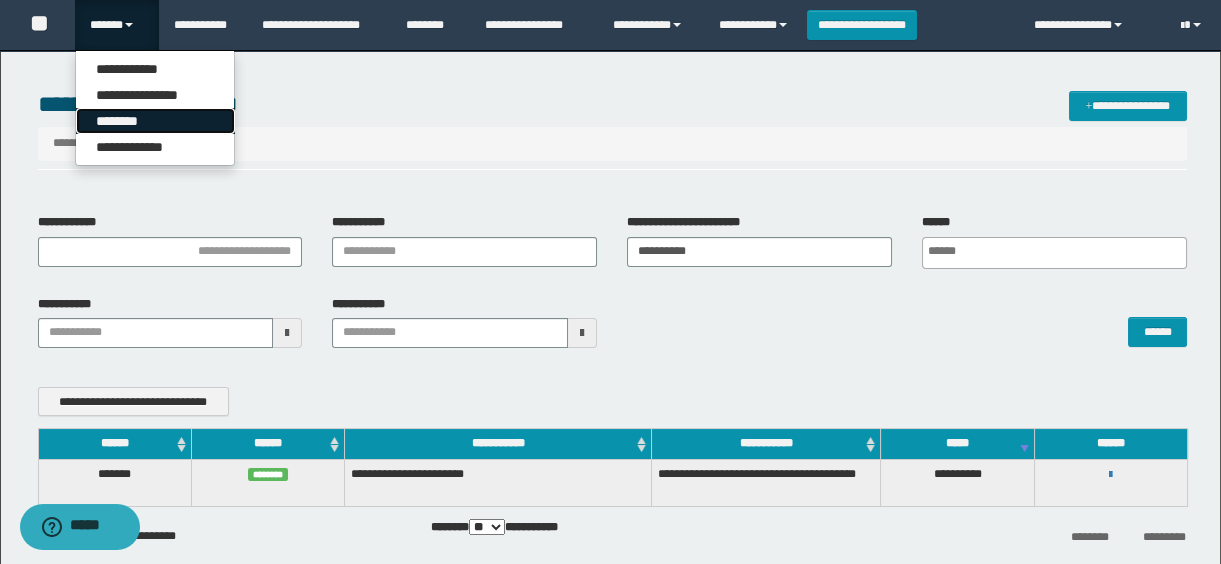 click on "********" at bounding box center [155, 121] 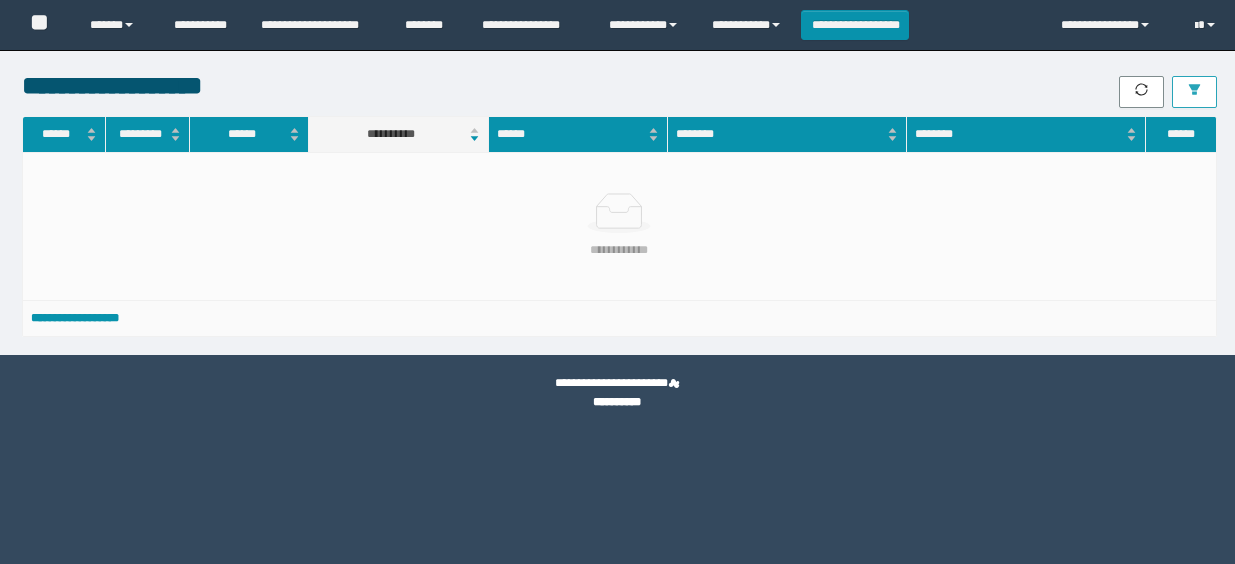 scroll, scrollTop: 0, scrollLeft: 0, axis: both 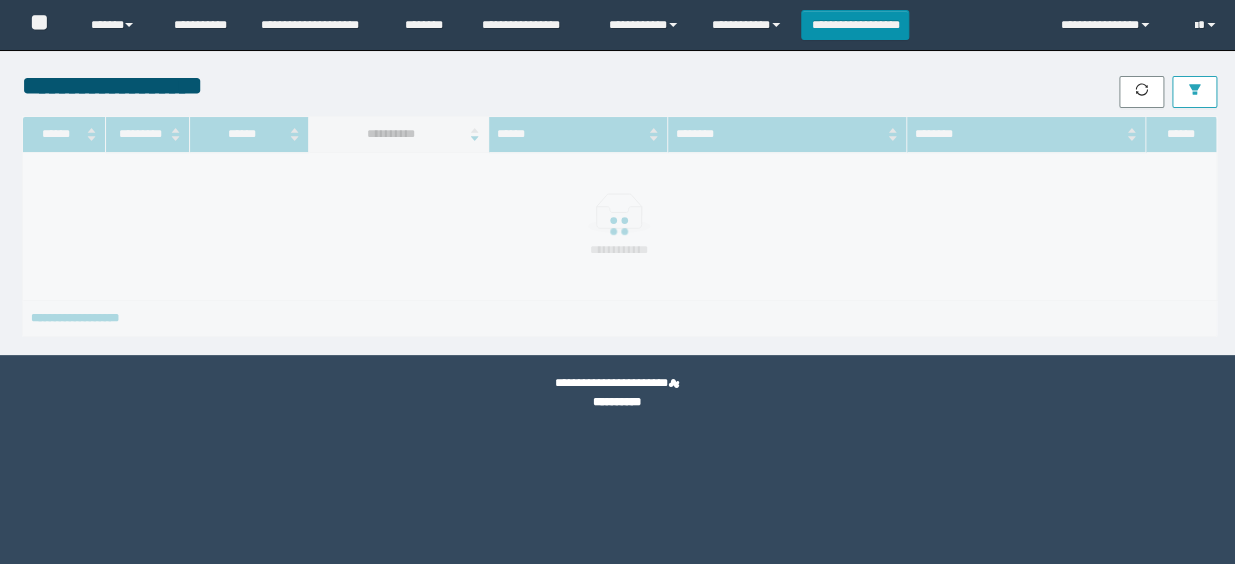 click 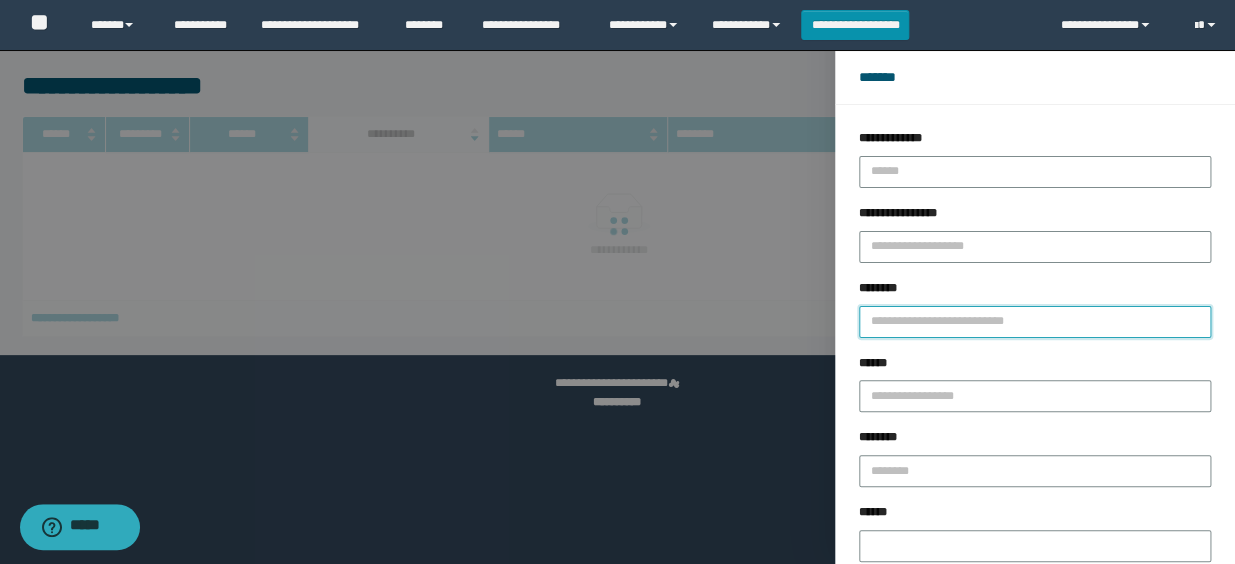 click on "********" at bounding box center (1035, 322) 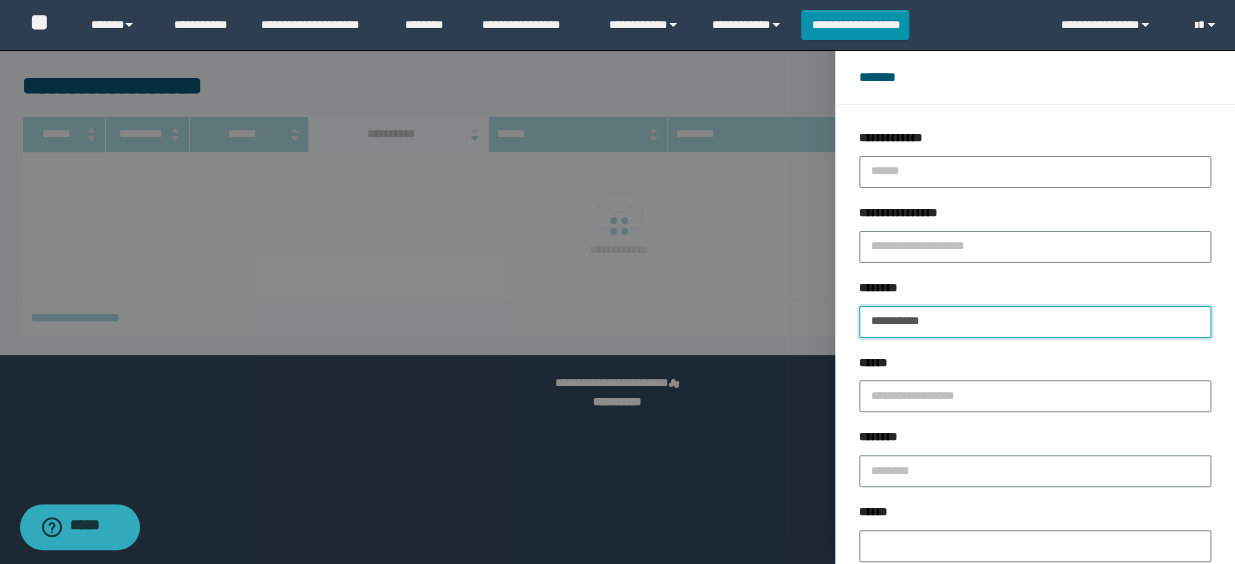 type on "**********" 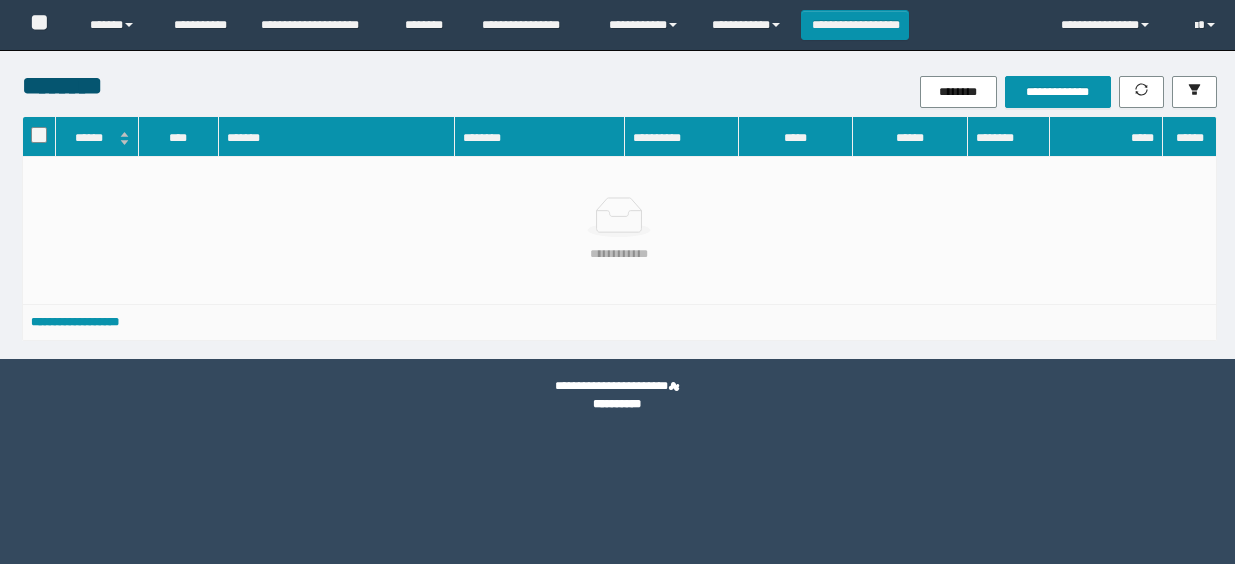 scroll, scrollTop: 0, scrollLeft: 0, axis: both 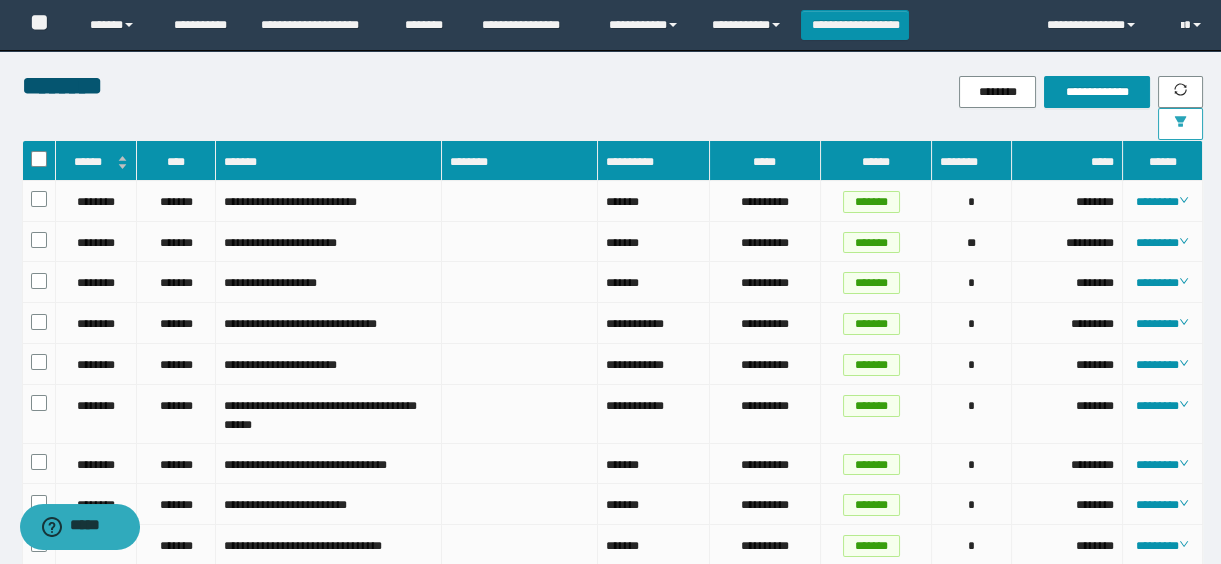 click at bounding box center (1180, 124) 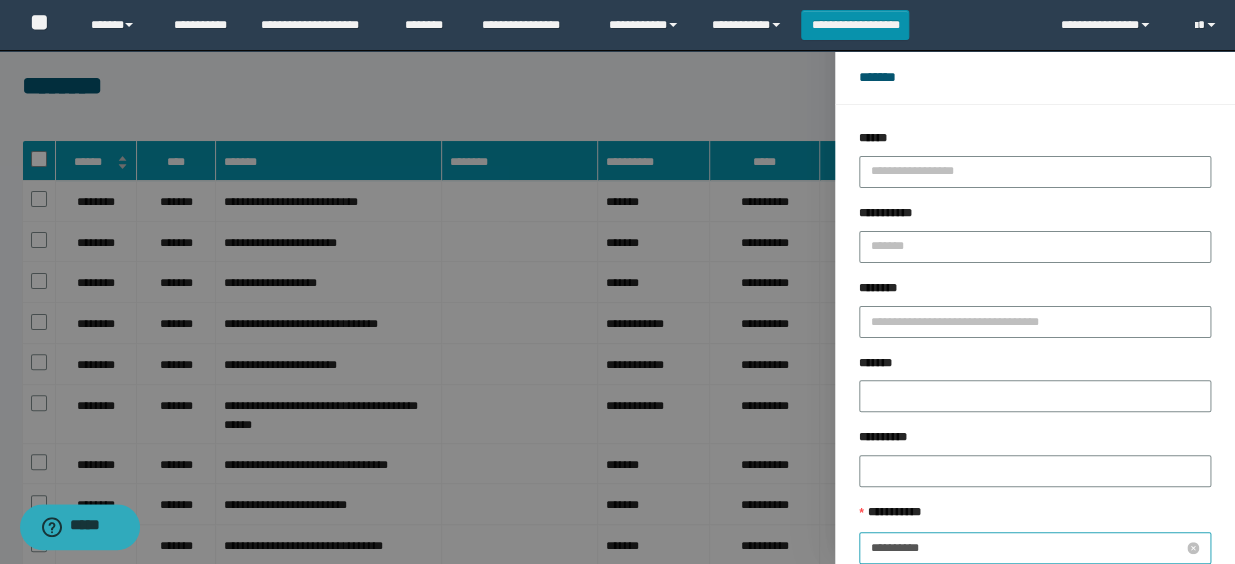 click on "**********" at bounding box center (1027, 548) 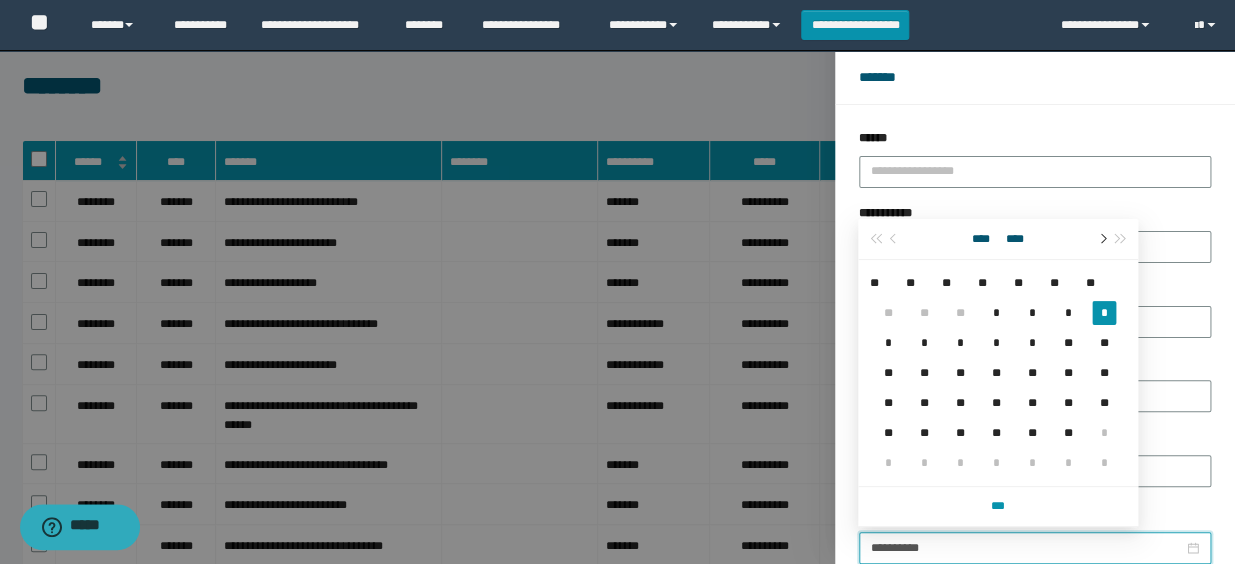 click at bounding box center (1101, 239) 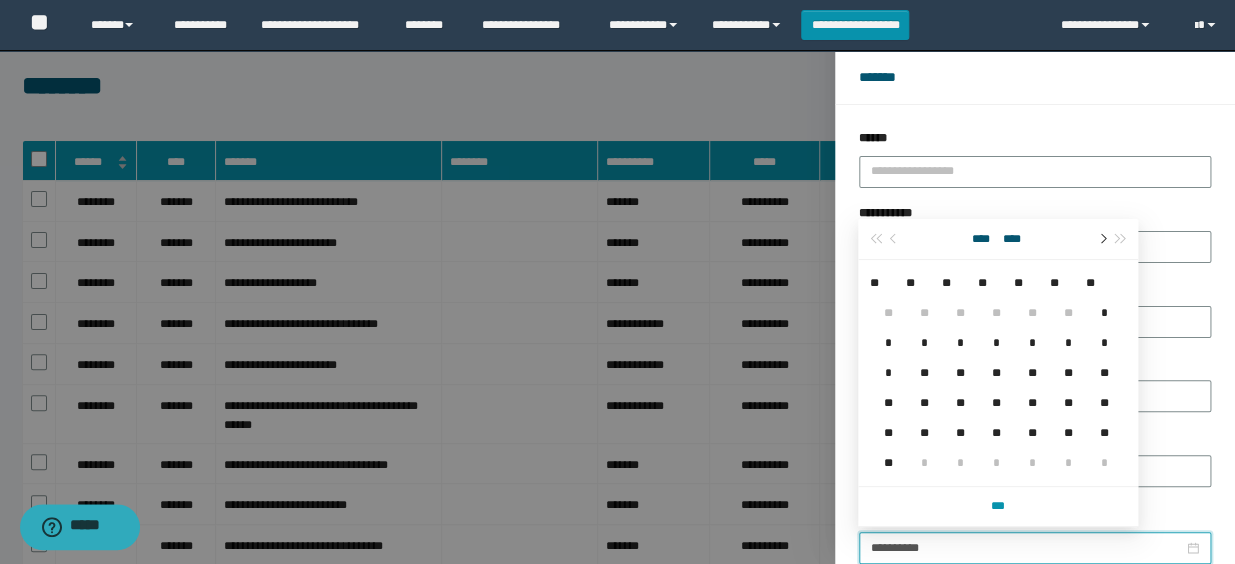 click at bounding box center (1101, 239) 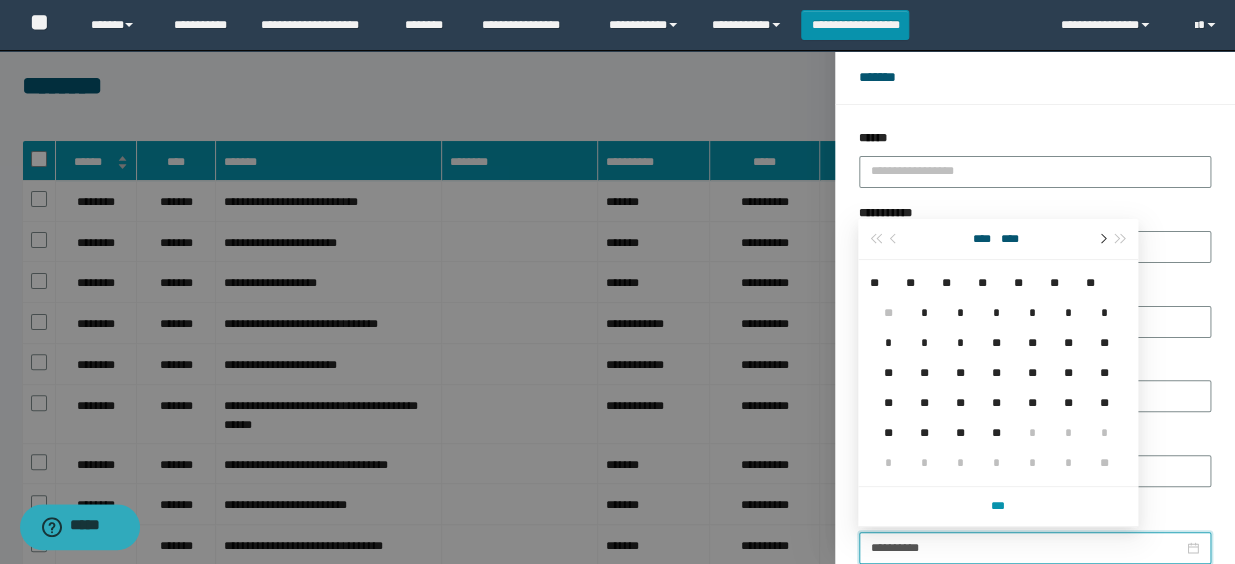 click at bounding box center [1101, 239] 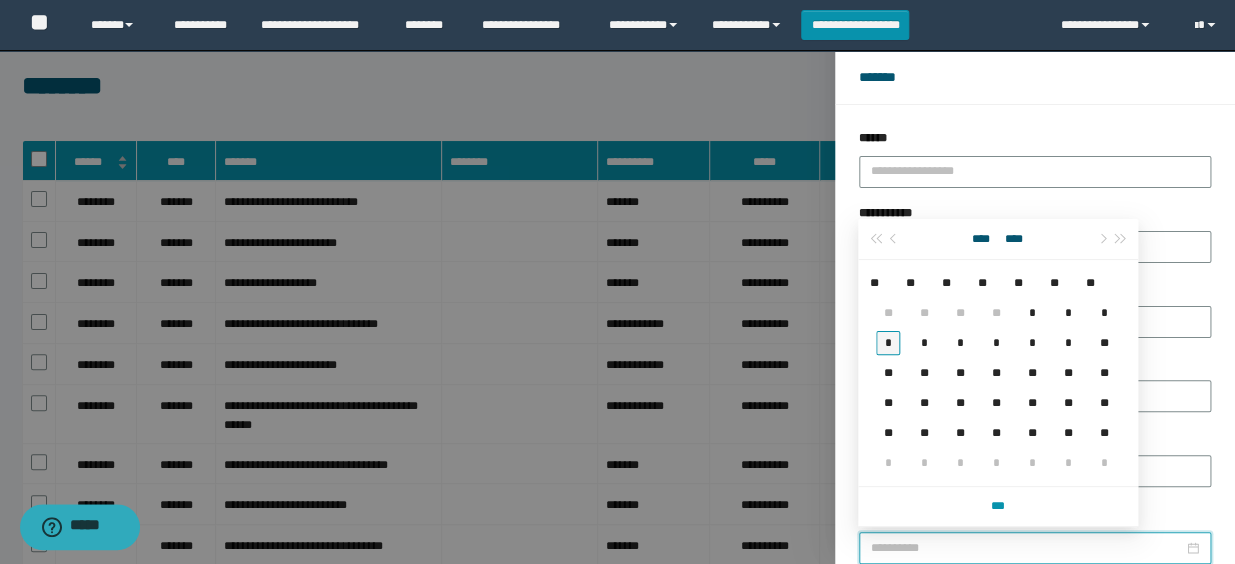 type on "**********" 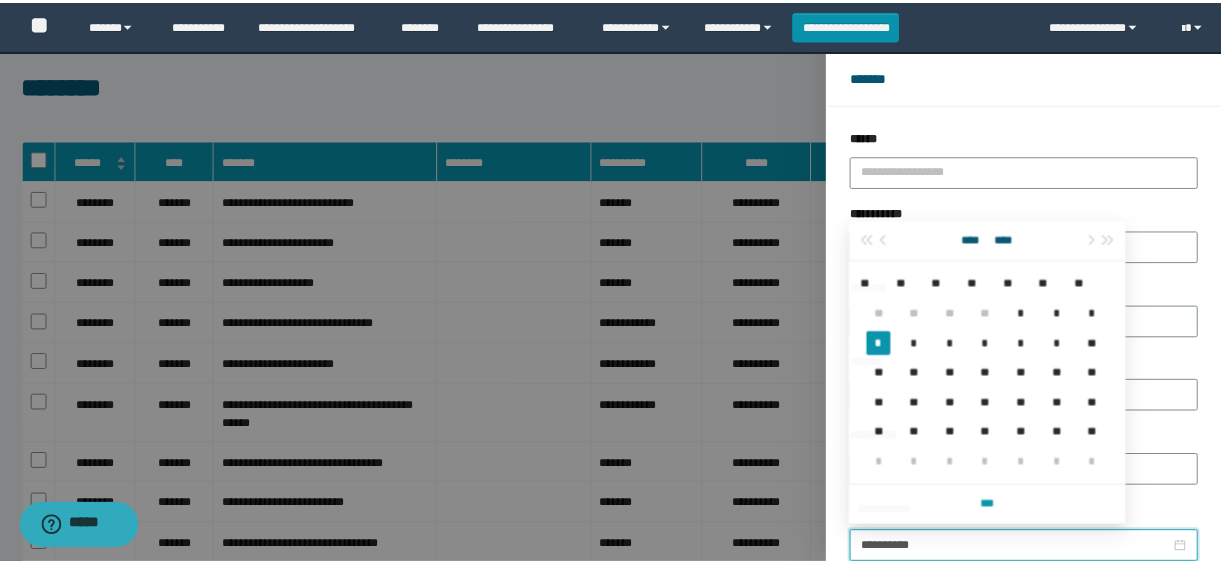 scroll, scrollTop: 112, scrollLeft: 0, axis: vertical 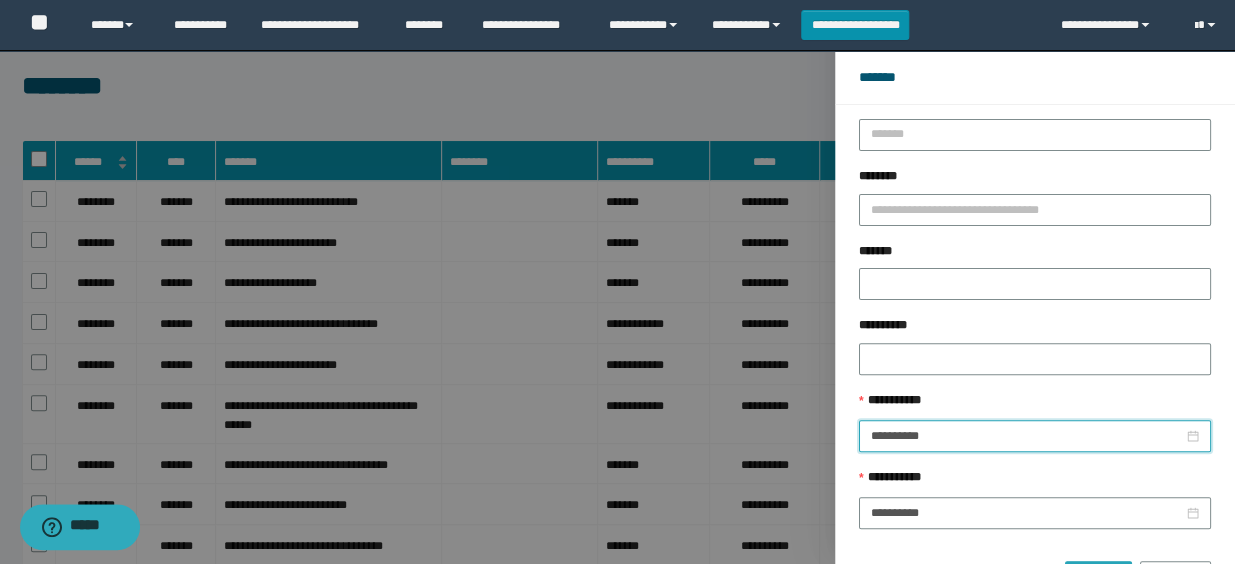 click on "******" at bounding box center (1098, 577) 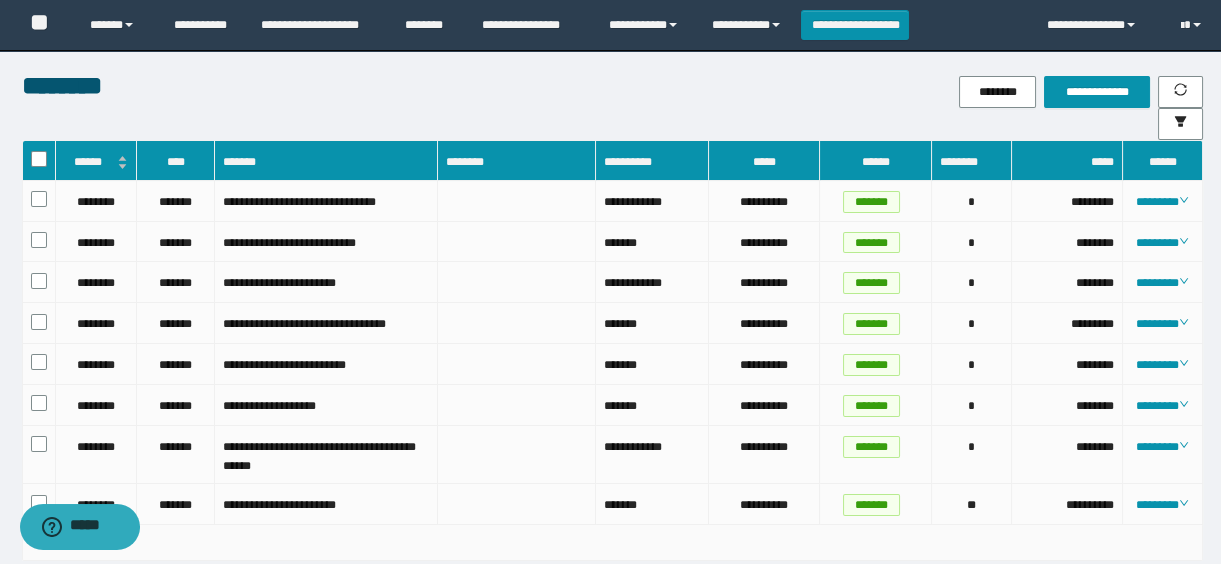 click on "******" at bounding box center (96, 162) 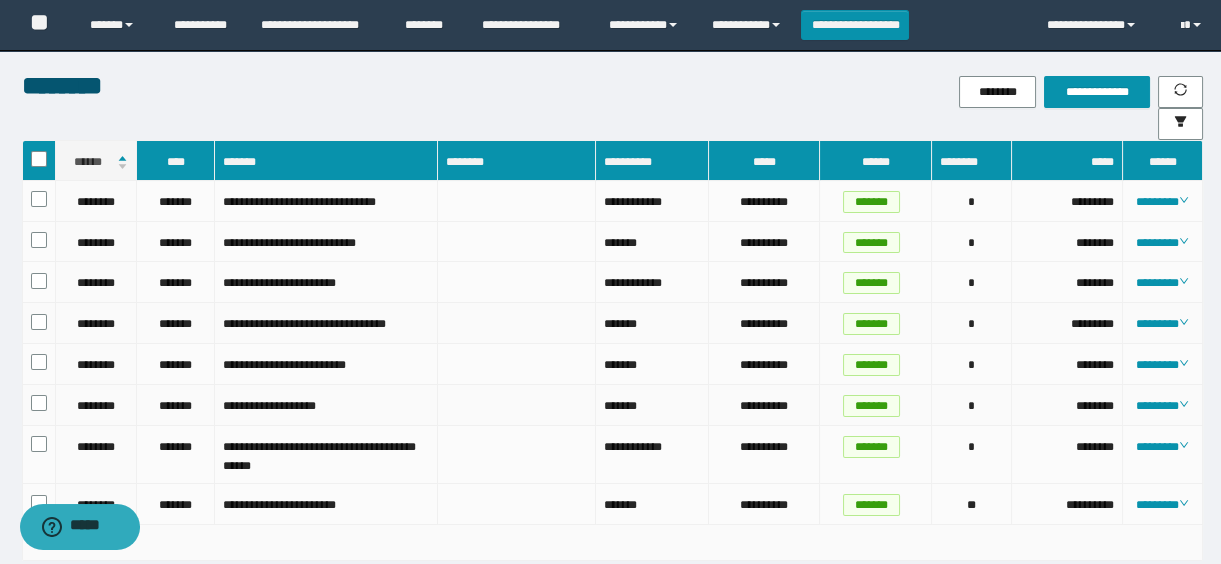 scroll, scrollTop: 152, scrollLeft: 0, axis: vertical 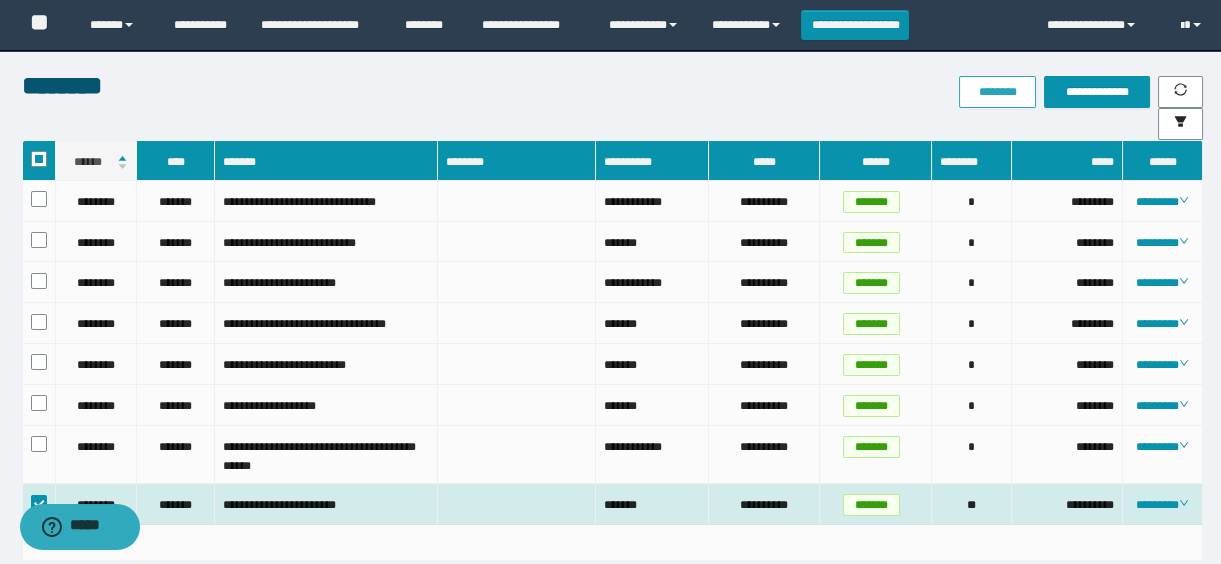 click on "********" at bounding box center (997, 92) 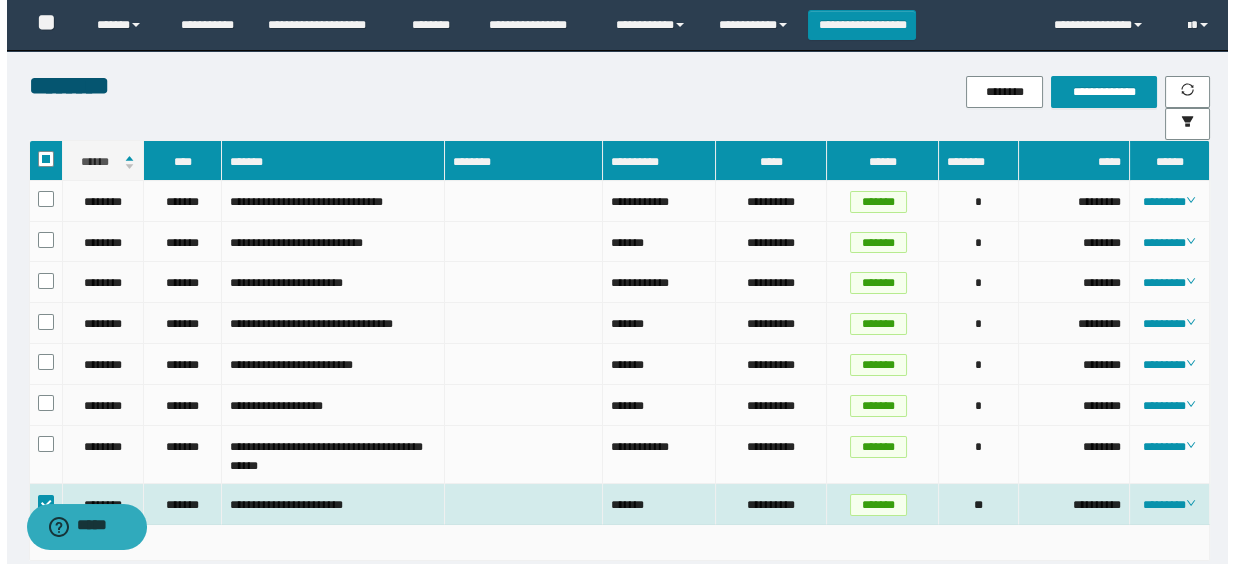 scroll, scrollTop: 152, scrollLeft: 0, axis: vertical 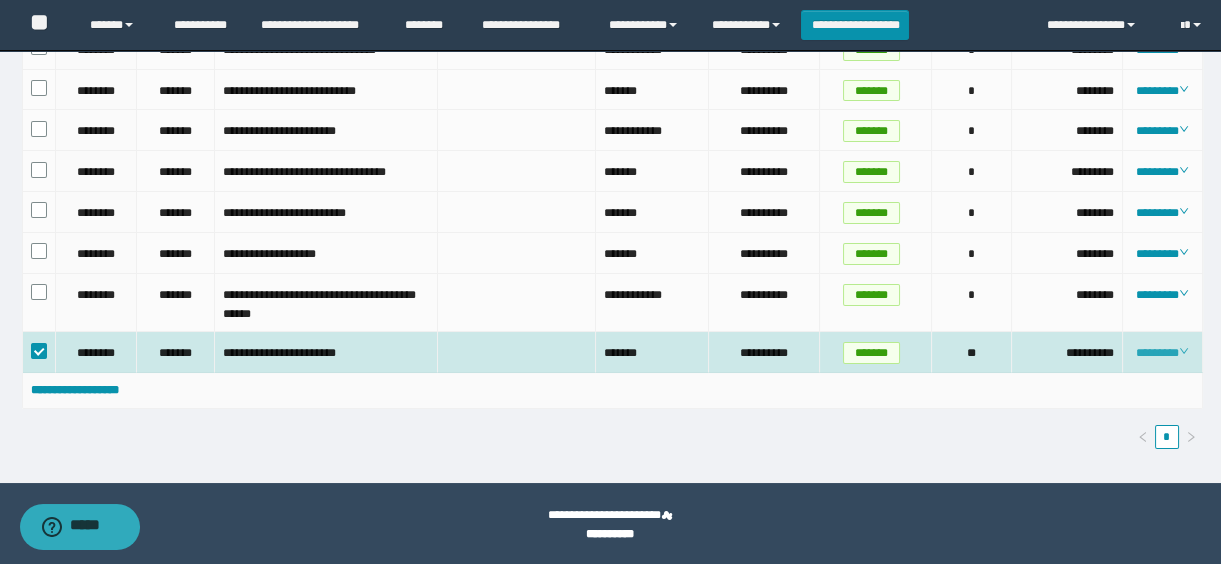 click on "********" at bounding box center (1162, 353) 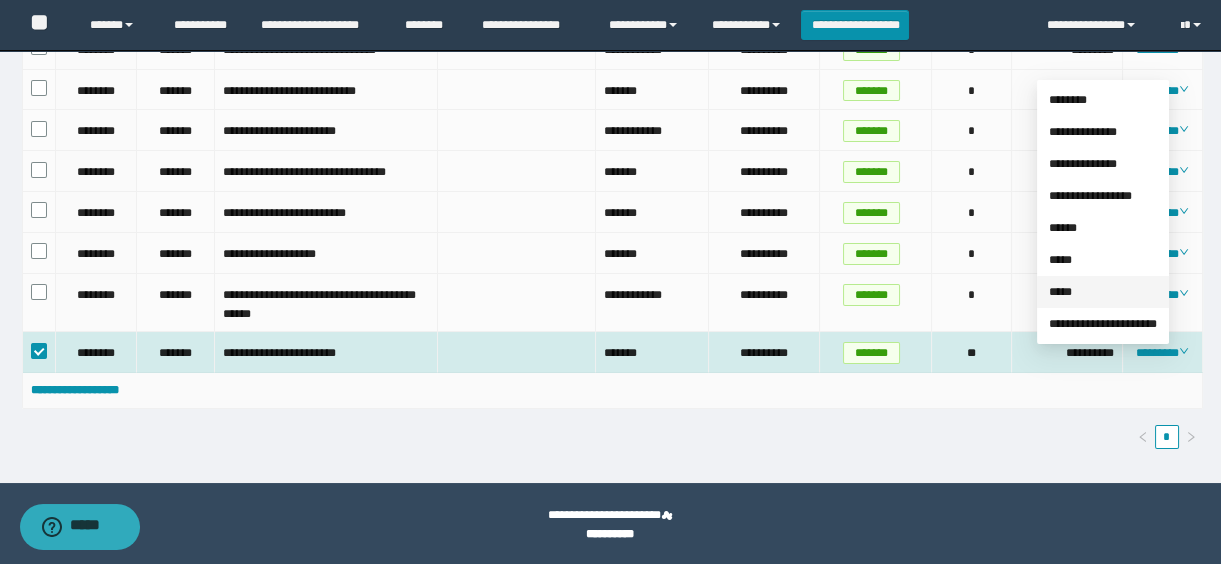 click on "*****" at bounding box center [1060, 292] 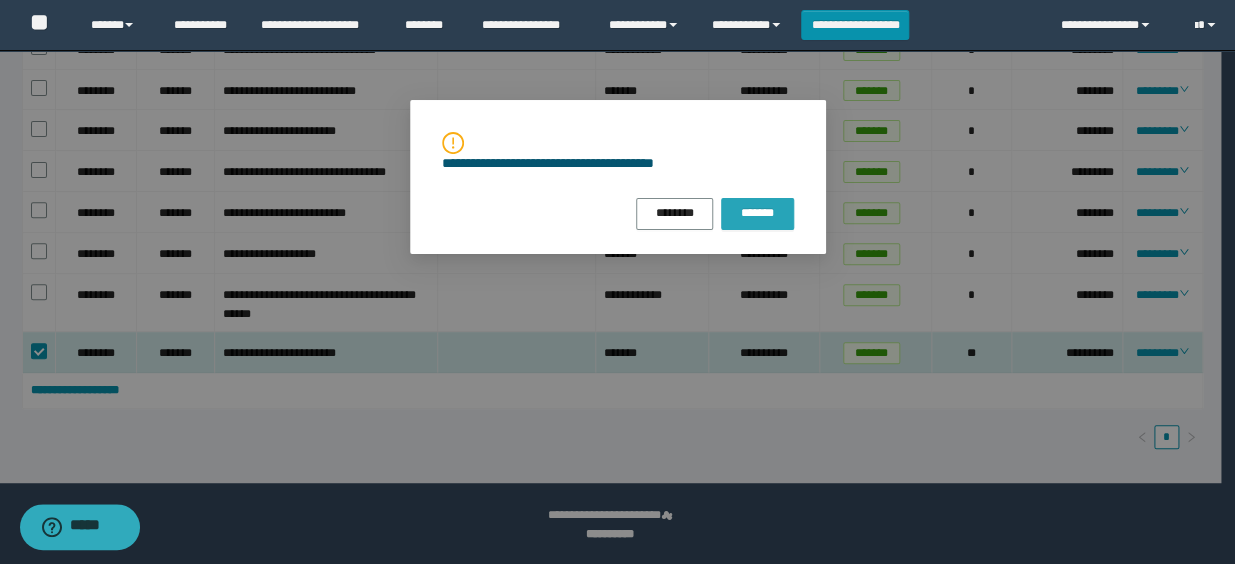 click on "*******" at bounding box center (757, 213) 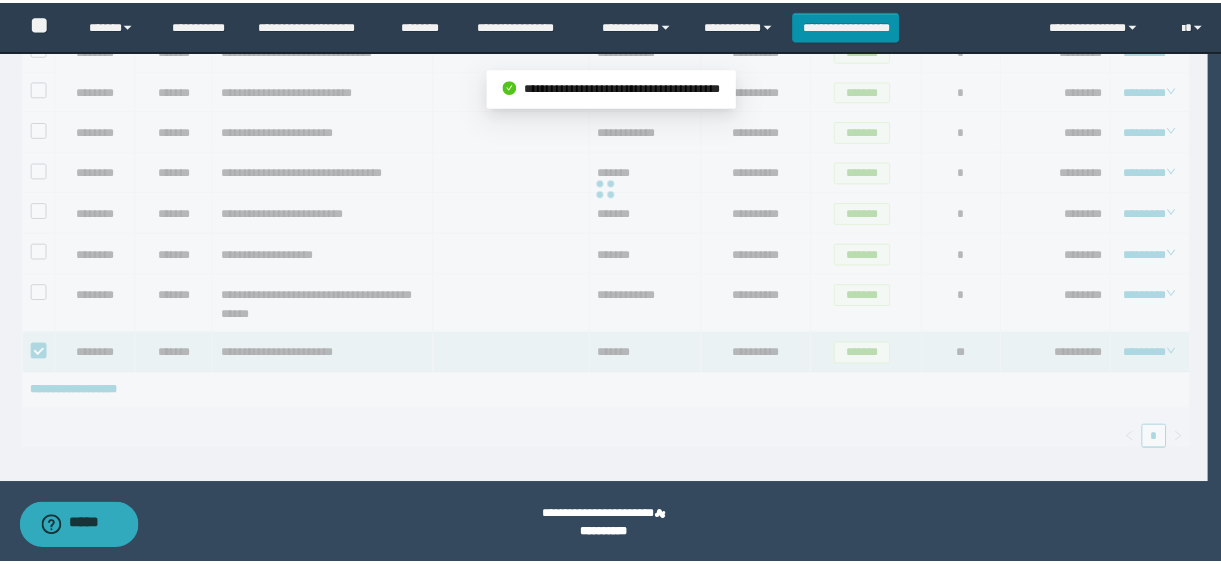 scroll, scrollTop: 110, scrollLeft: 0, axis: vertical 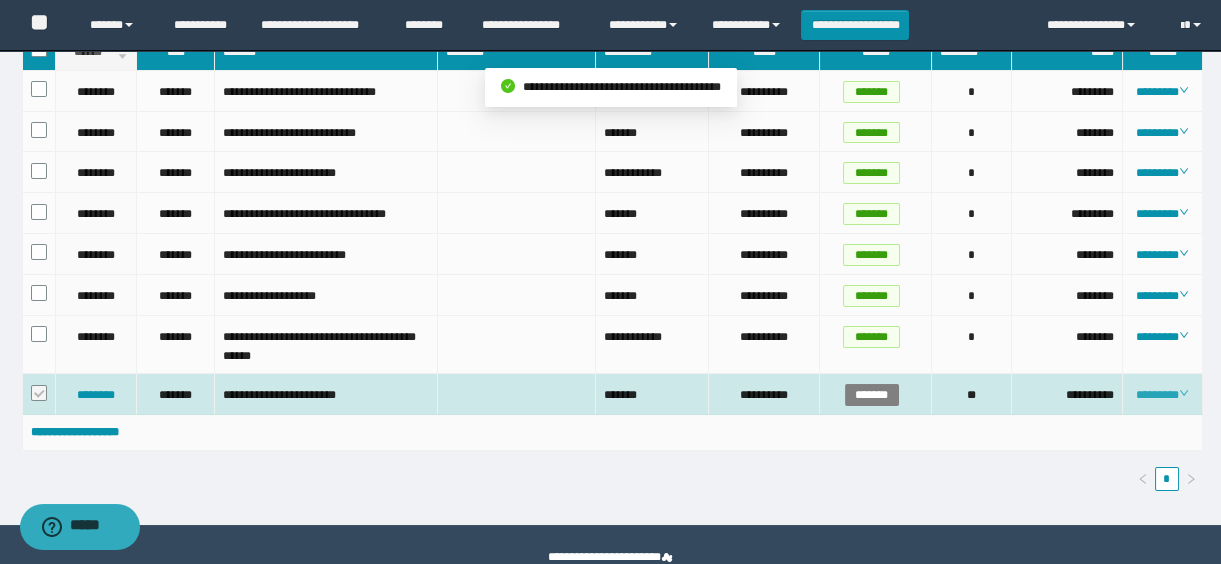 click on "********" at bounding box center [1162, 395] 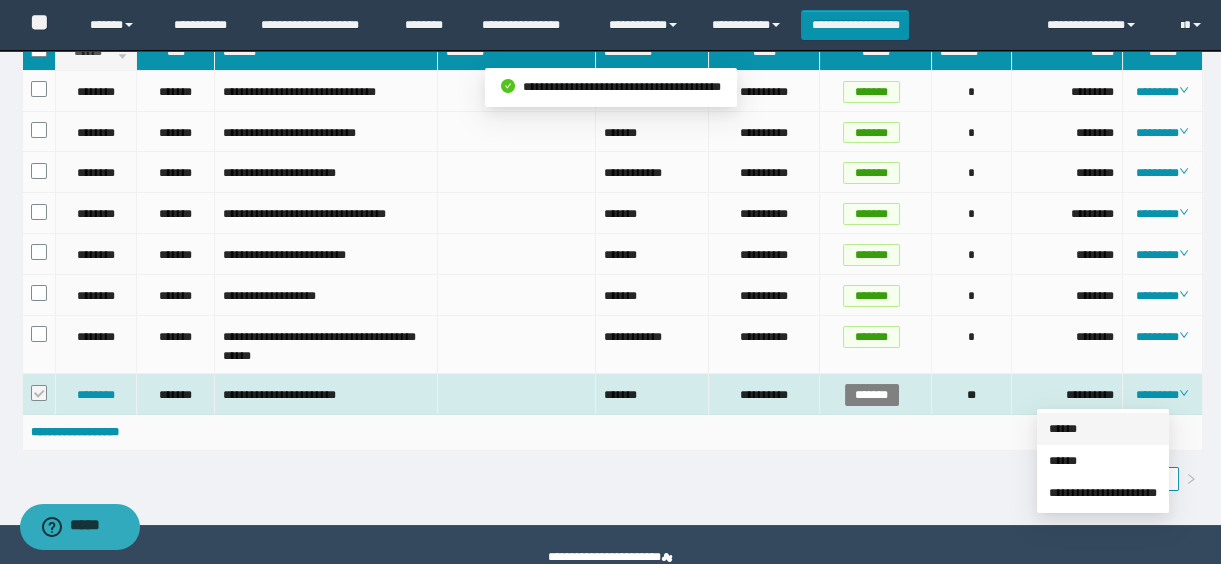 click on "******" at bounding box center [1063, 429] 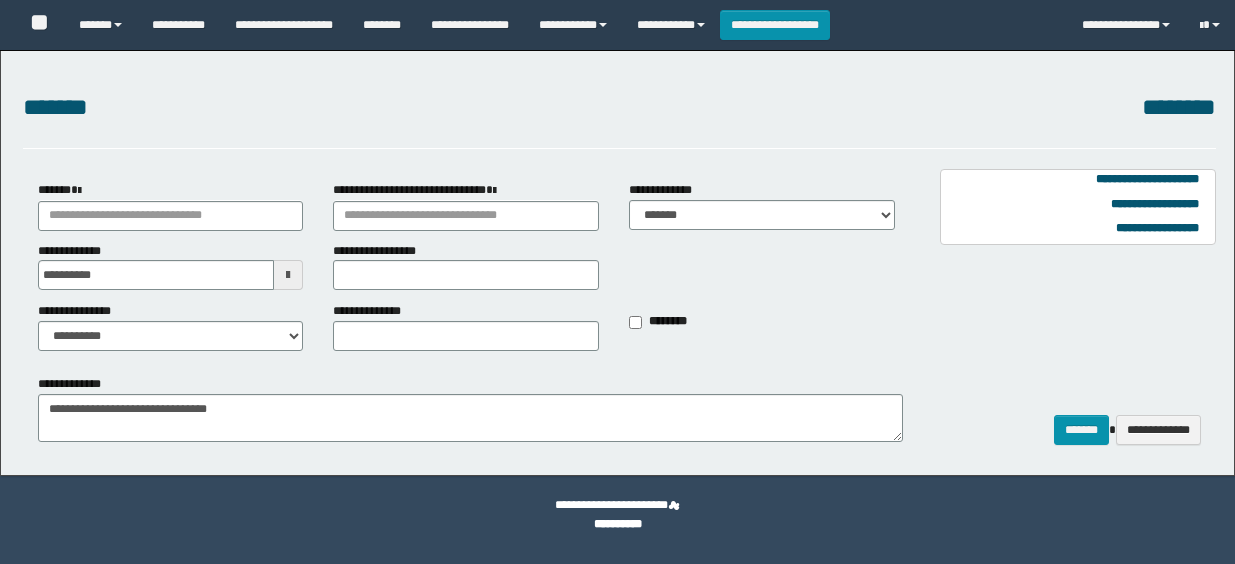 select on "*" 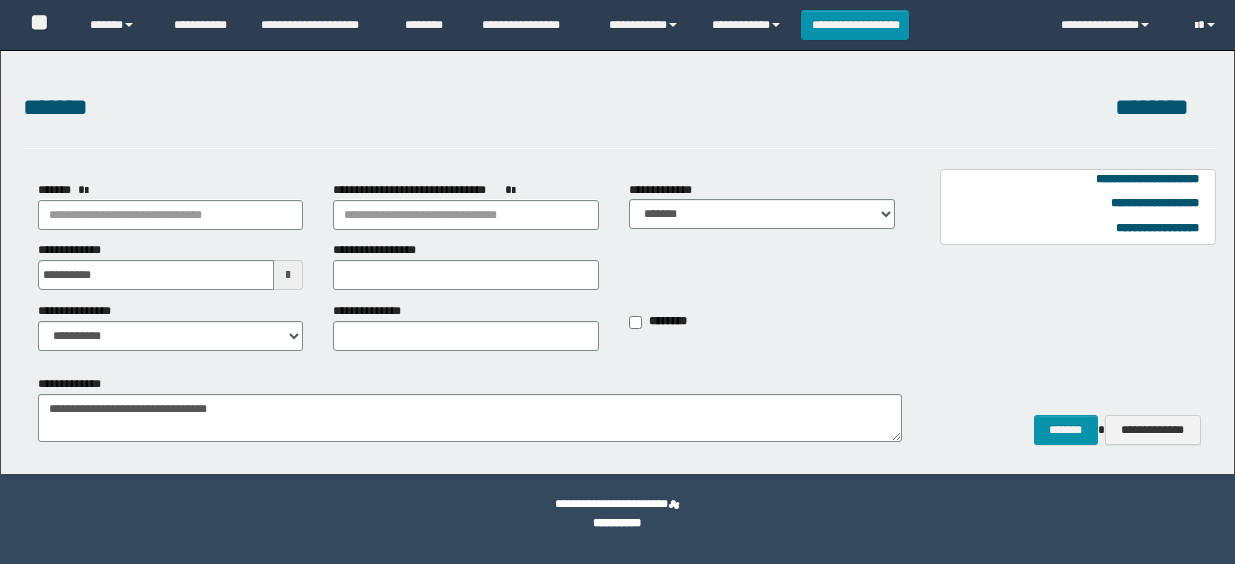 scroll, scrollTop: 0, scrollLeft: 0, axis: both 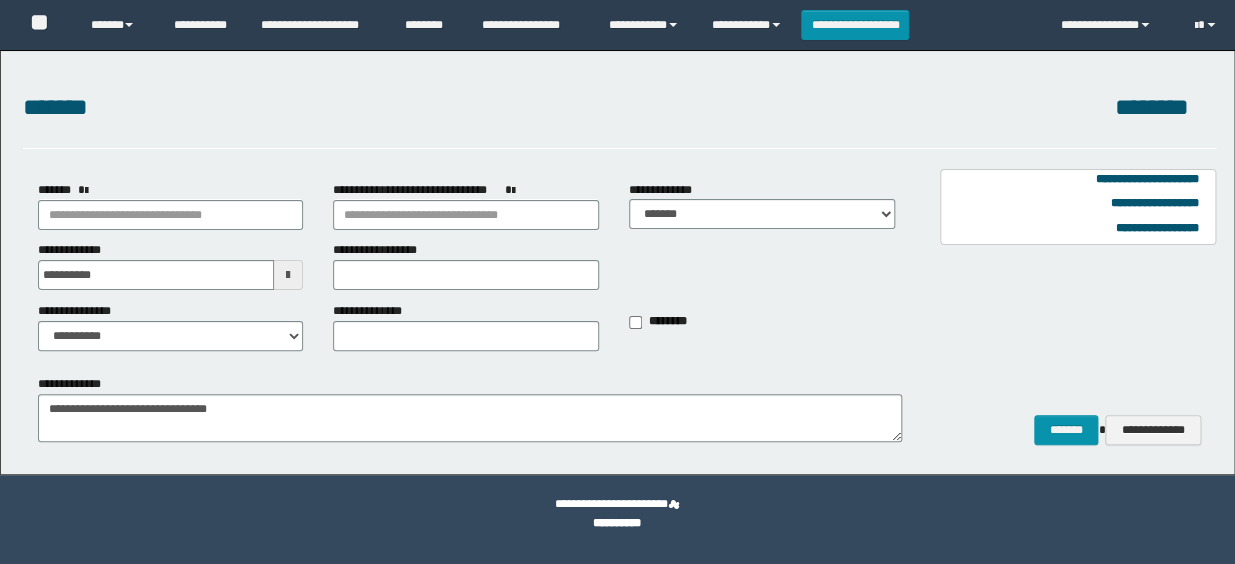 type on "**********" 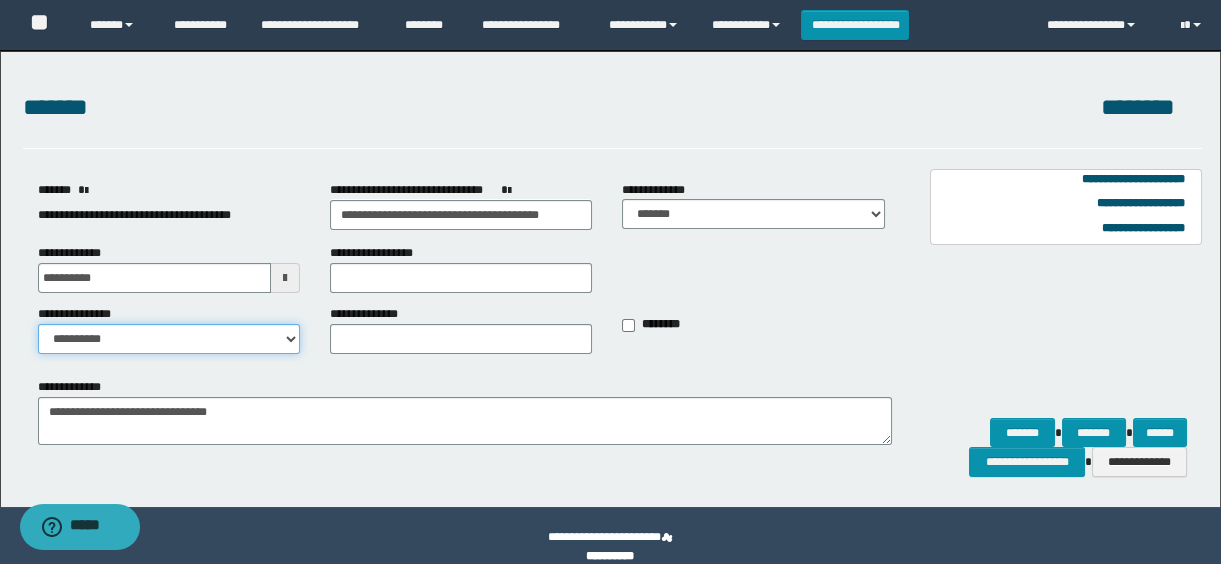 click on "**********" at bounding box center [169, 339] 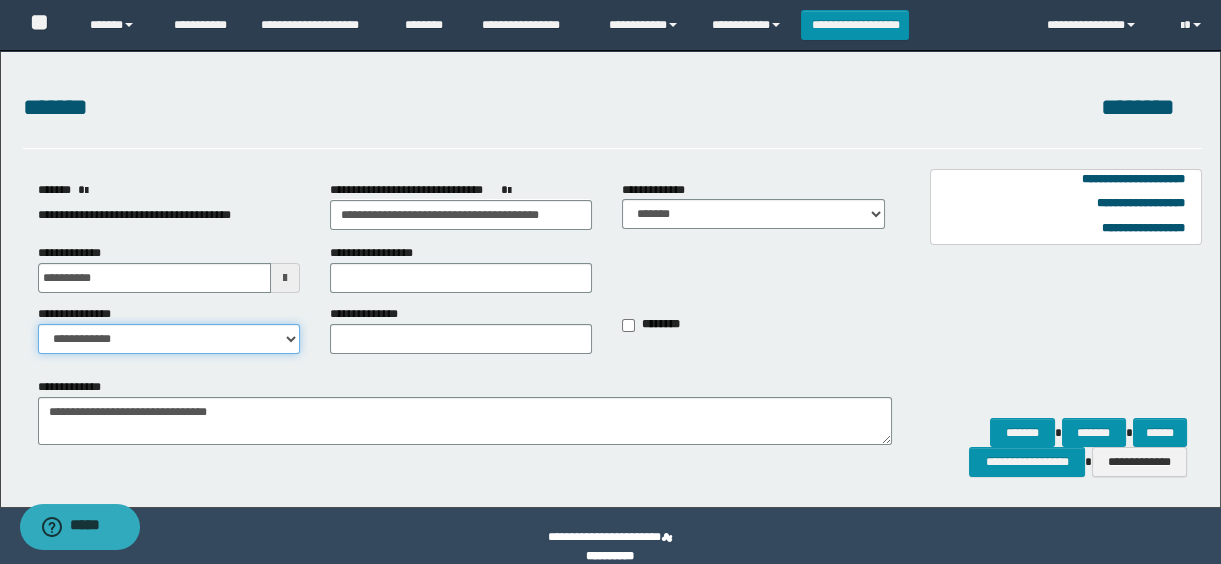 click on "**********" at bounding box center [169, 339] 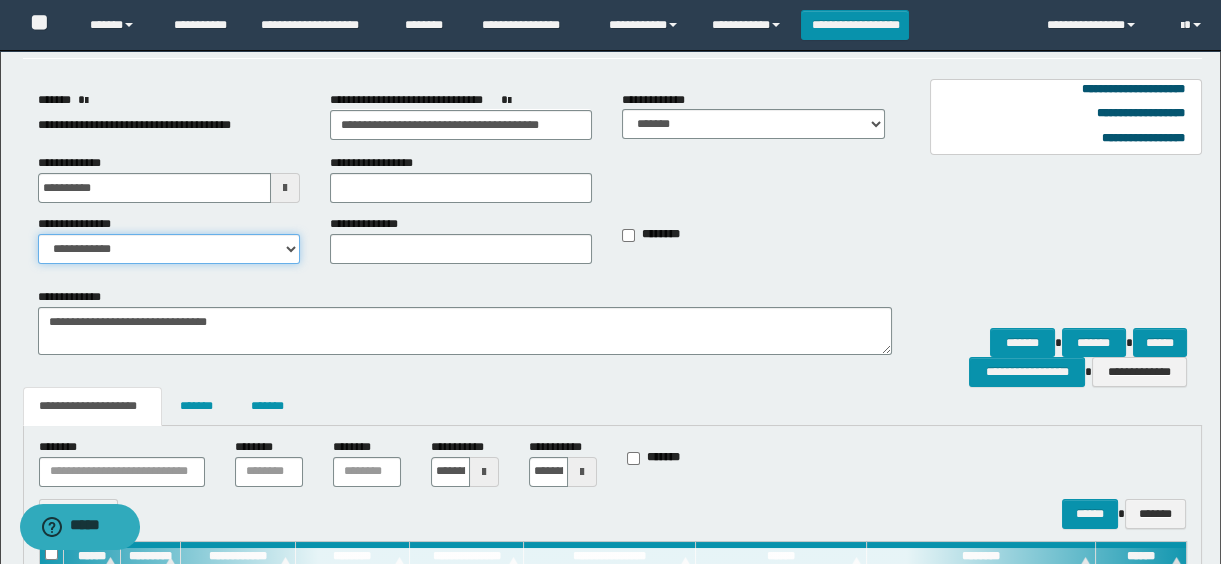 scroll, scrollTop: 272, scrollLeft: 0, axis: vertical 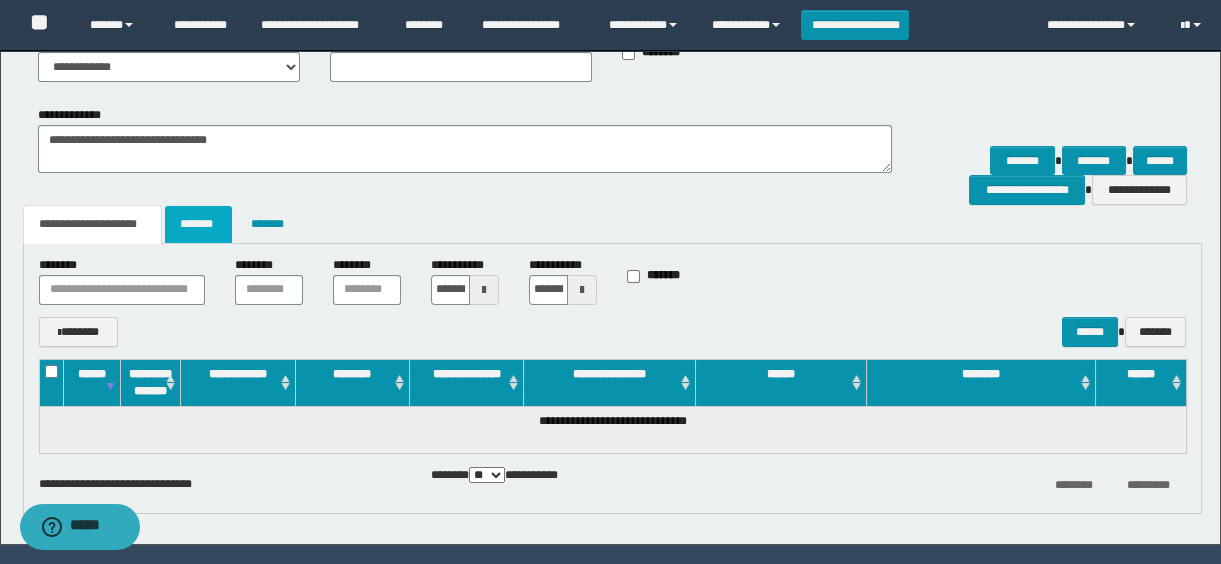 click on "*******" at bounding box center [198, 224] 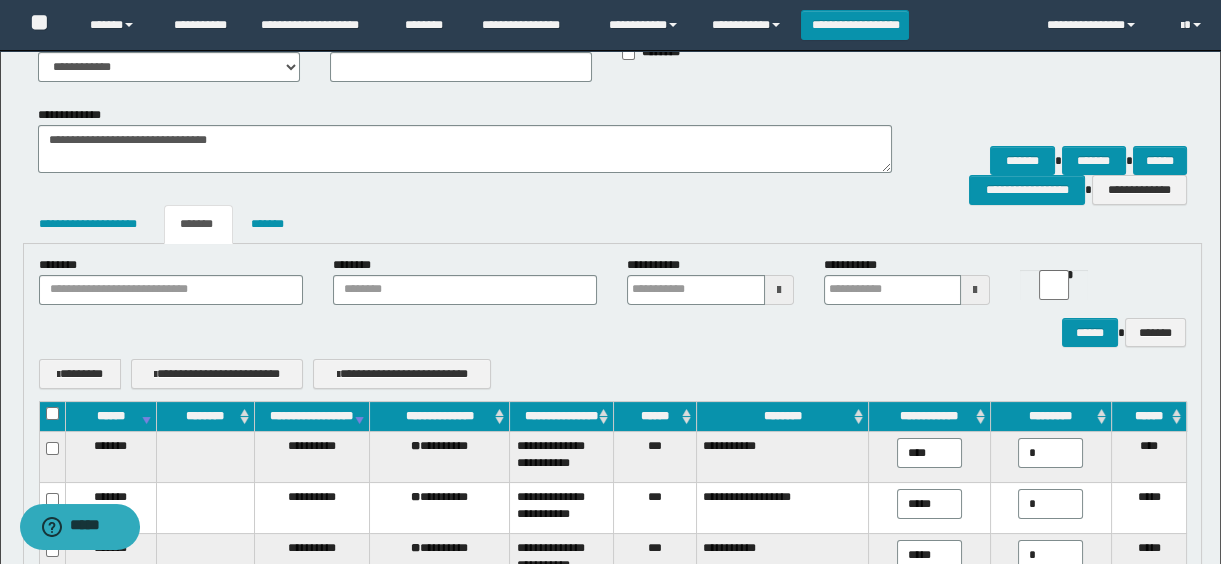 scroll, scrollTop: 454, scrollLeft: 0, axis: vertical 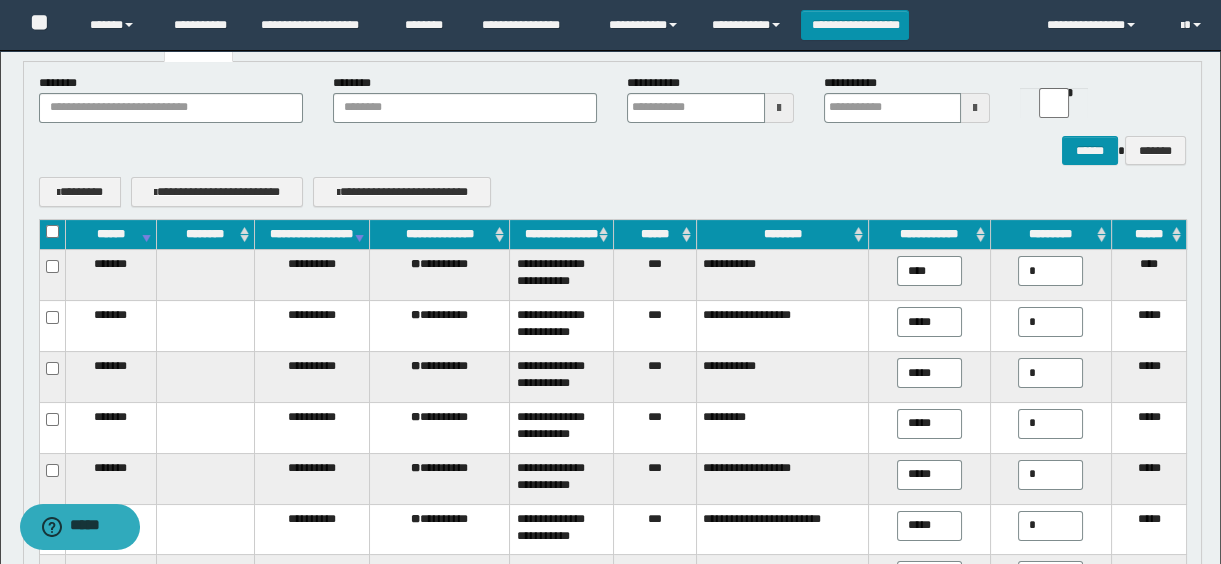 click on "**********" at bounding box center [311, 235] 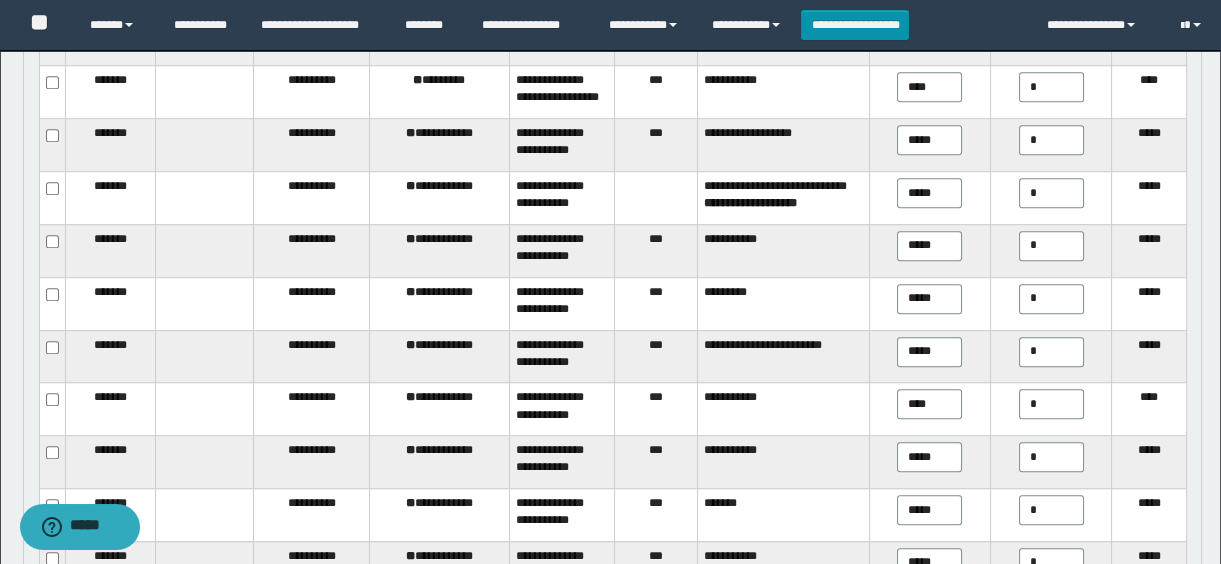 scroll, scrollTop: 3029, scrollLeft: 0, axis: vertical 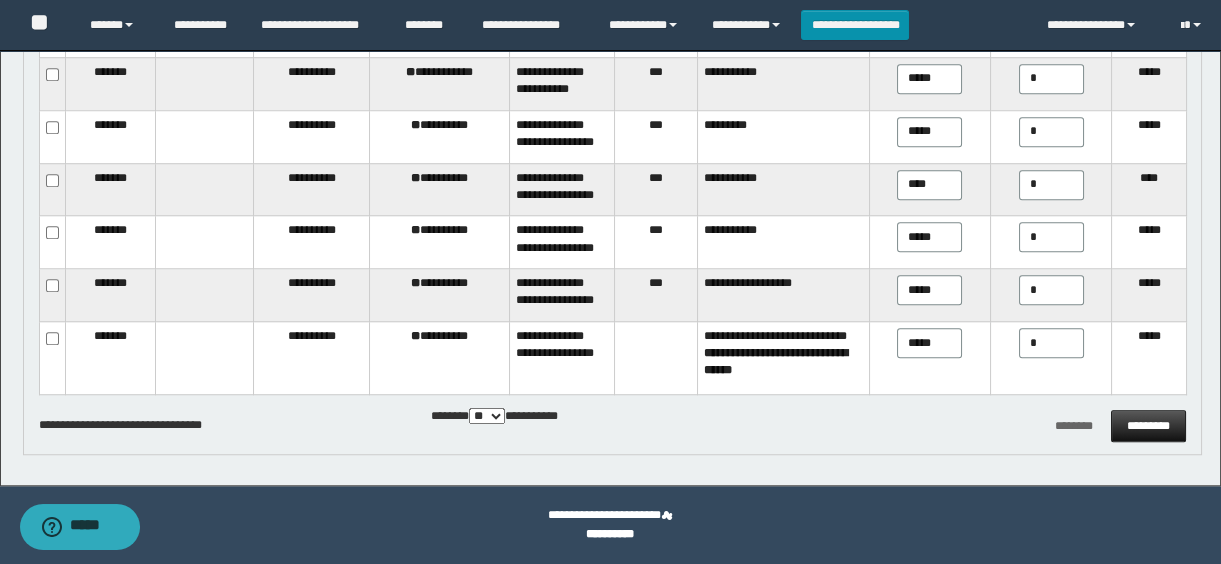 click on "*********" at bounding box center [1148, 426] 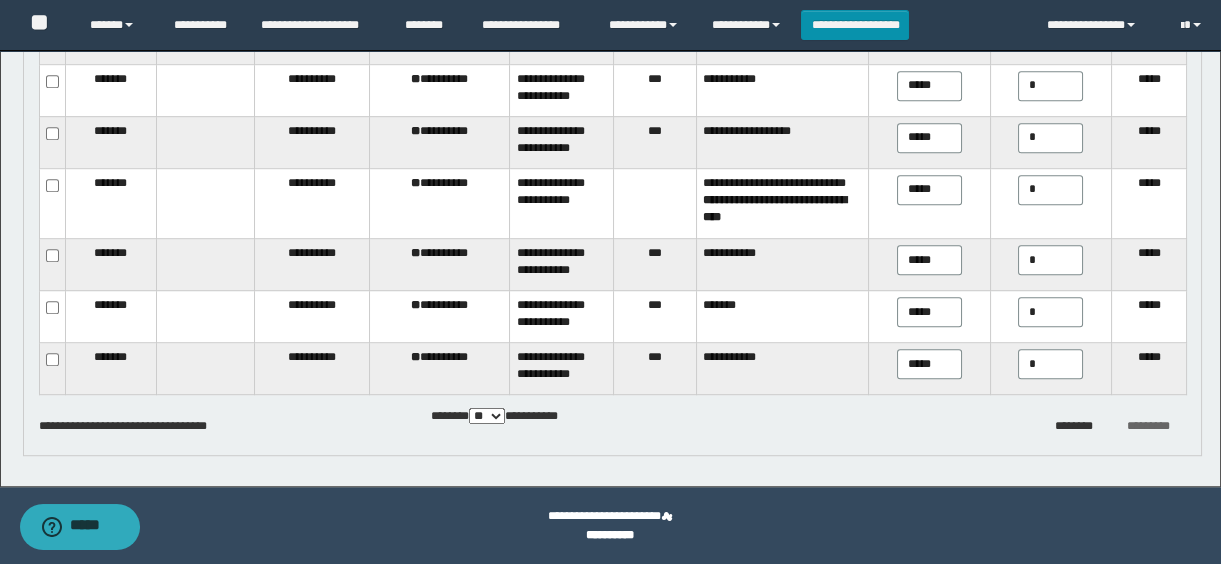 click on "*********" at bounding box center [1148, 426] 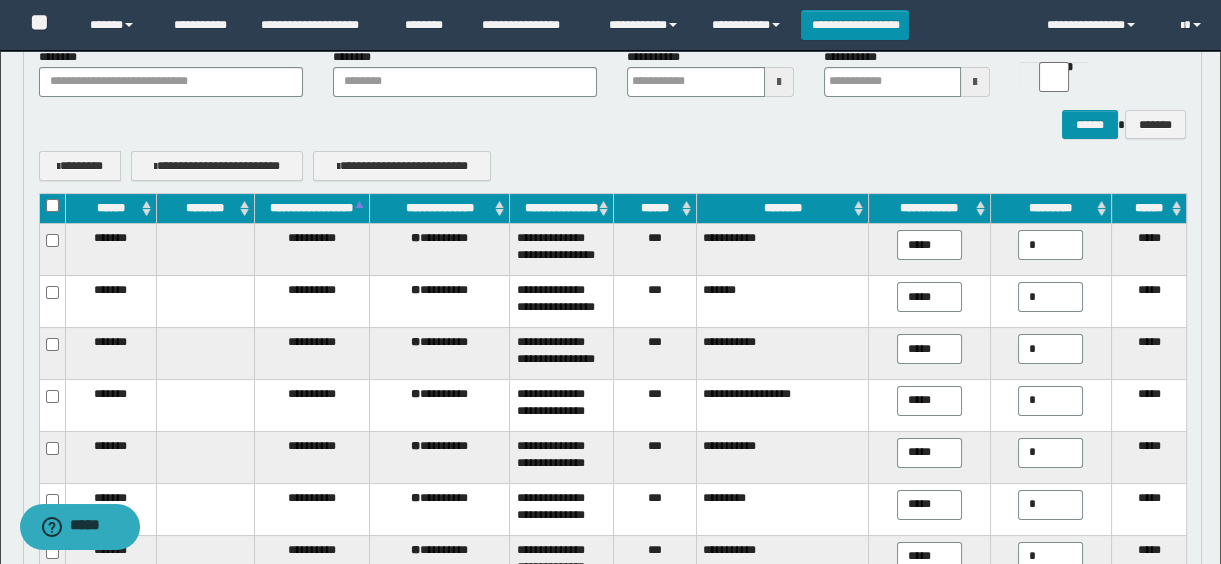 scroll, scrollTop: 208, scrollLeft: 0, axis: vertical 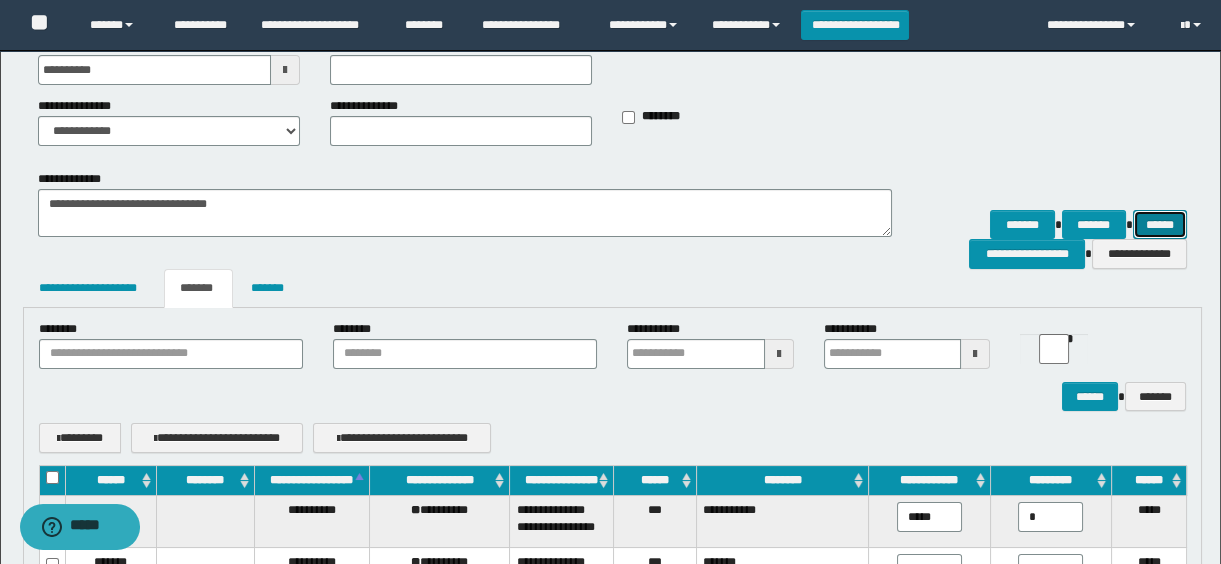 click on "******" at bounding box center (1160, 225) 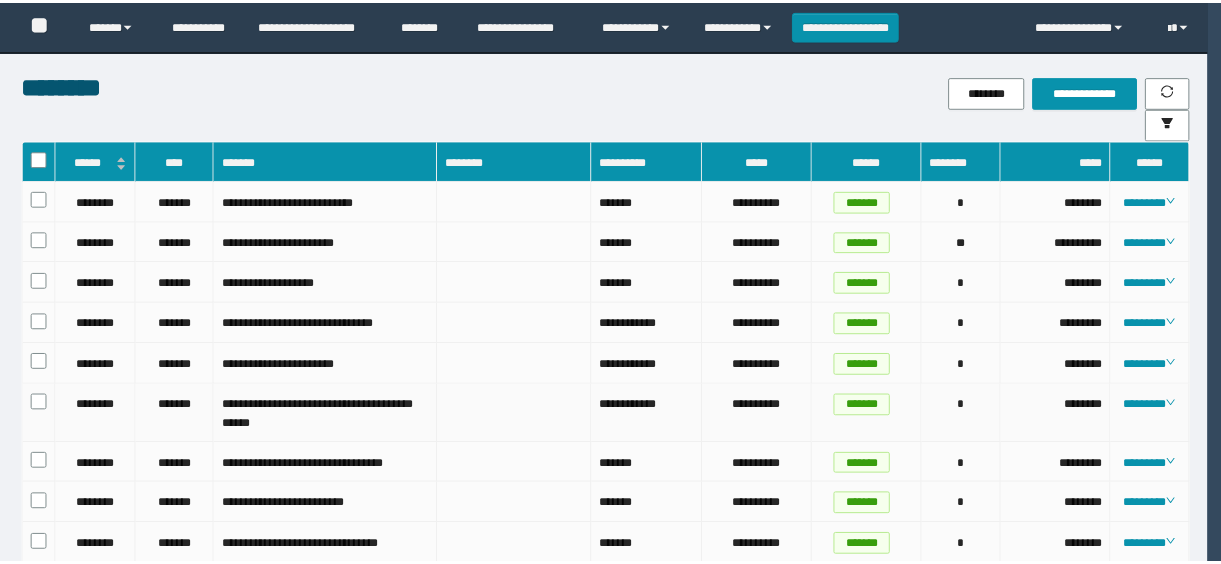scroll, scrollTop: 0, scrollLeft: 0, axis: both 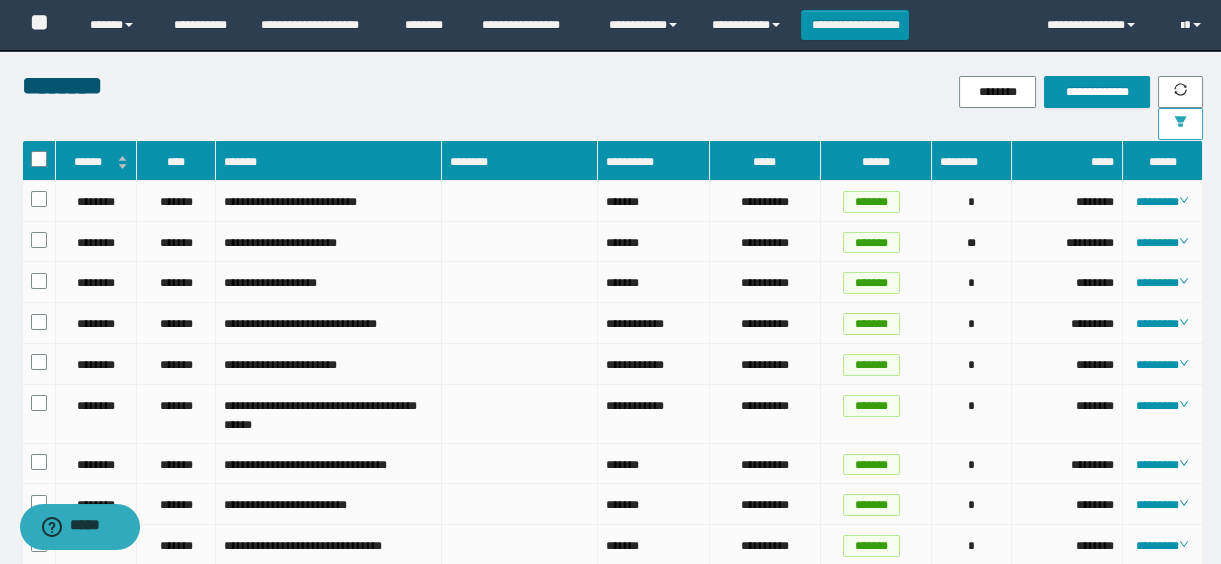 click at bounding box center (1180, 124) 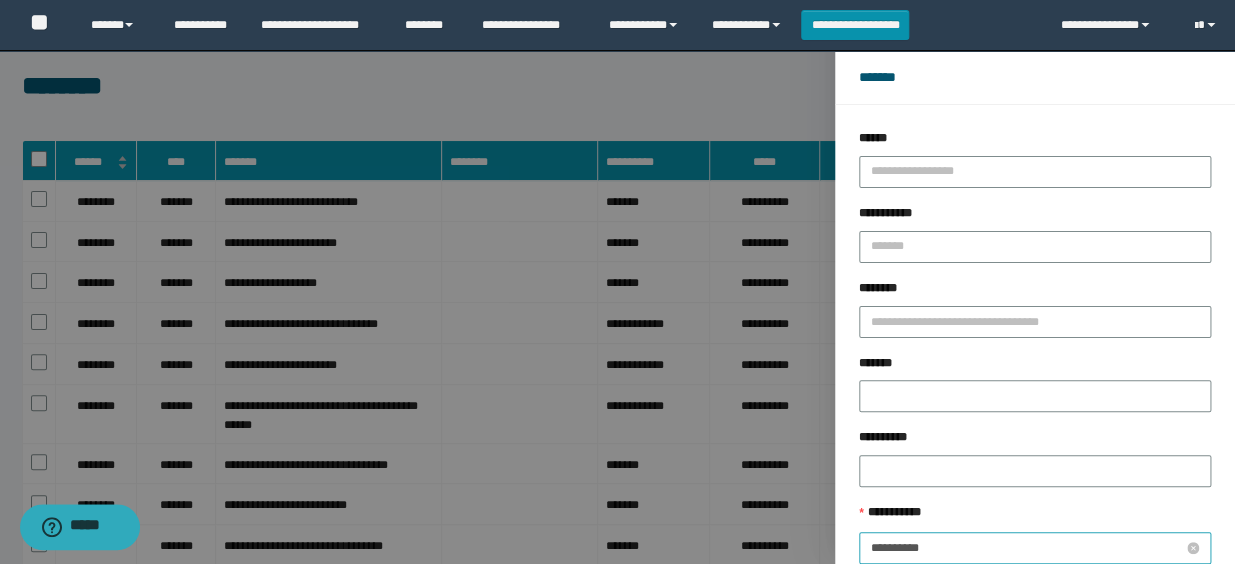 click on "**********" at bounding box center [1027, 548] 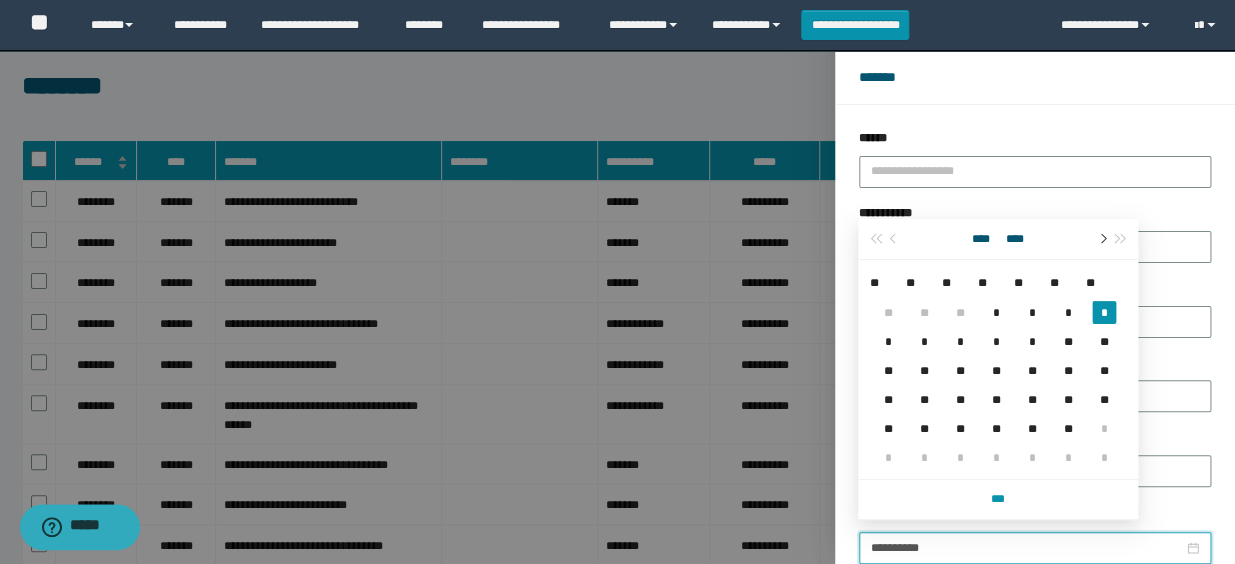 click at bounding box center (1101, 239) 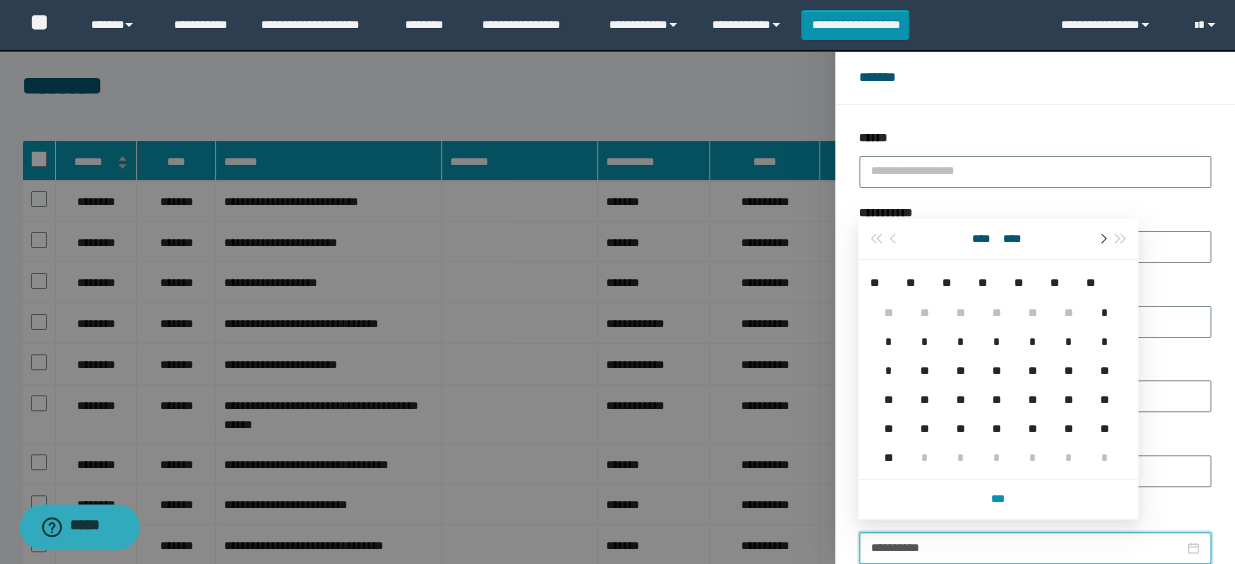 click at bounding box center (1101, 239) 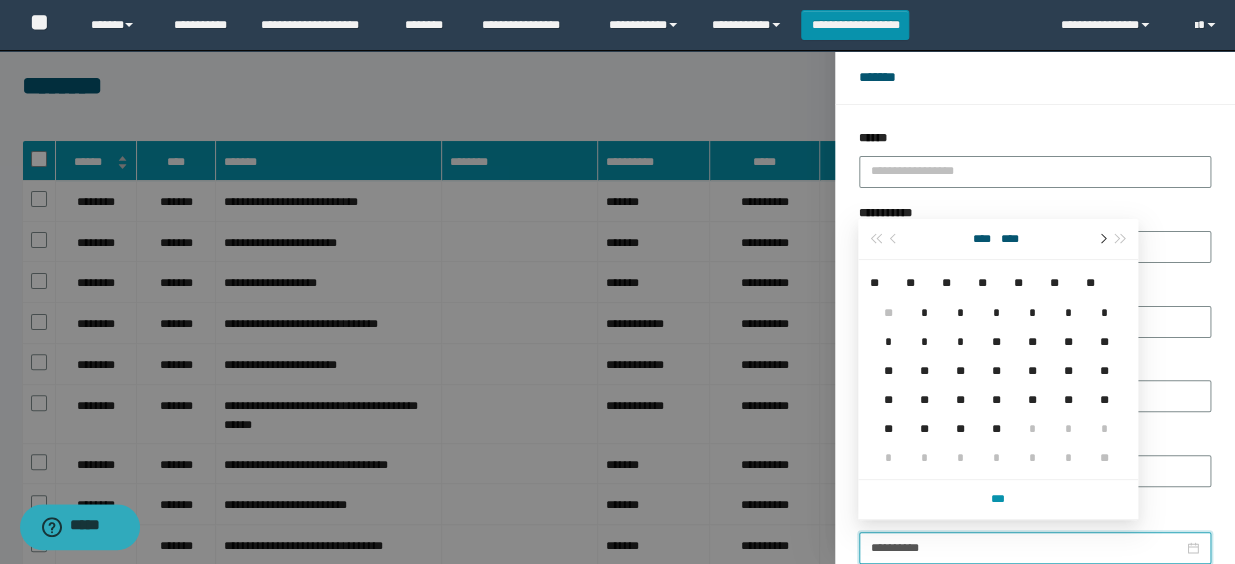click at bounding box center [1101, 239] 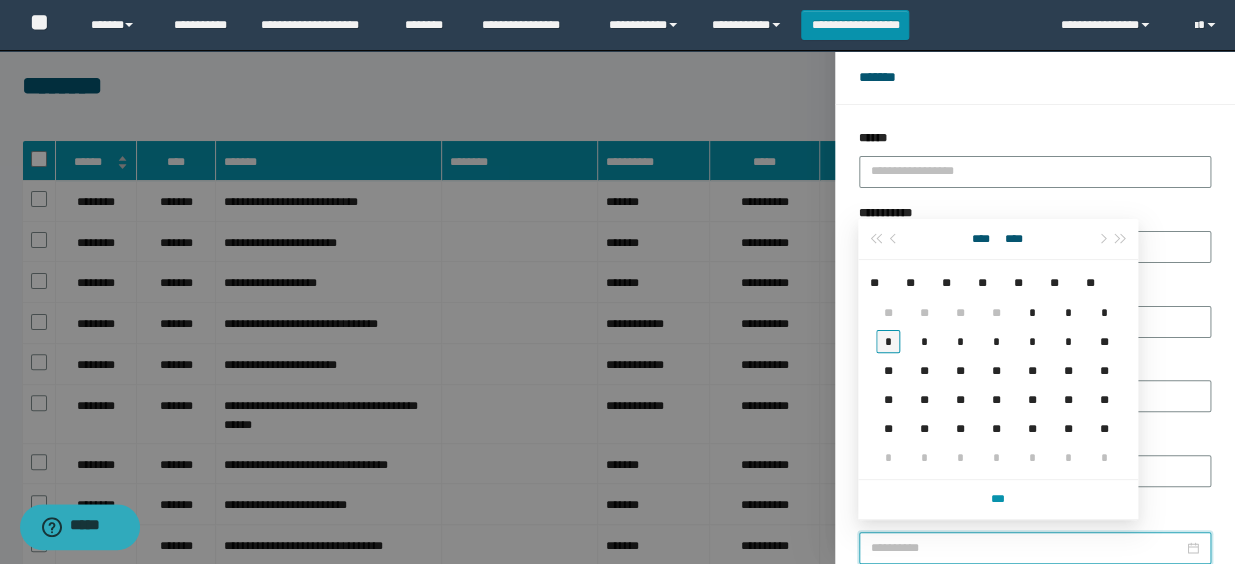 type on "**********" 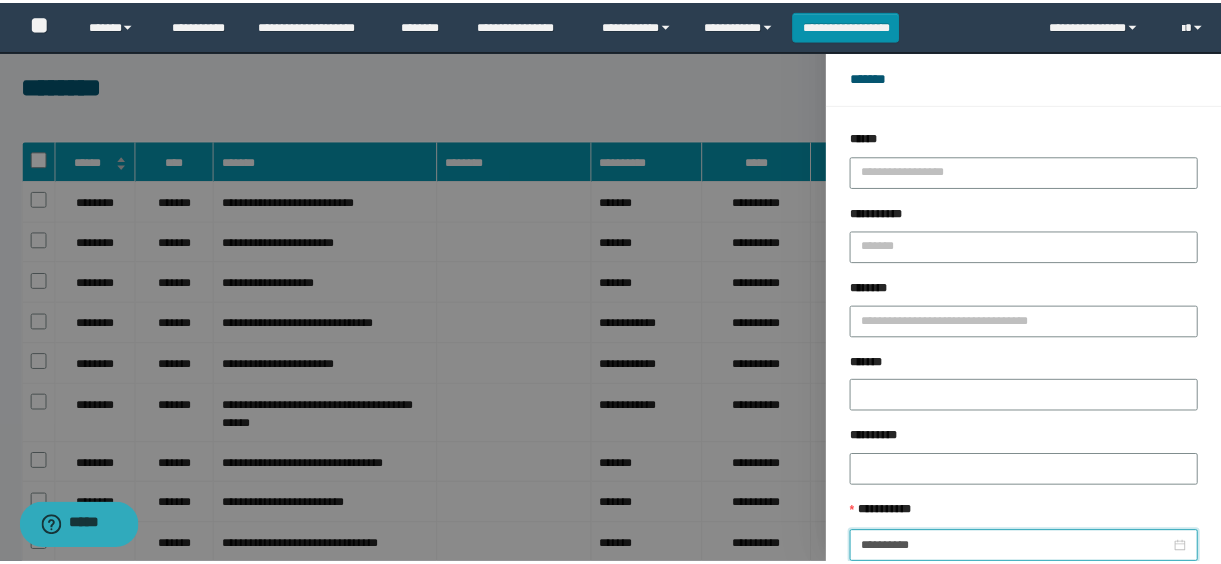 scroll, scrollTop: 112, scrollLeft: 0, axis: vertical 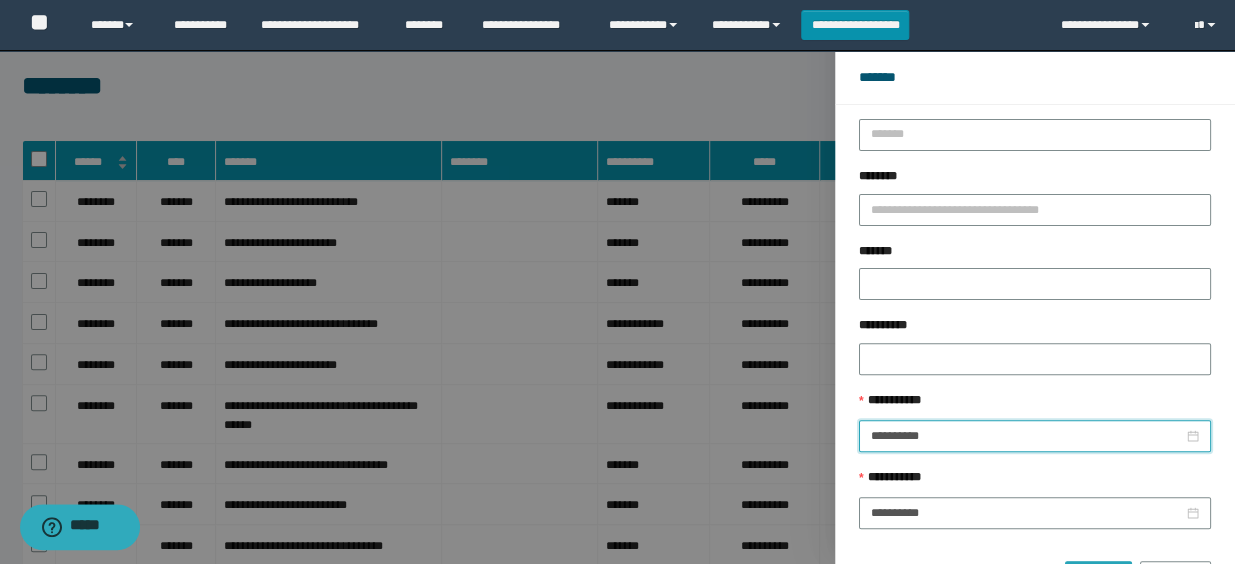 click on "******" at bounding box center (1098, 577) 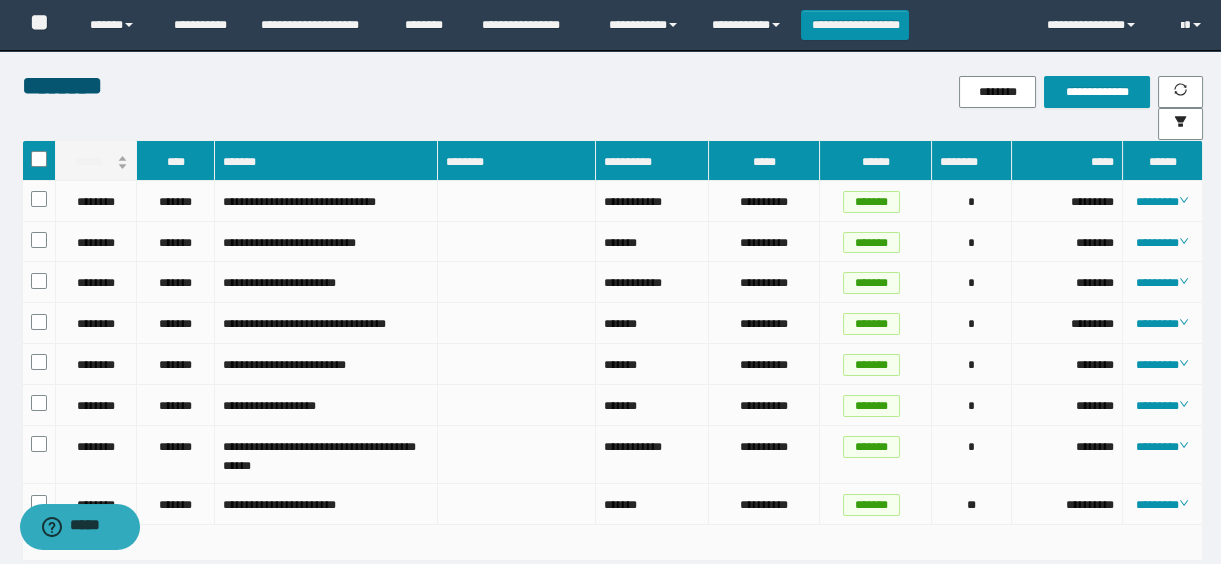 click on "******" at bounding box center (96, 162) 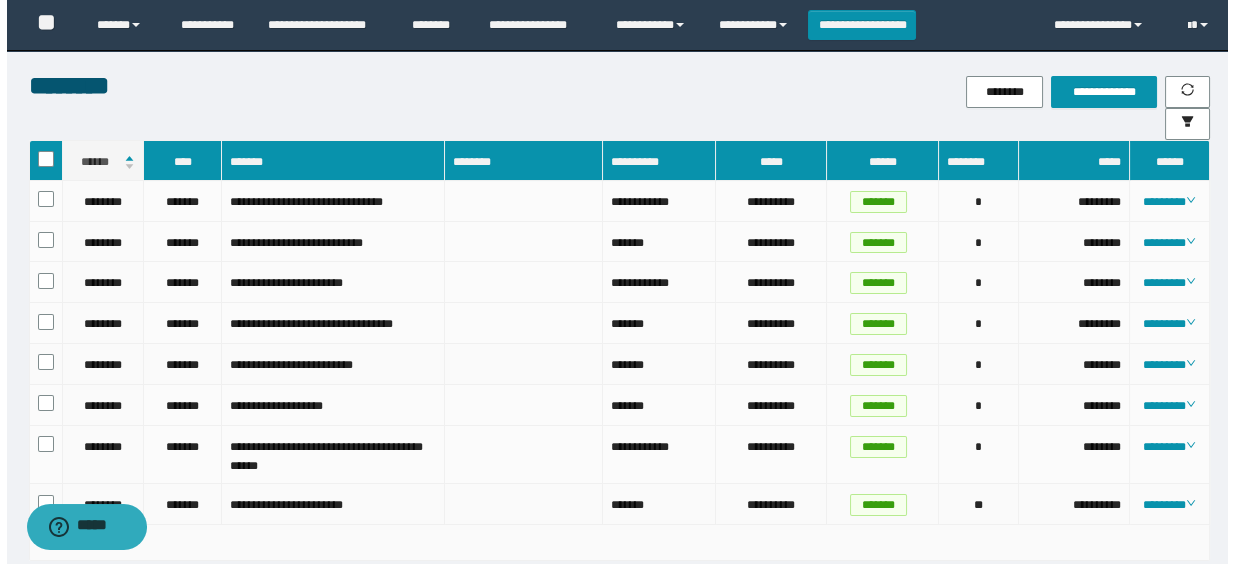 scroll, scrollTop: 152, scrollLeft: 0, axis: vertical 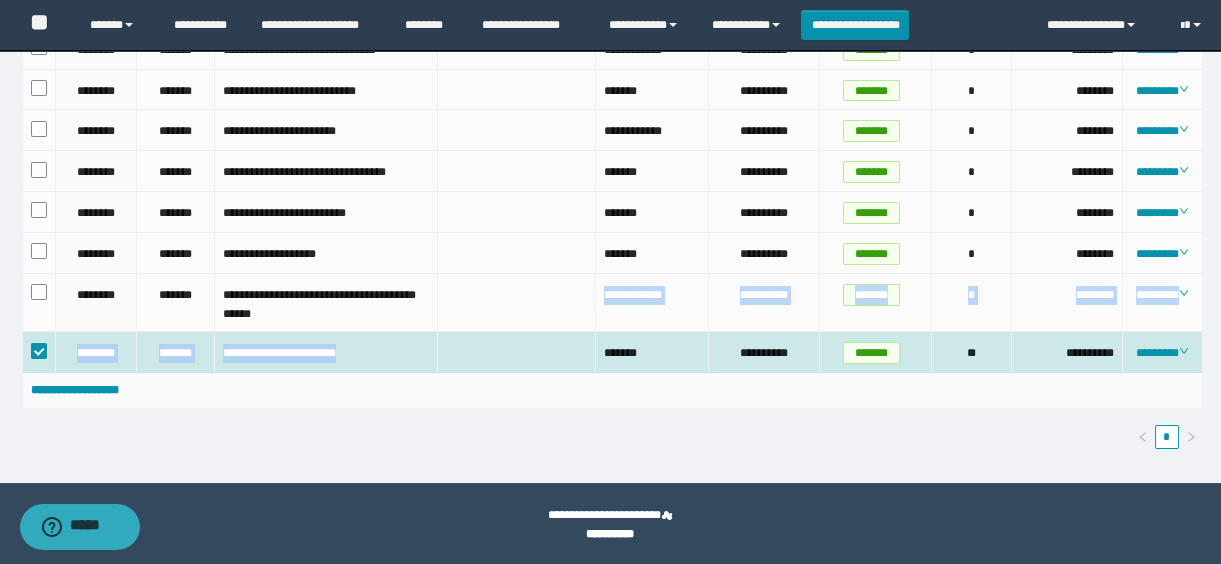 drag, startPoint x: 385, startPoint y: 336, endPoint x: 386, endPoint y: 350, distance: 14.035668 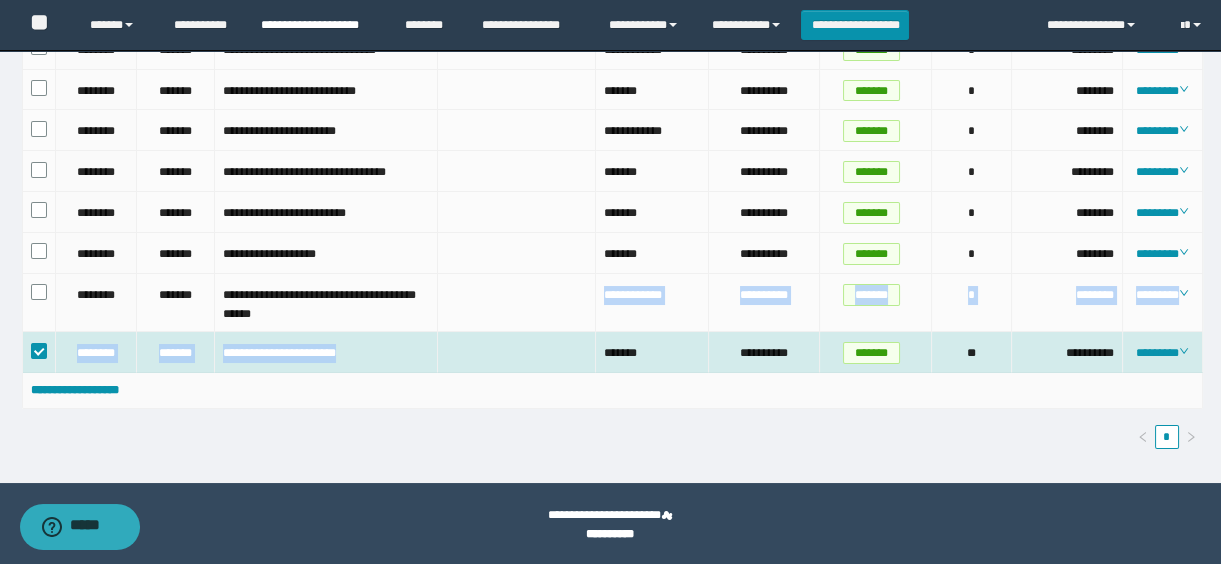 copy on "[FIRST] [LAST] [STREET] [CITY] [STATE] [ZIP] [COUNTRY] [PHONE]" 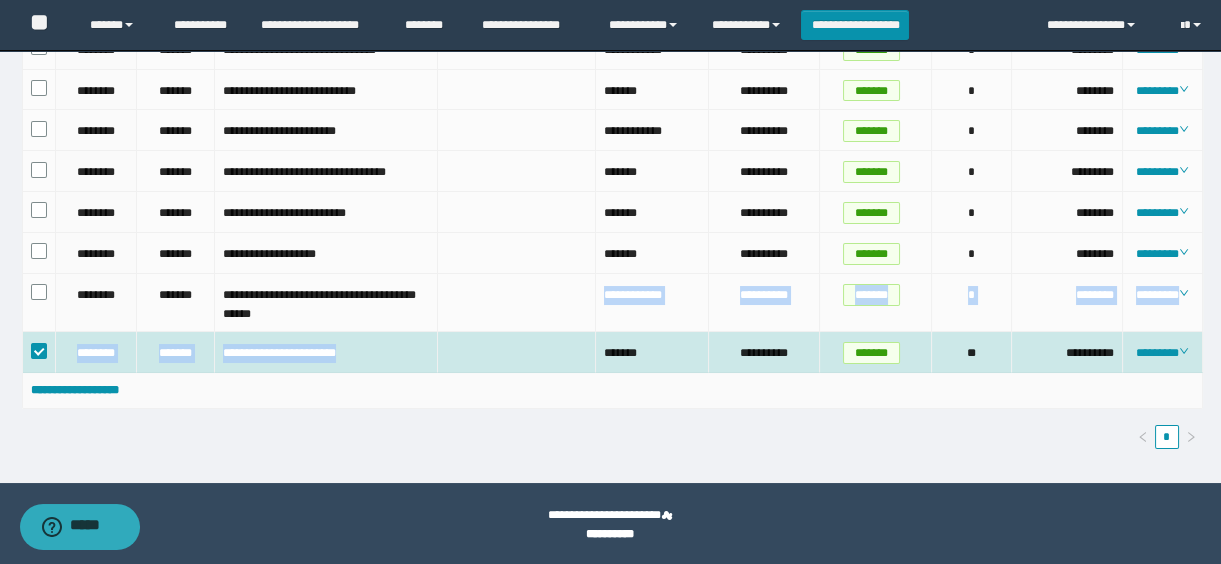 click on "********" at bounding box center [97, 352] 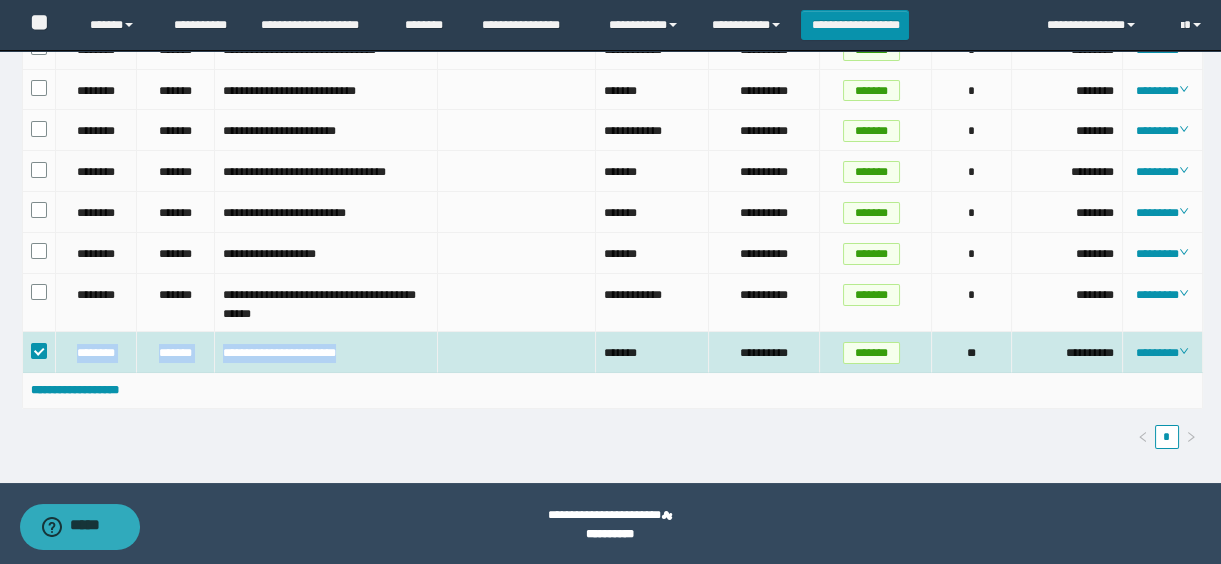 drag, startPoint x: 90, startPoint y: 359, endPoint x: 429, endPoint y: 363, distance: 339.0236 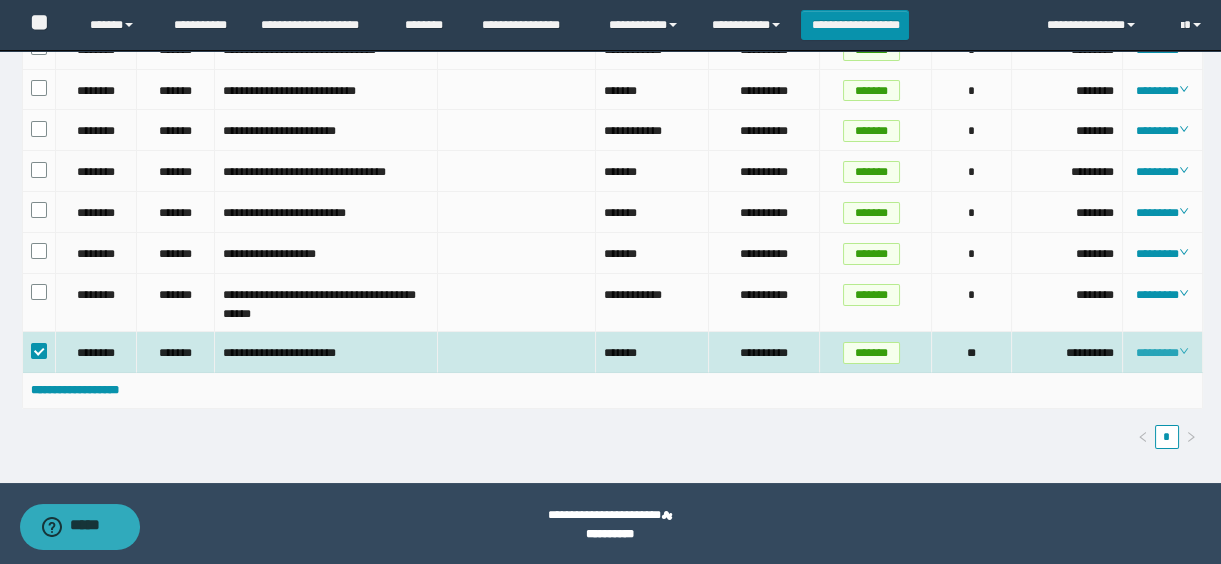 click on "********" at bounding box center [1162, 353] 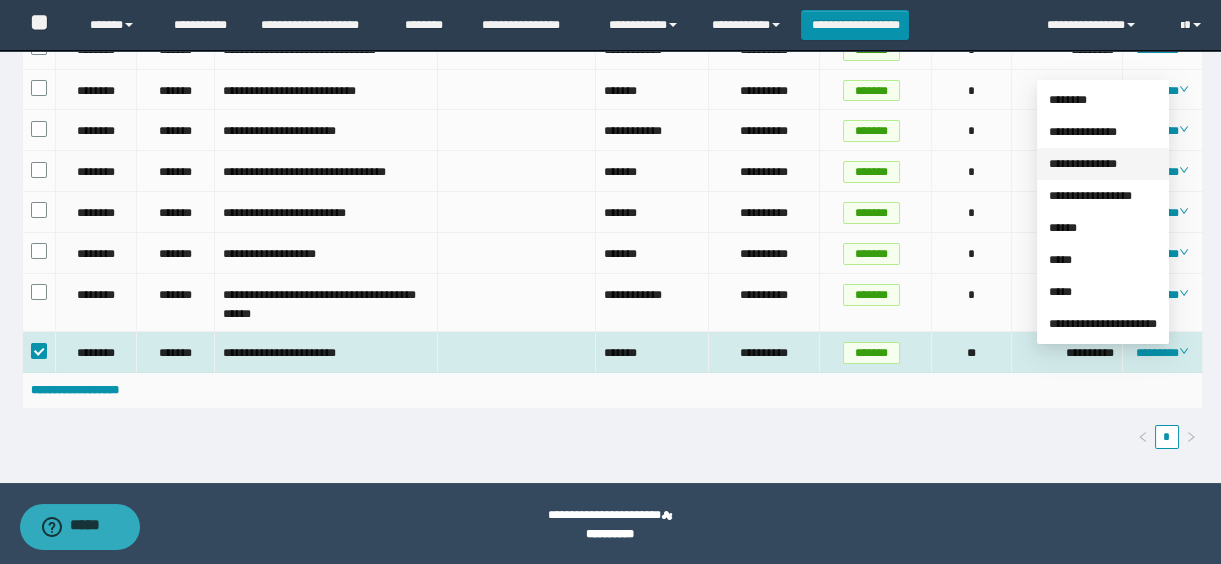 click on "**********" at bounding box center [1083, 164] 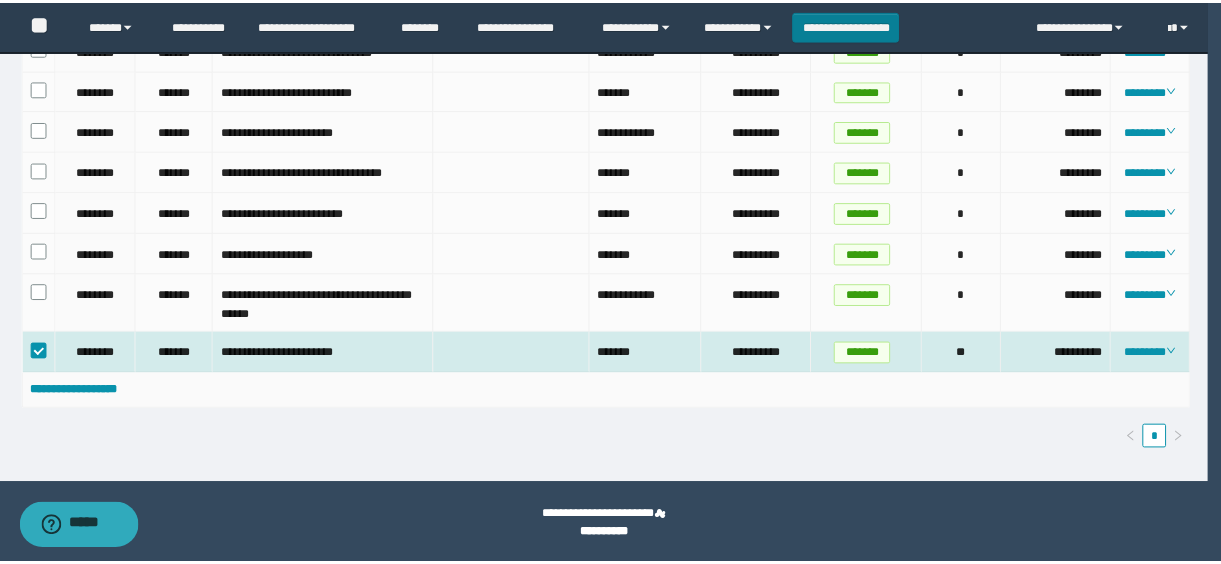 scroll, scrollTop: 110, scrollLeft: 0, axis: vertical 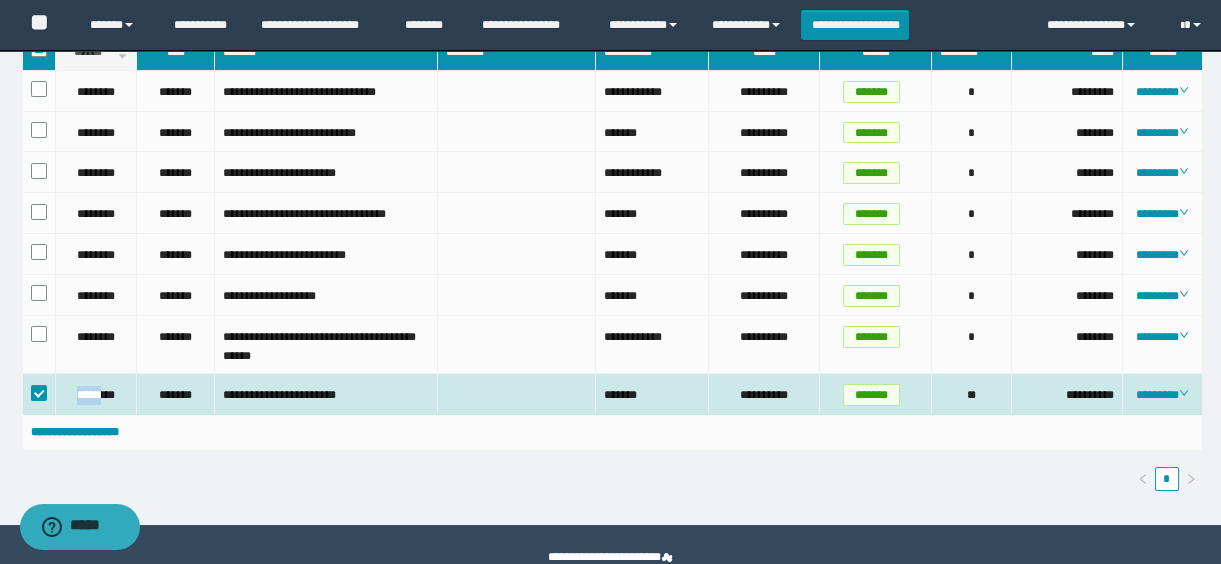 drag, startPoint x: 65, startPoint y: 390, endPoint x: 105, endPoint y: 401, distance: 41.484936 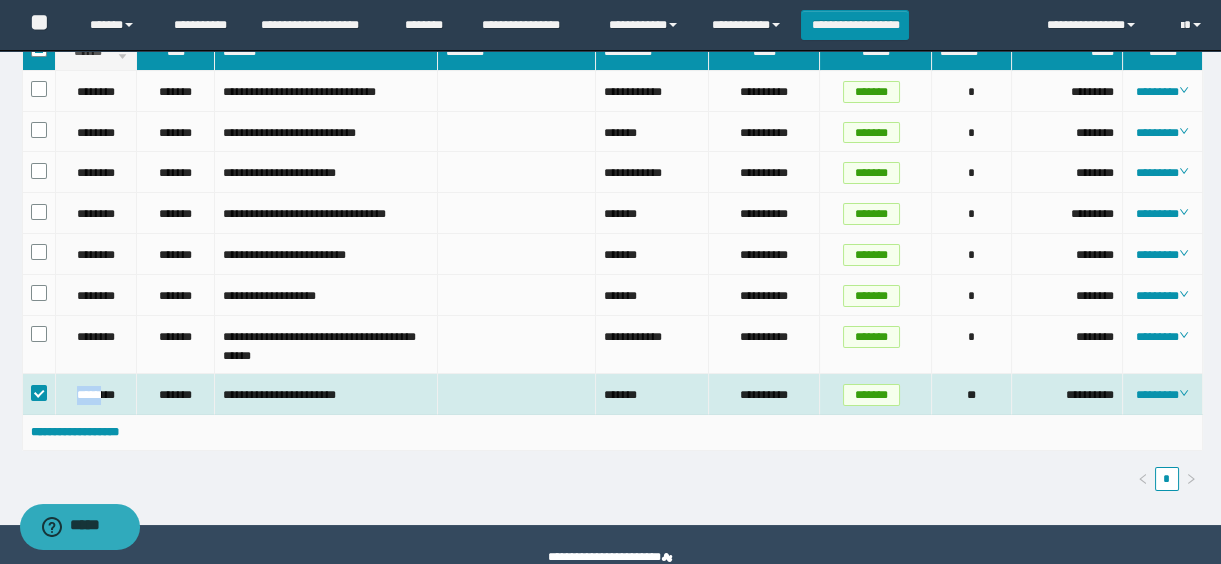 copy on "*****" 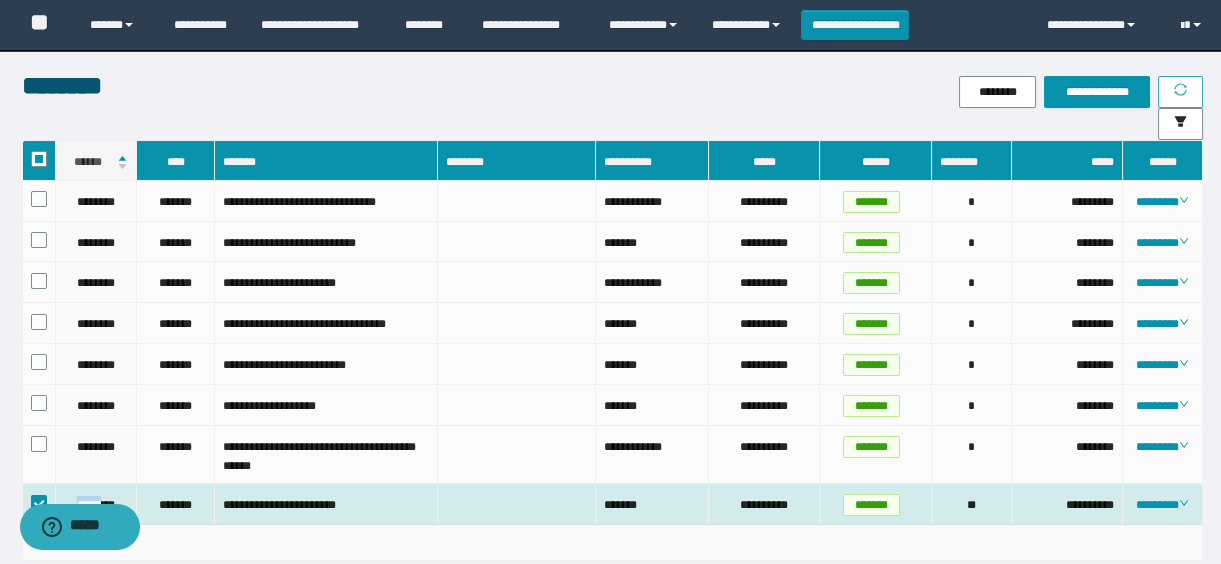 click at bounding box center [1180, 92] 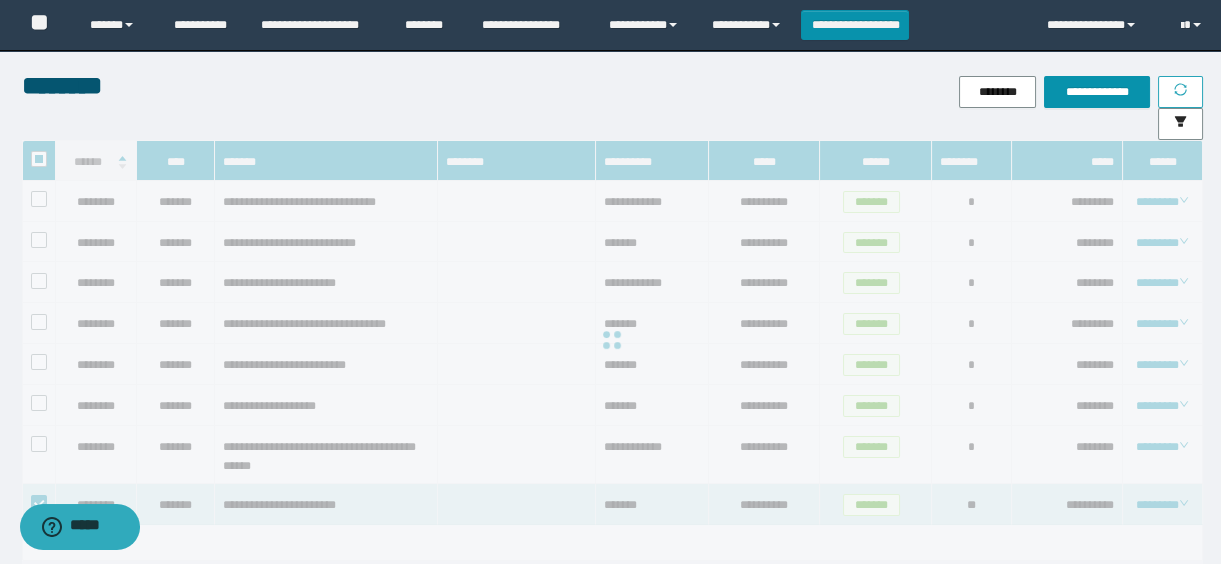 scroll, scrollTop: 152, scrollLeft: 0, axis: vertical 